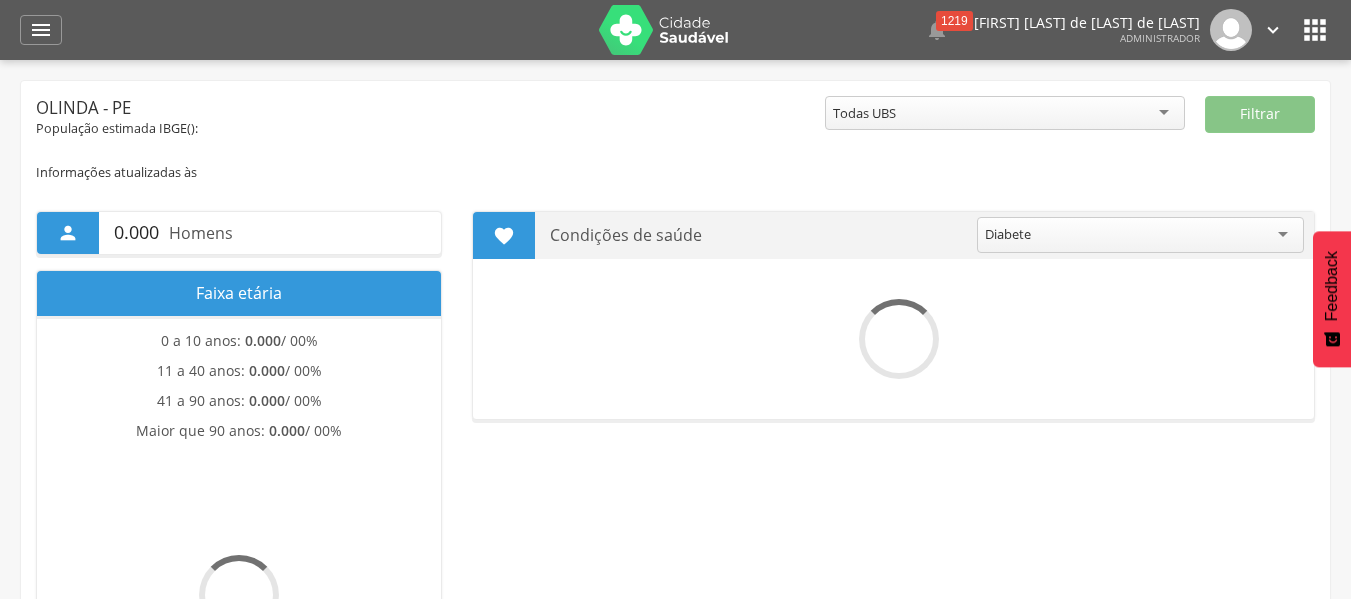 scroll, scrollTop: 0, scrollLeft: 0, axis: both 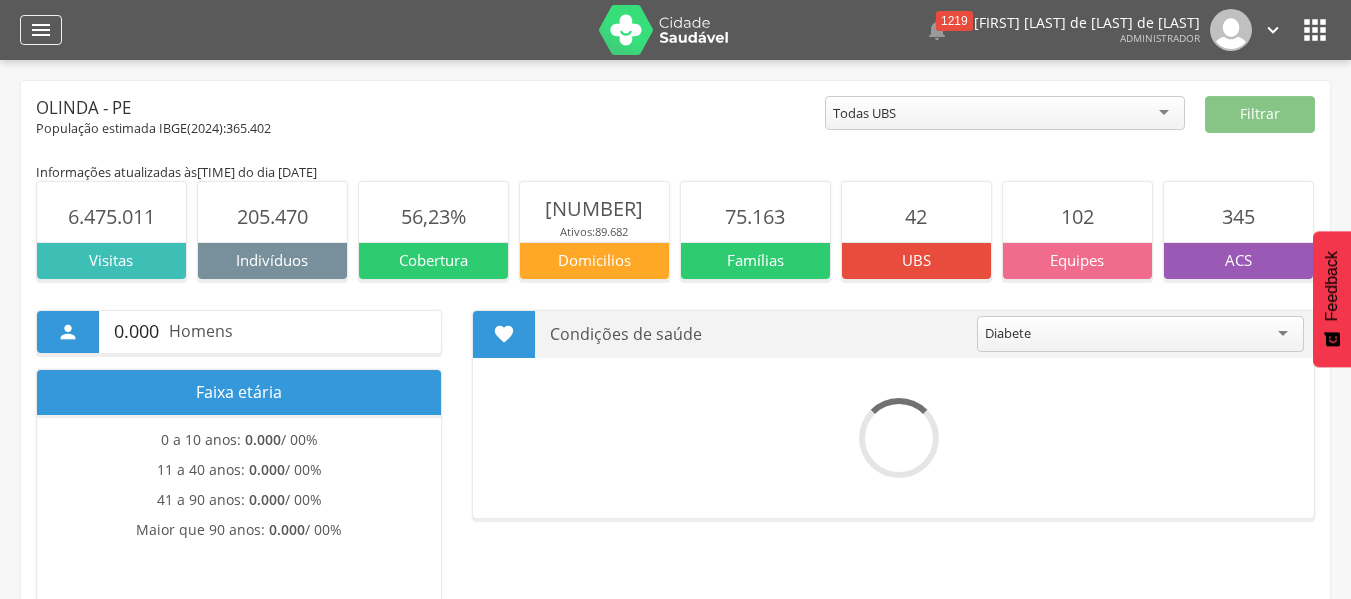 click on "" at bounding box center (41, 30) 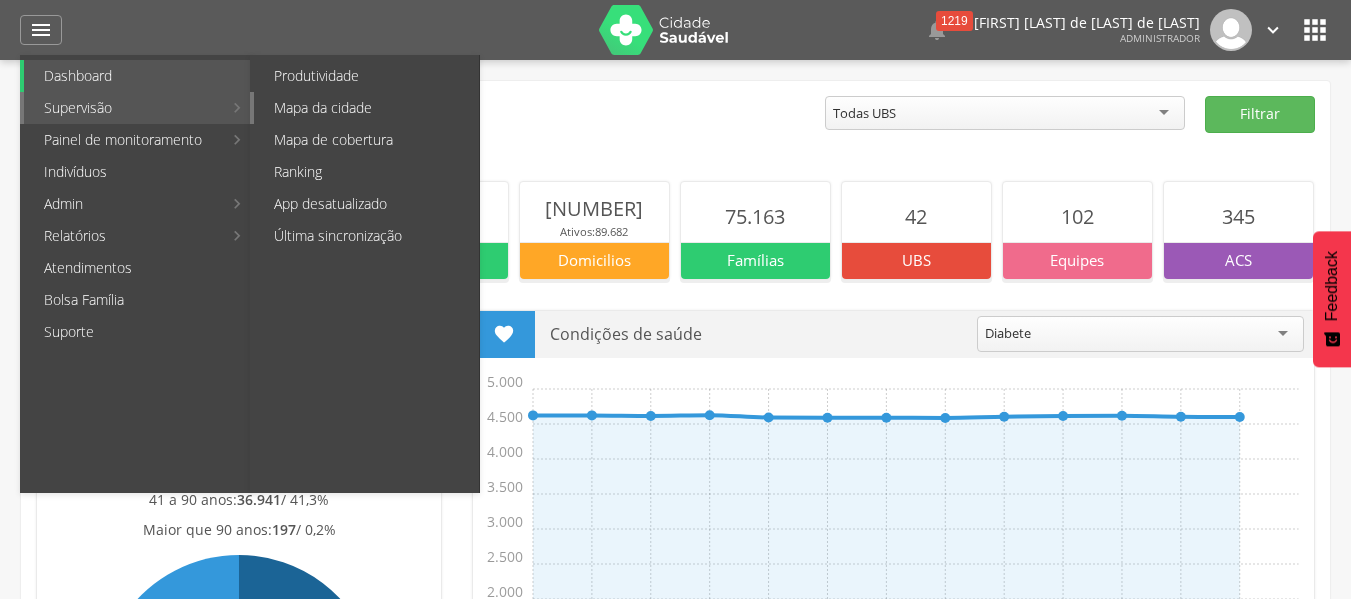 click on "Mapa da cidade" at bounding box center (366, 108) 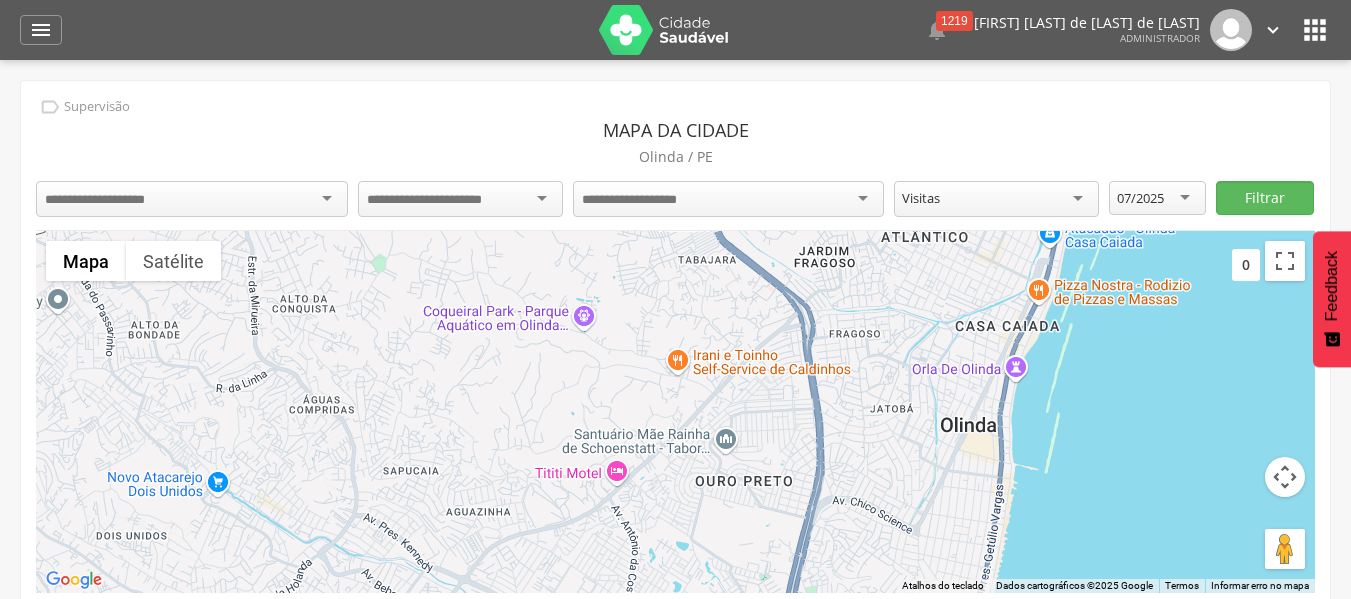 click at bounding box center [192, 199] 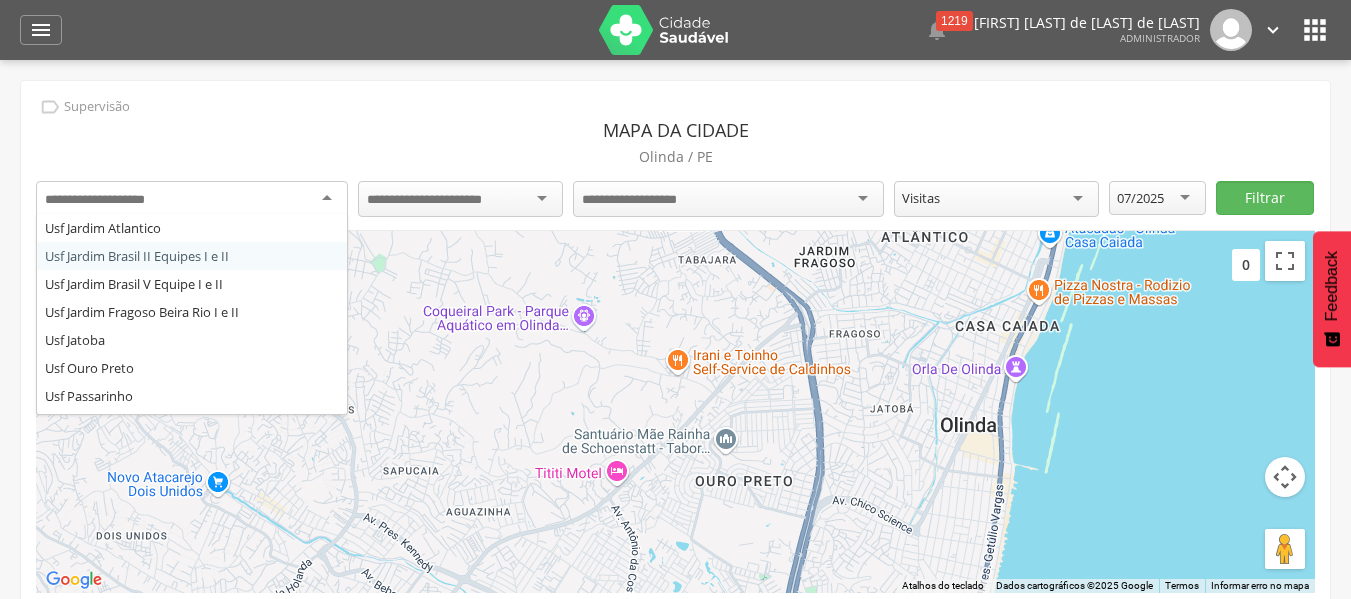 scroll, scrollTop: 800, scrollLeft: 0, axis: vertical 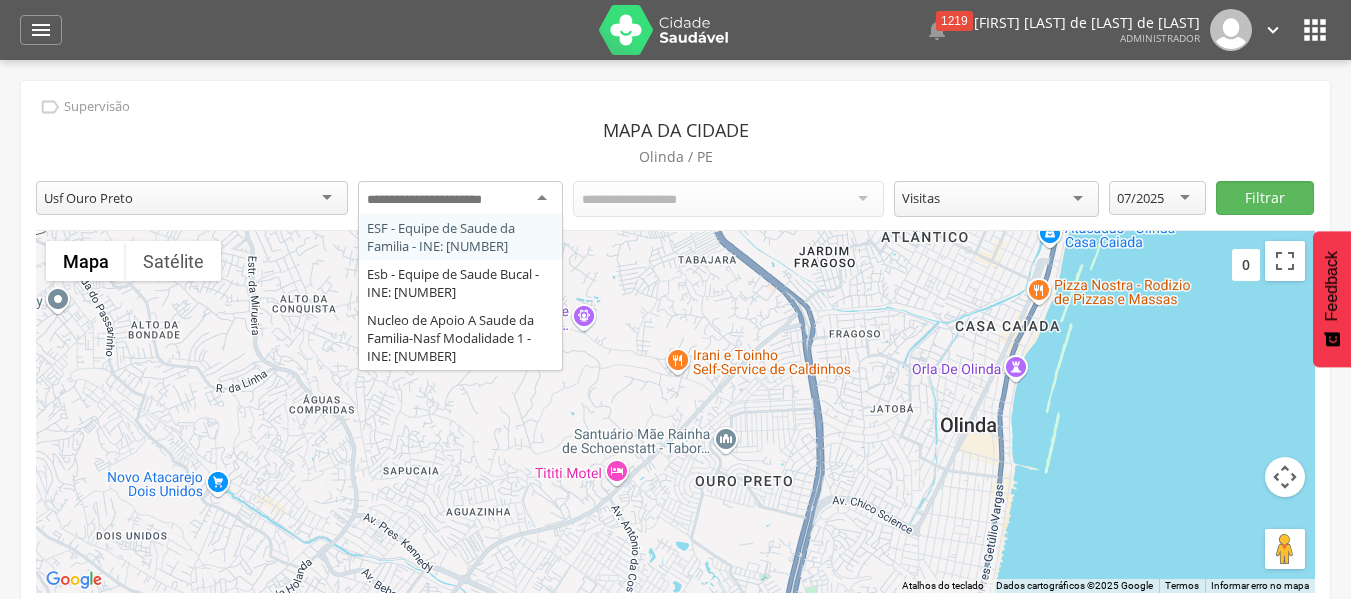 click at bounding box center (441, 200) 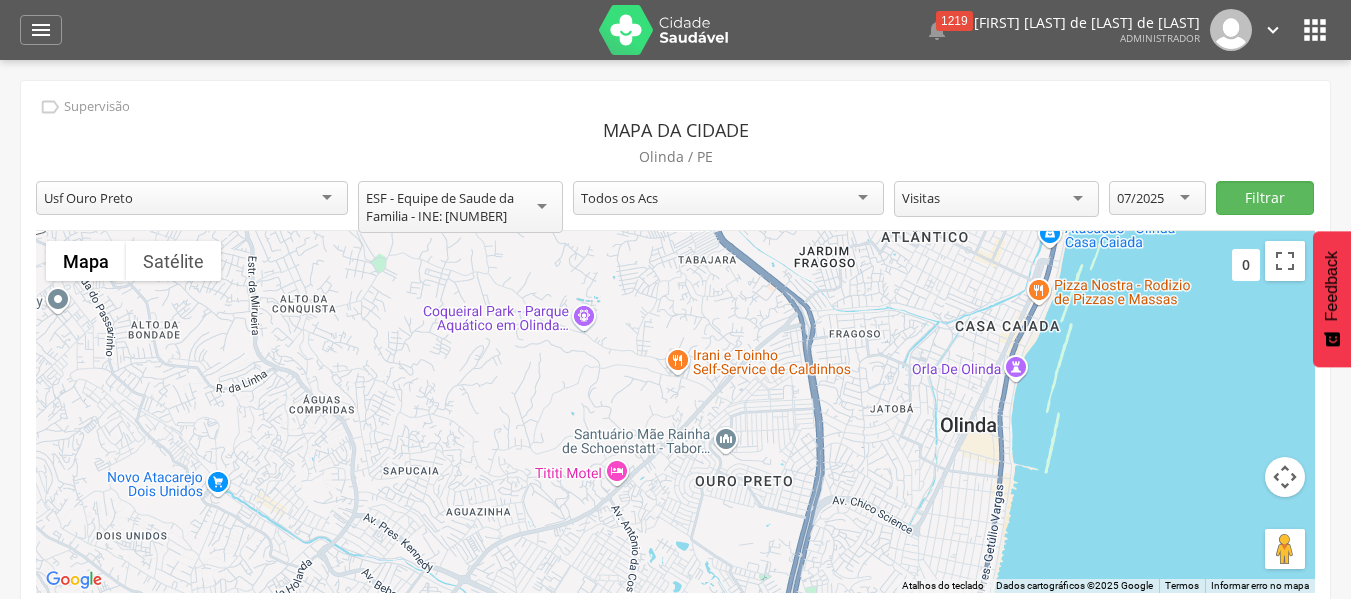 click on "Todos os Acs" at bounding box center (729, 198) 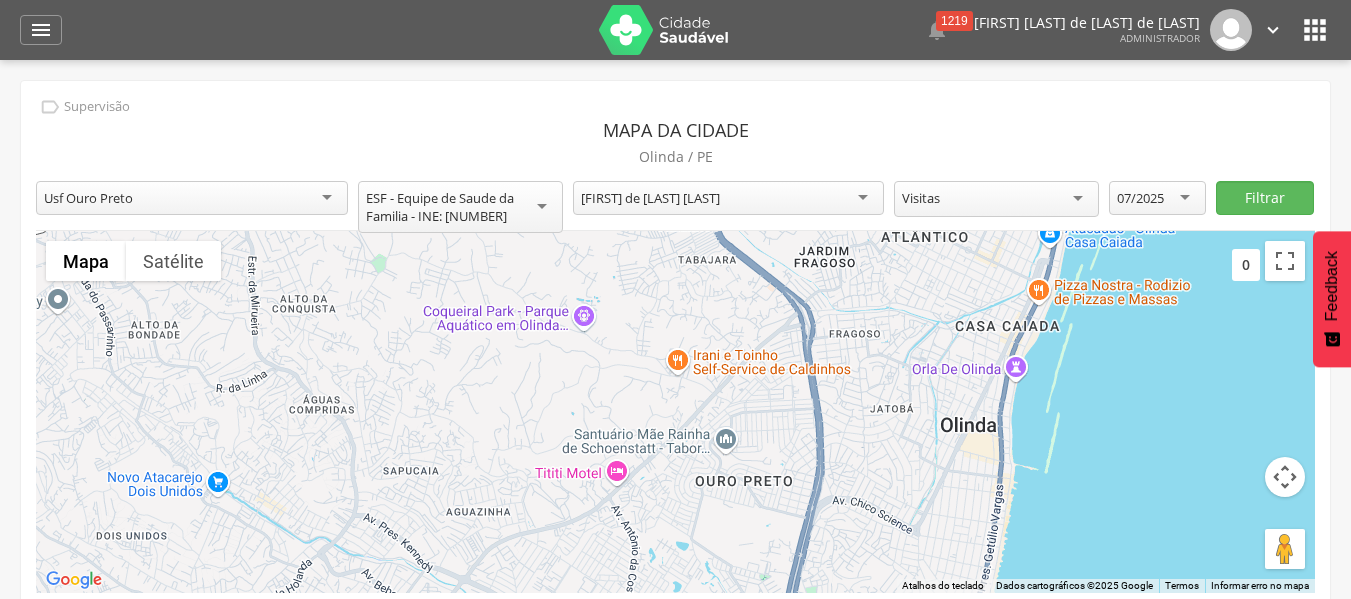 scroll, scrollTop: 24, scrollLeft: 0, axis: vertical 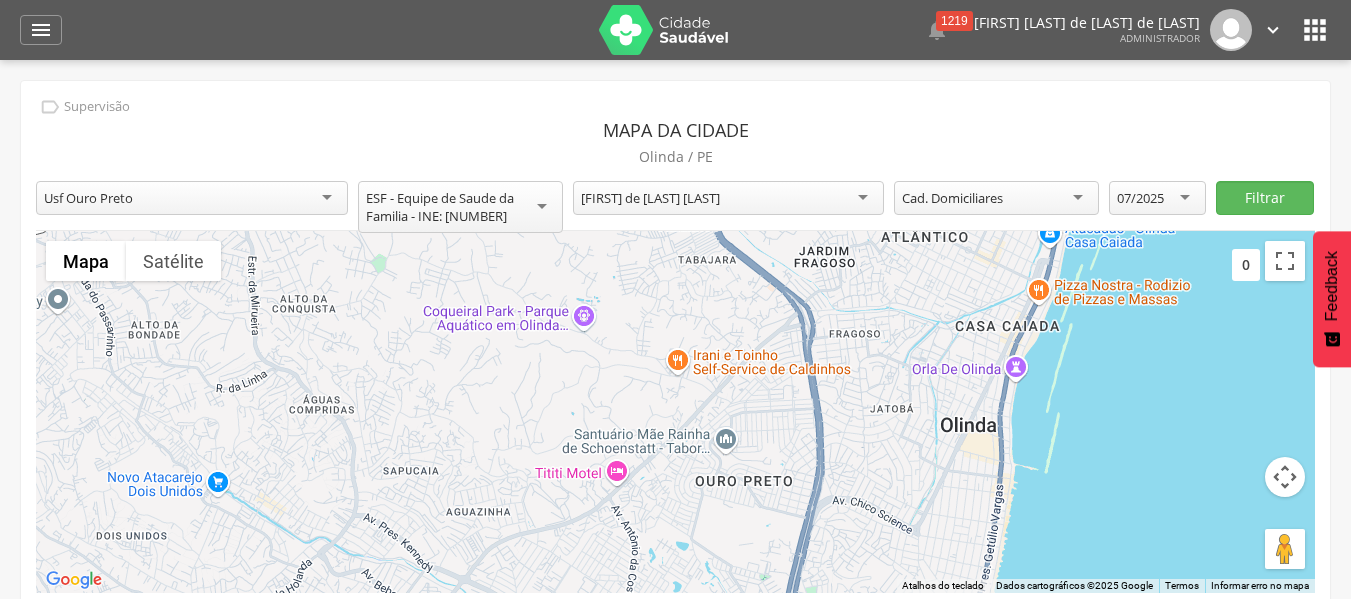 click on "07/2025" at bounding box center (1140, 198) 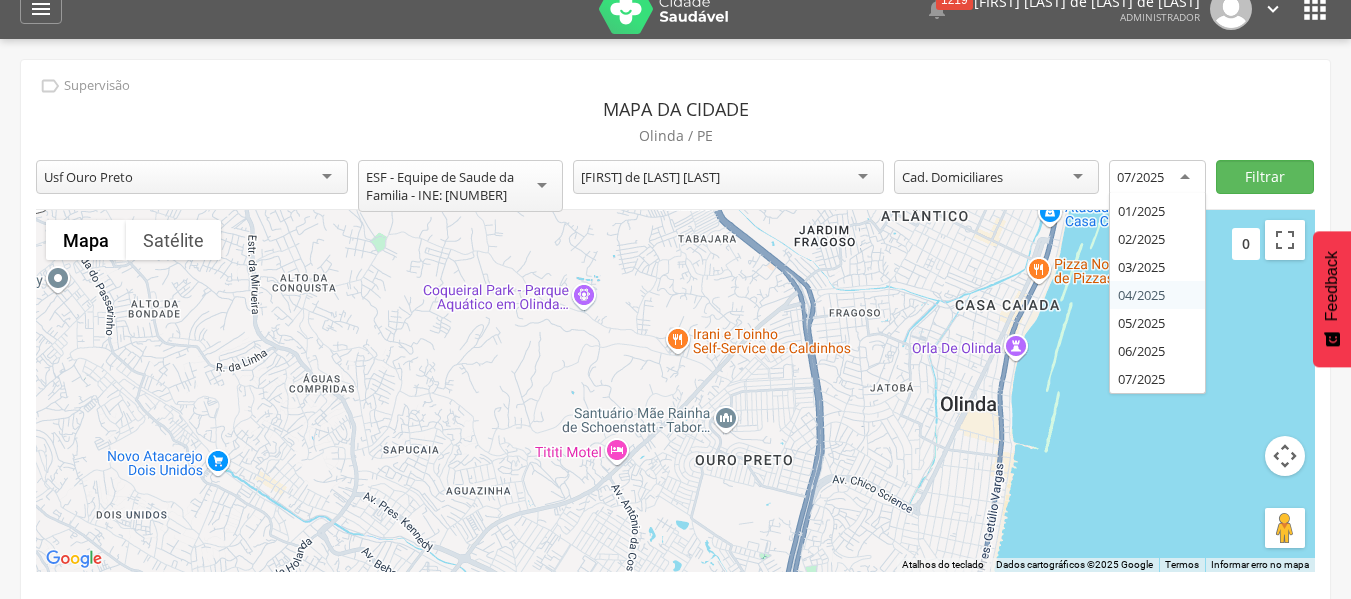 scroll, scrollTop: 0, scrollLeft: 0, axis: both 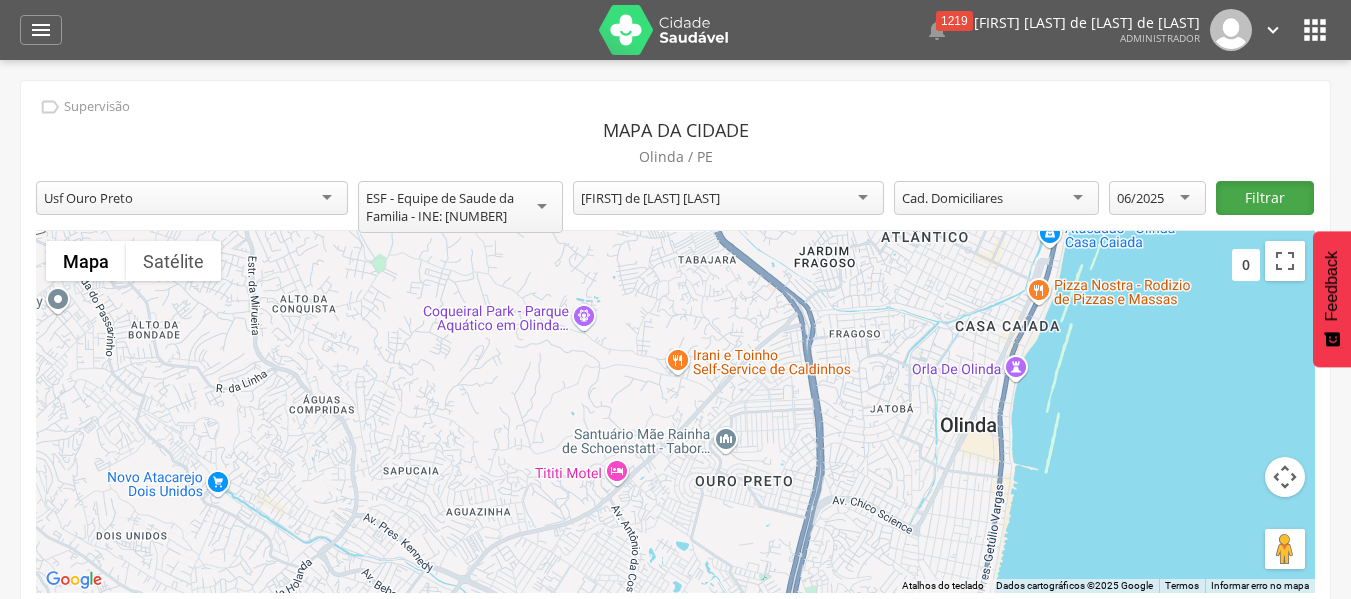 click on "Filtrar" at bounding box center (1264, 198) 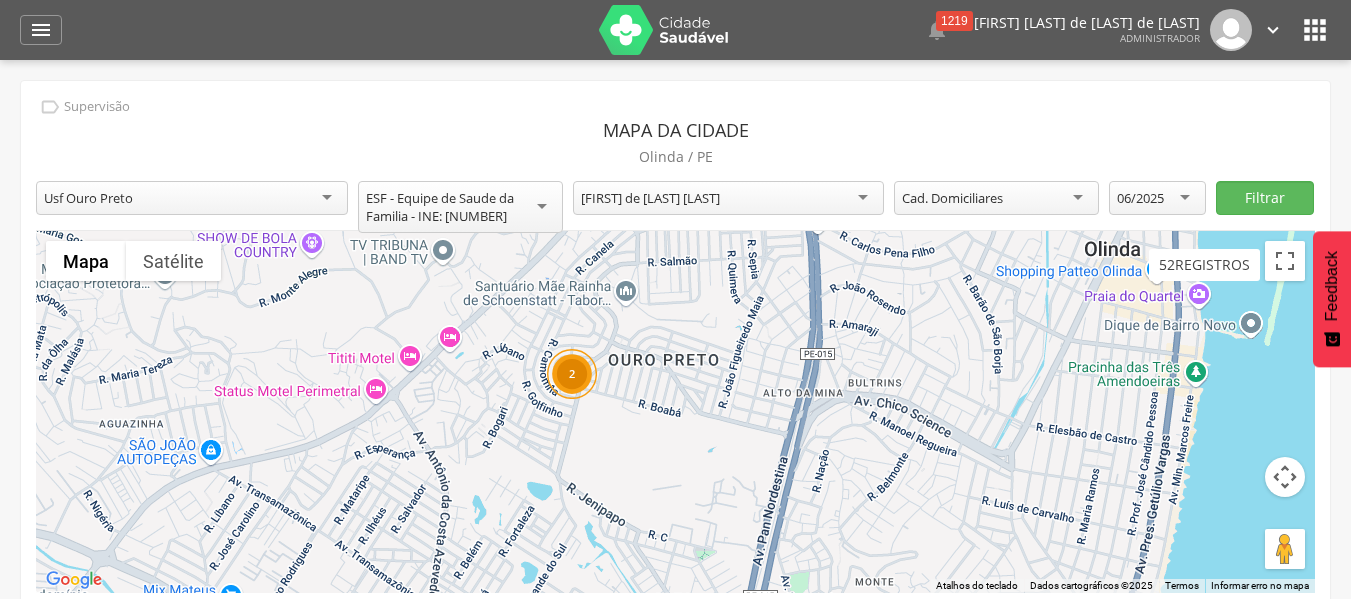drag, startPoint x: 708, startPoint y: 500, endPoint x: 651, endPoint y: 352, distance: 158.59697 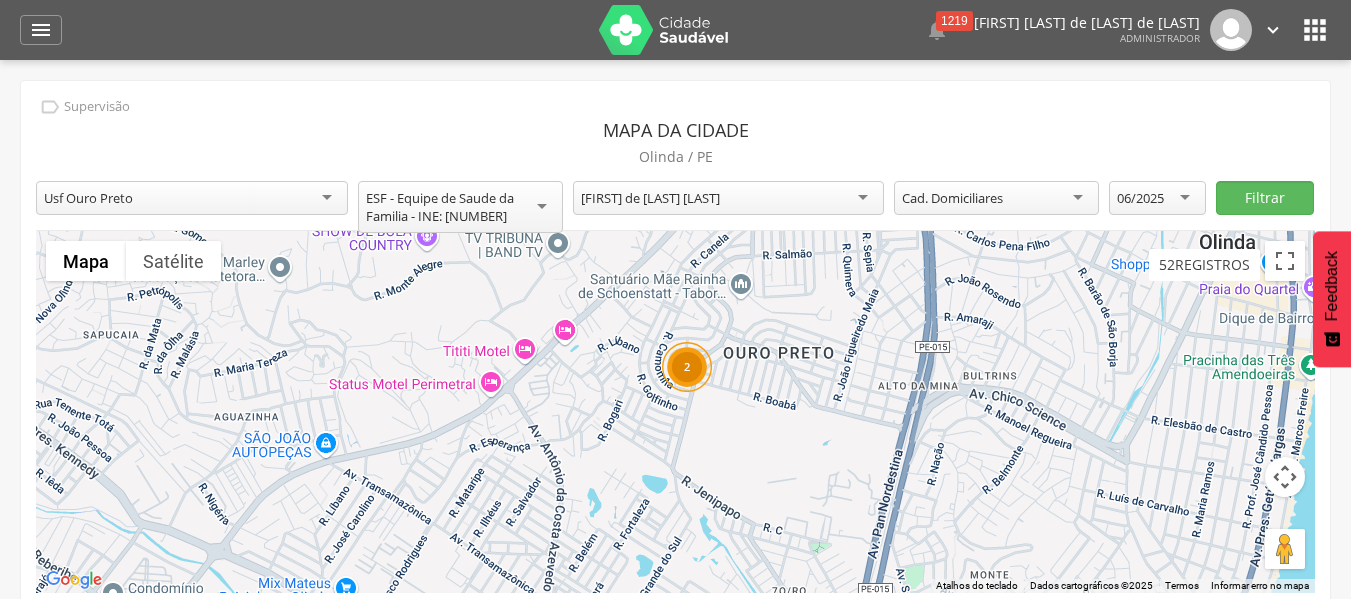 drag, startPoint x: 1000, startPoint y: 526, endPoint x: 1113, endPoint y: 514, distance: 113.63538 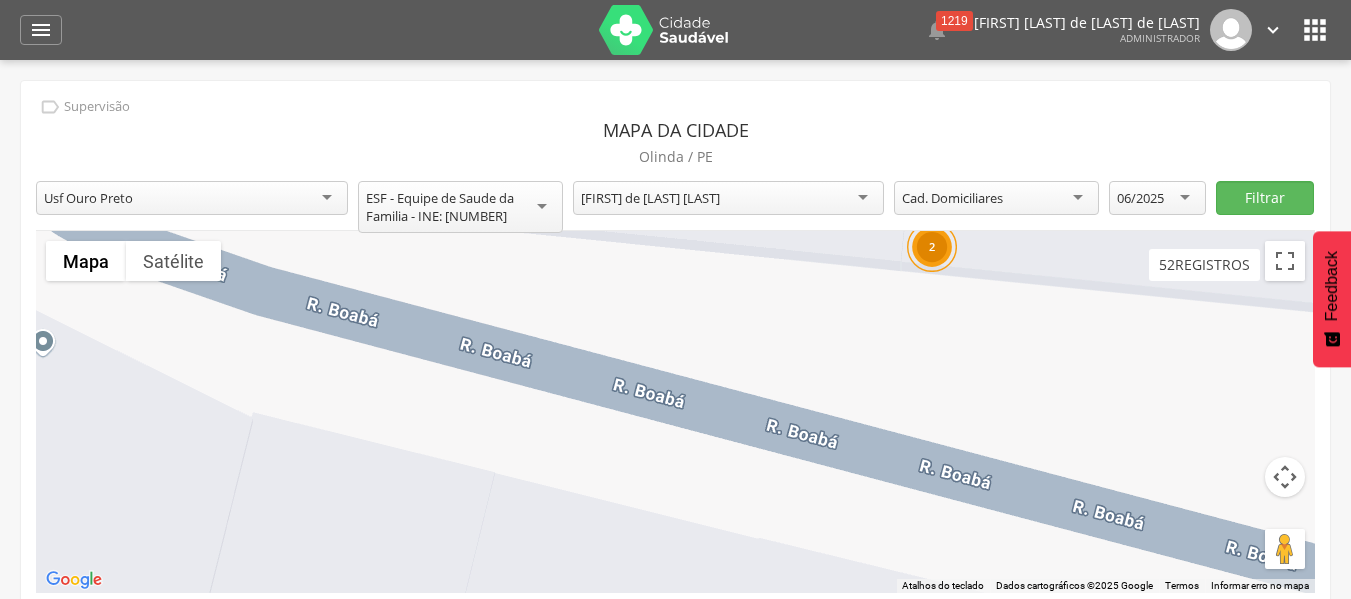 drag, startPoint x: 805, startPoint y: 409, endPoint x: 1061, endPoint y: 247, distance: 302.95215 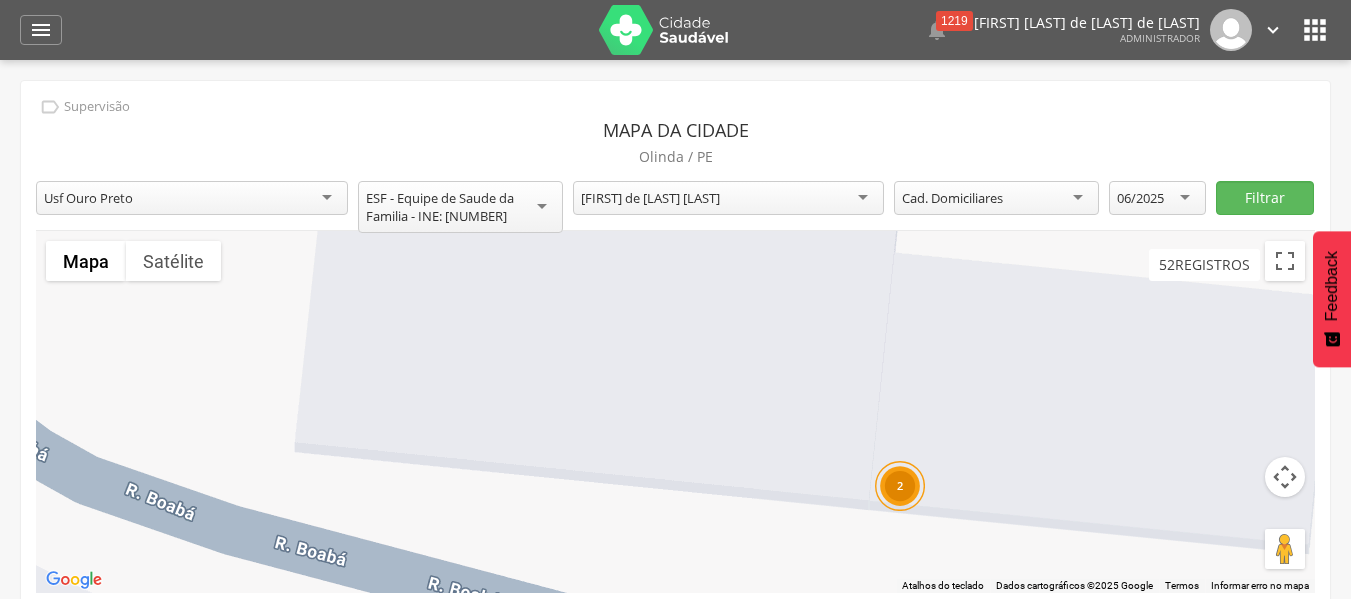 drag, startPoint x: 919, startPoint y: 475, endPoint x: 920, endPoint y: 603, distance: 128.0039 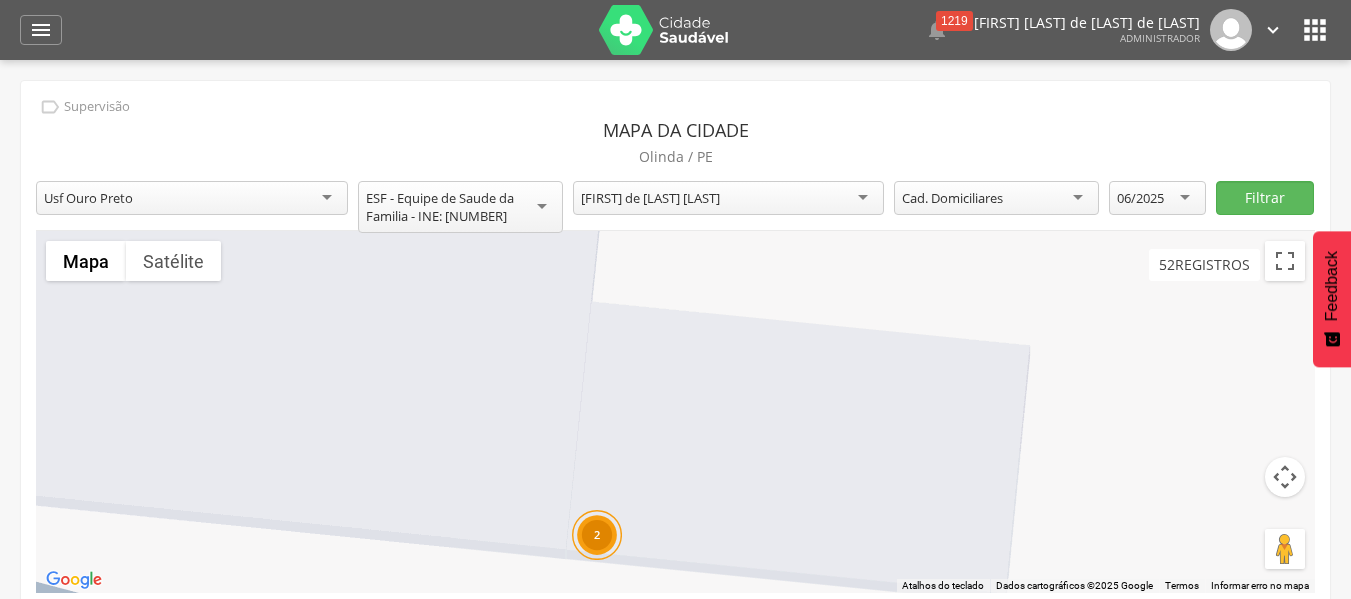 drag, startPoint x: 938, startPoint y: 437, endPoint x: 636, endPoint y: 474, distance: 304.25812 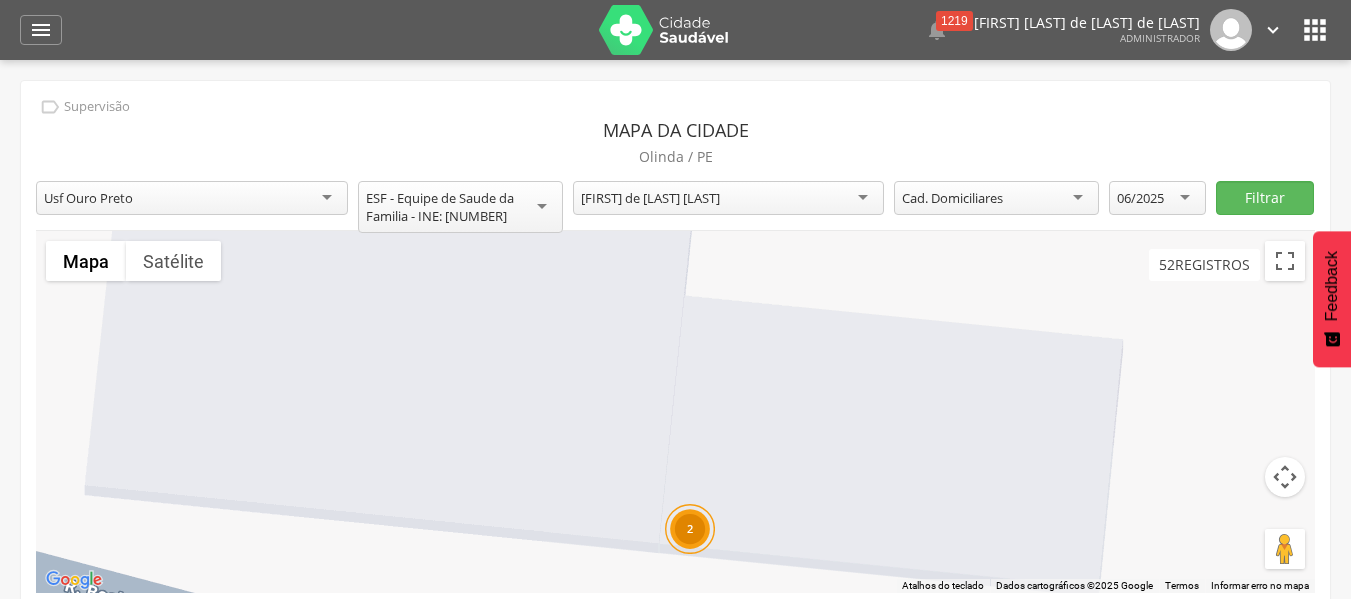 drag, startPoint x: 933, startPoint y: 407, endPoint x: 1006, endPoint y: 396, distance: 73.82411 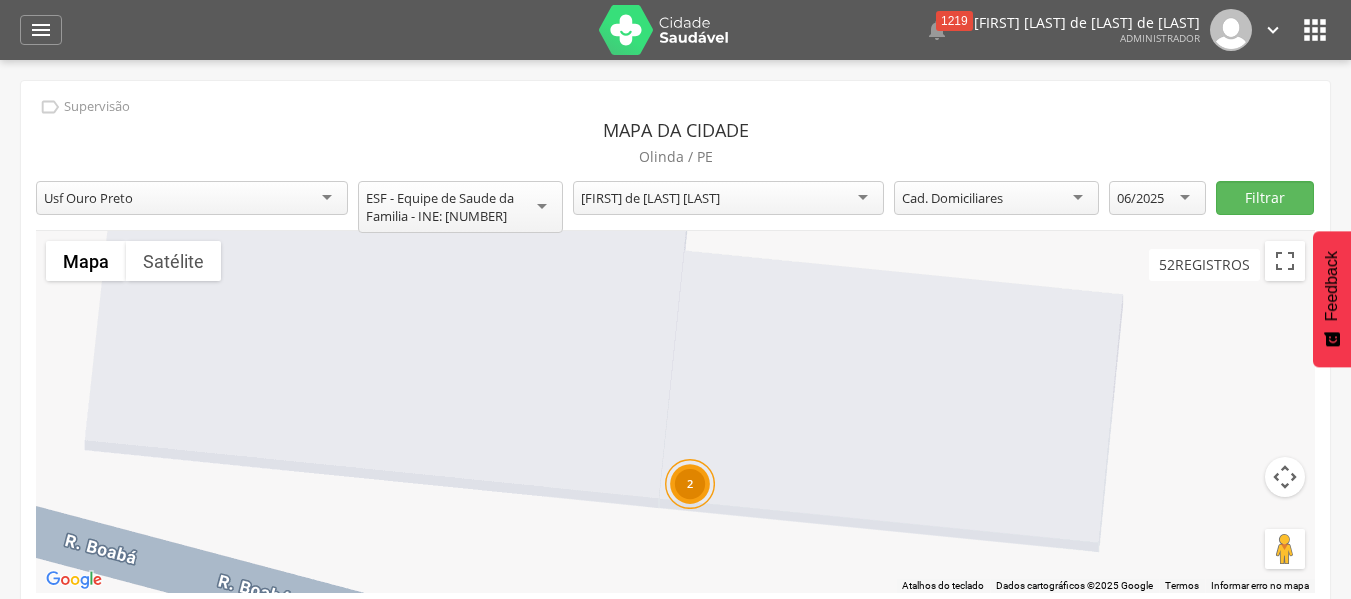 click on "2" at bounding box center (689, 484) 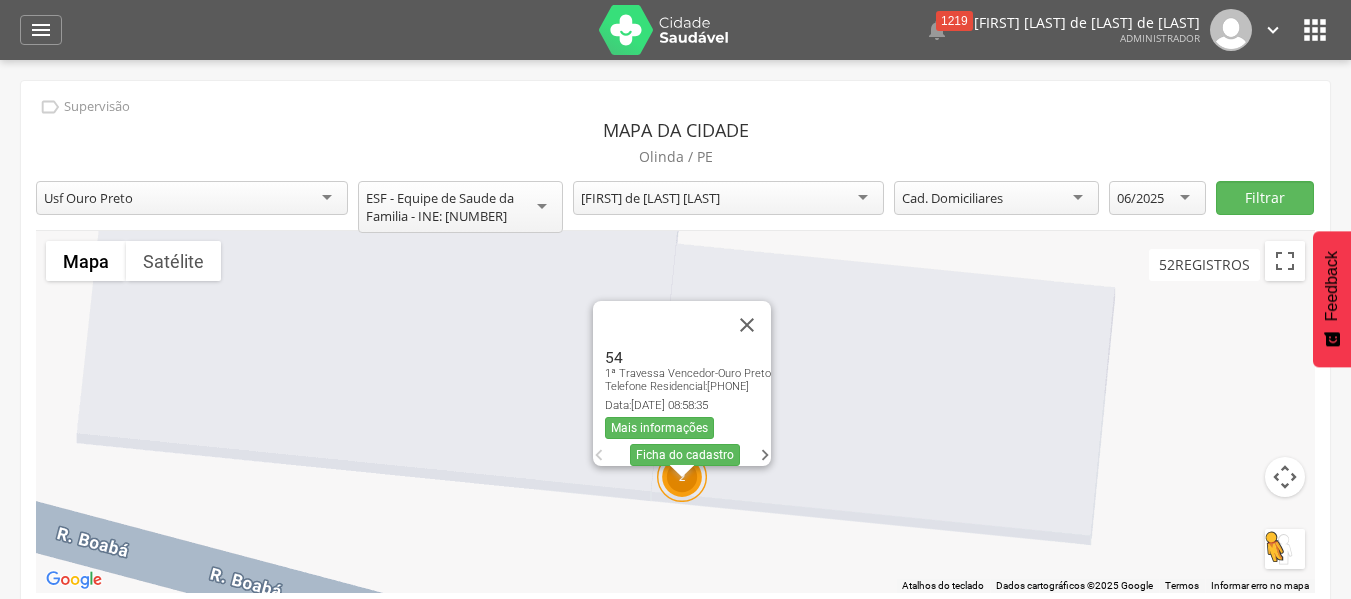 click at bounding box center [1285, 549] 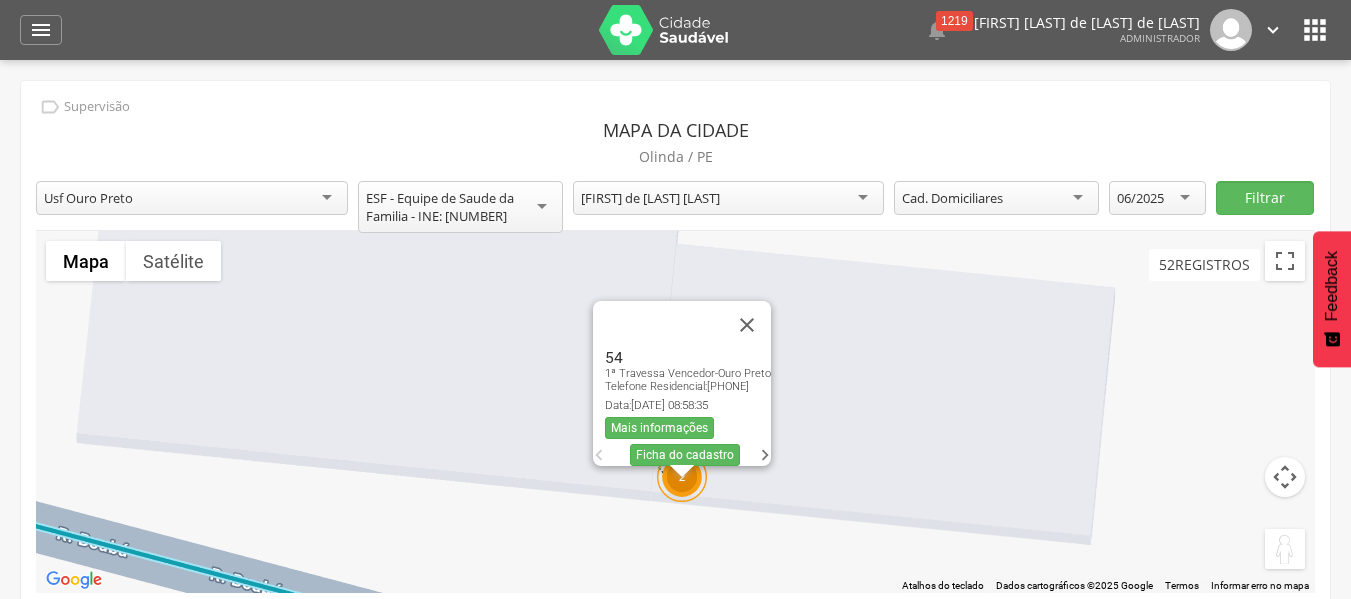 drag, startPoint x: 1281, startPoint y: 555, endPoint x: 670, endPoint y: 464, distance: 617.73944 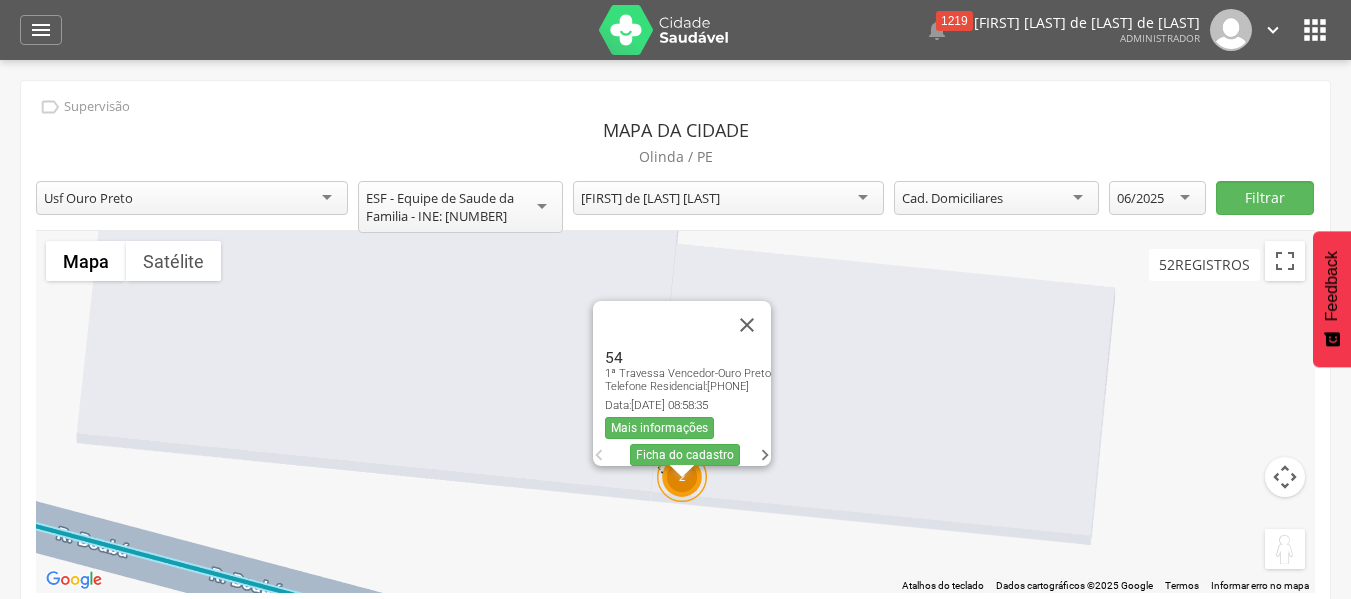 click on "2 Pressione as teclas Alt + Enter para ativar o recurso de arrastar com o teclado. Depois disso, use as teclas de seta para mover o marcador. Pressione a tecla Enter quando quiser parar de arrastar. Para cancelar, pressione Esc.   54 1ª [STREET] [STREET] -  [CITY] Telefone Residencial:  [PHONE] Data:  [DATE]   08:58:35 Mais informações  Ficha do cadastro    1000 [STREET] -  -  [CITY] Telefone Residencial:  [PHONE] Data:  [DATE]   09:17:50 Mais informações  Ficha do cadastro  Carregando... Pressione Ctrl e role a tela simultaneamente para aplicar zoom no mapa Mapa Relevo Satélite Marcadores Atalhos do teclado Dados do mapa Dados cartográficos ©2025 Google Dados cartográficos ©2025 Google 2 m  Clique para alternar entre unidades métricas e imperiais Termos Informar erro no mapa" at bounding box center [675, 412] 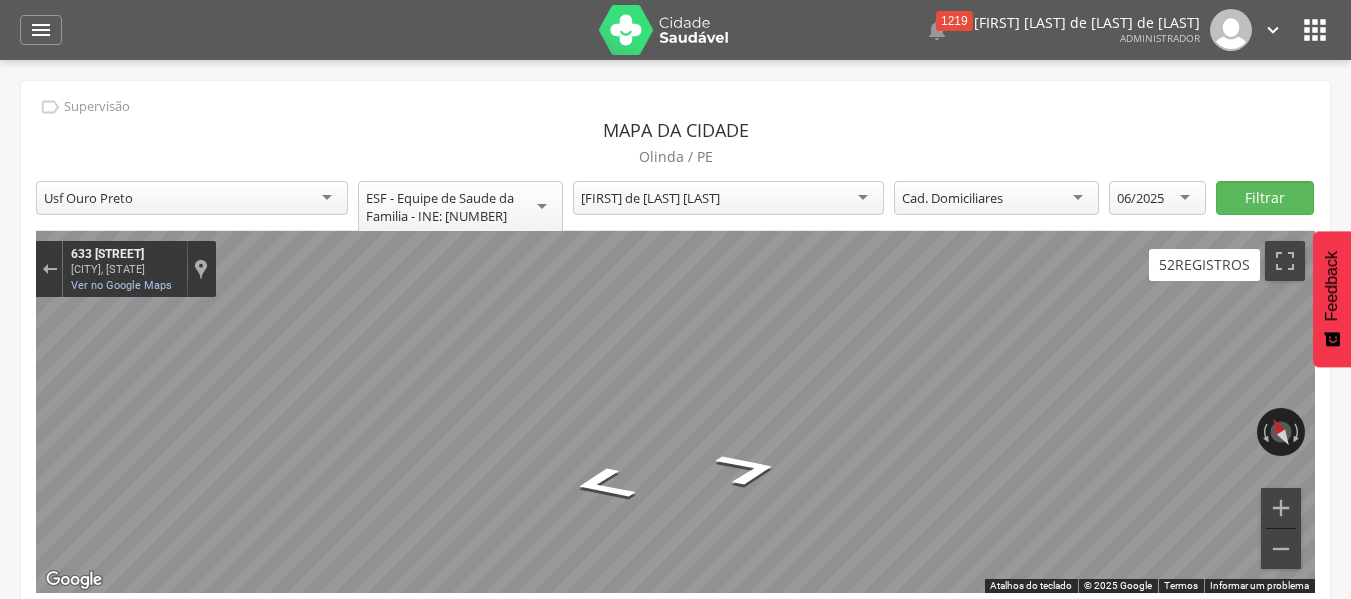 click on "52  registros" at bounding box center (1204, 264) 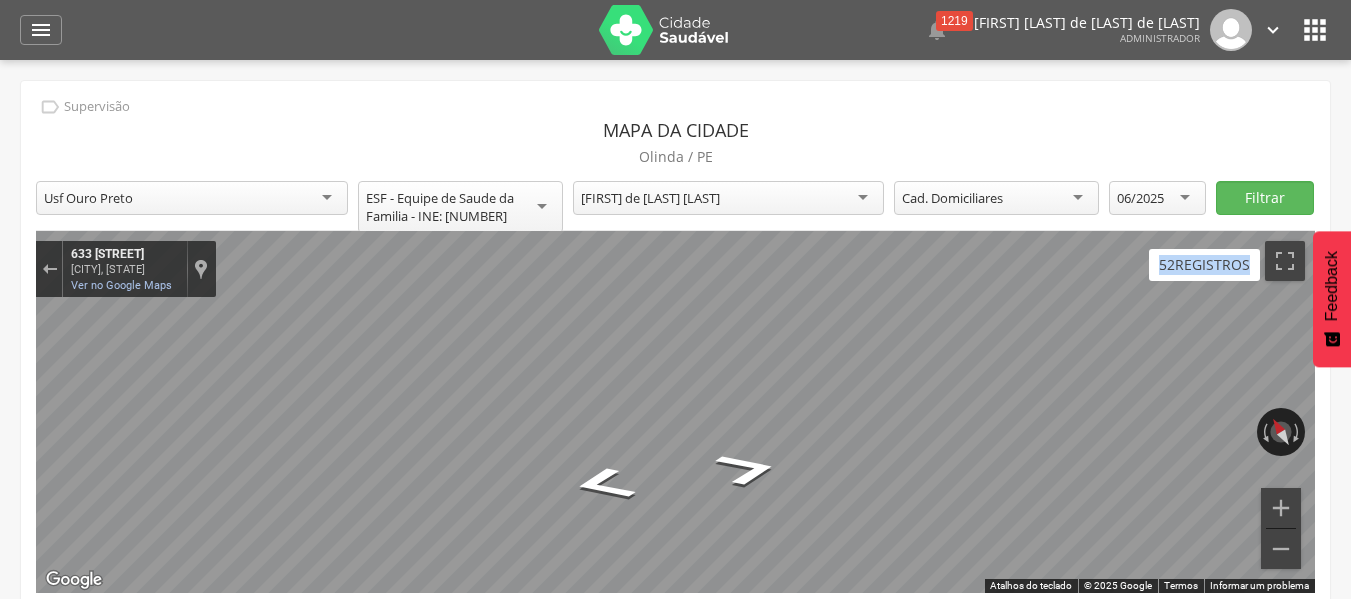 click on "52  registros" at bounding box center [1204, 264] 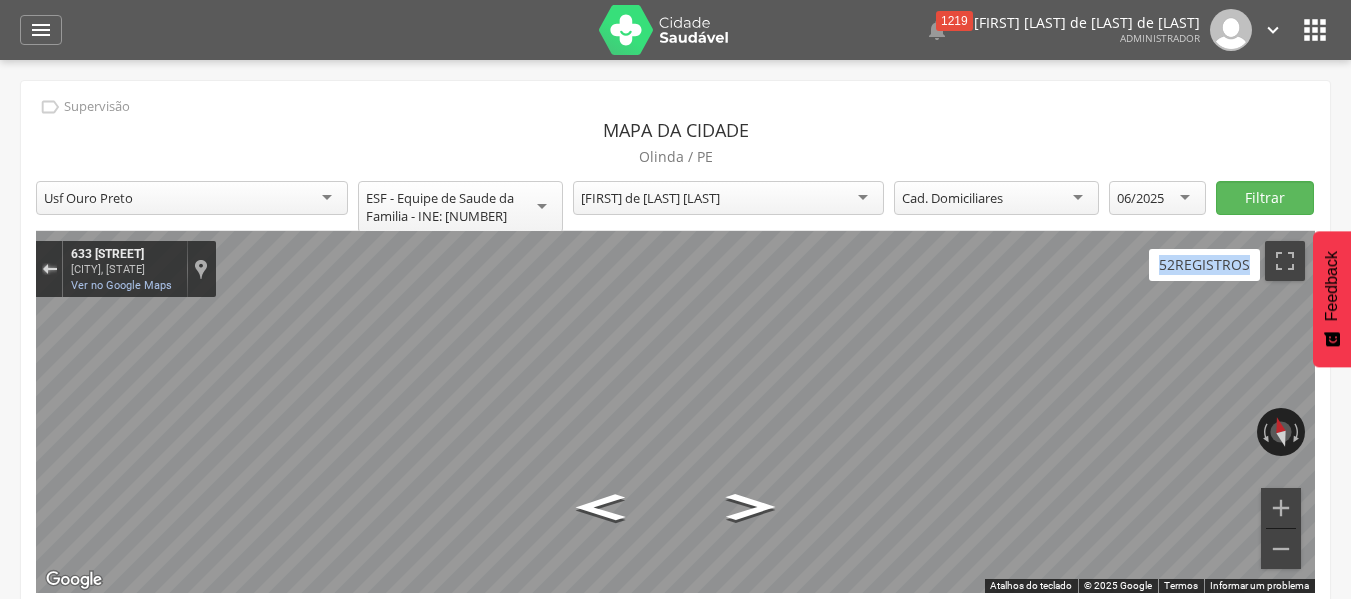 click at bounding box center (49, 269) 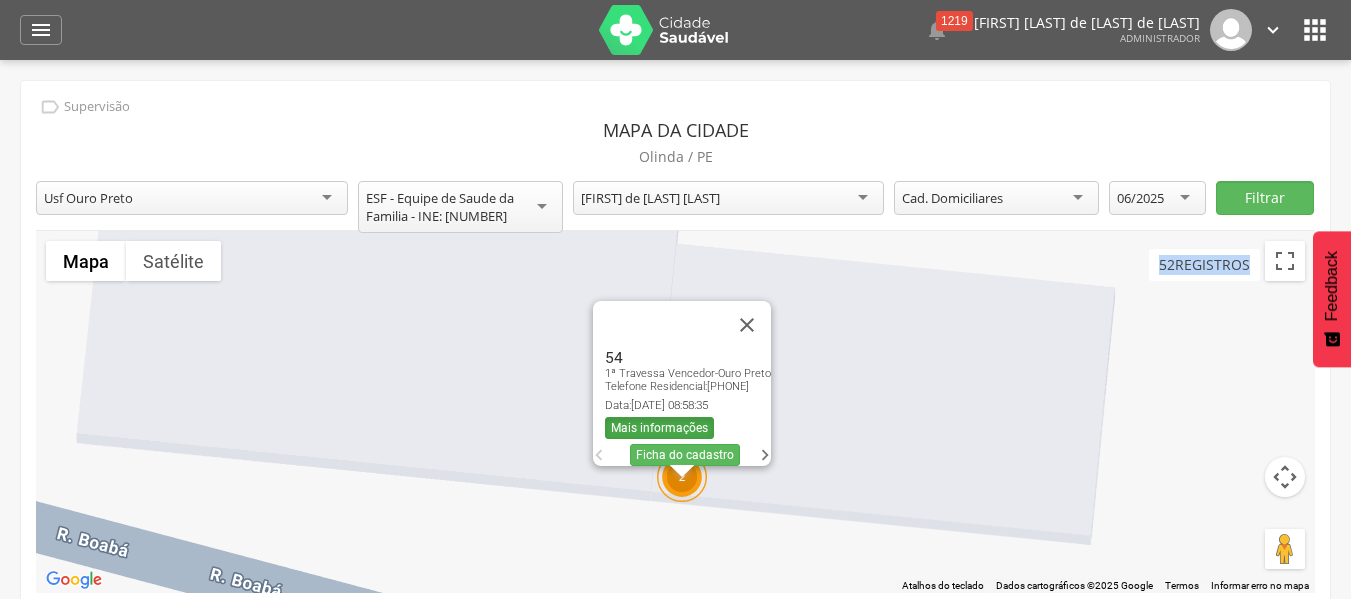 click on "Mais informações" at bounding box center (659, 428) 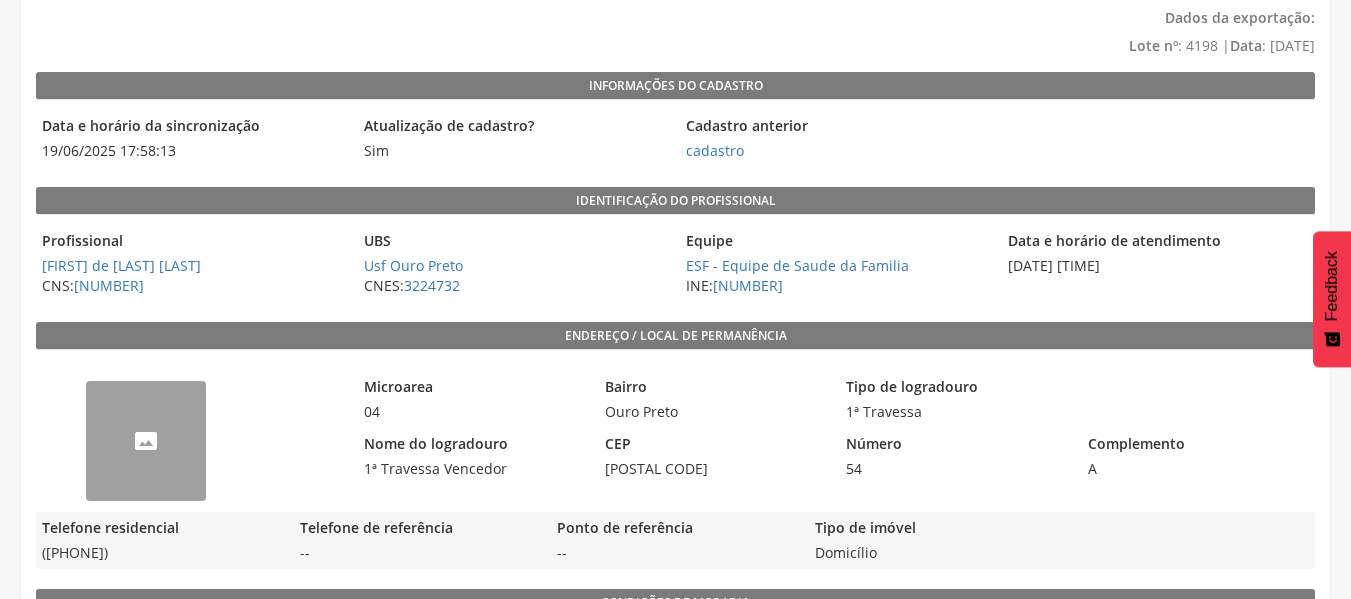 scroll, scrollTop: 0, scrollLeft: 0, axis: both 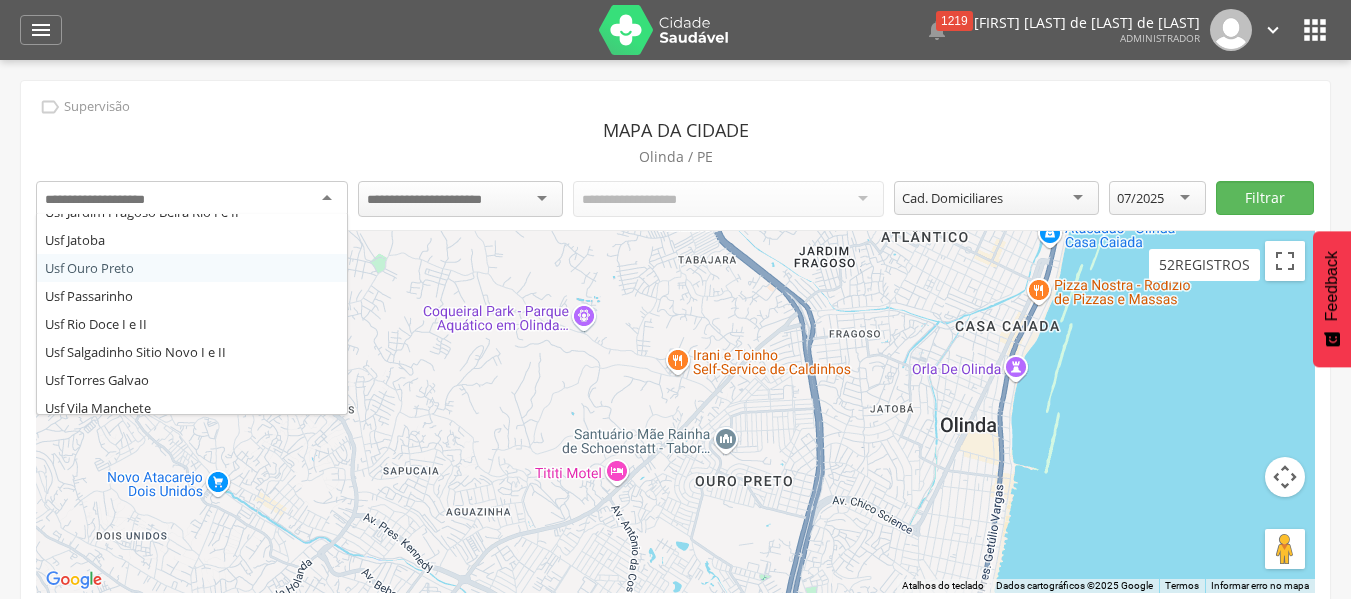 click at bounding box center (192, 199) 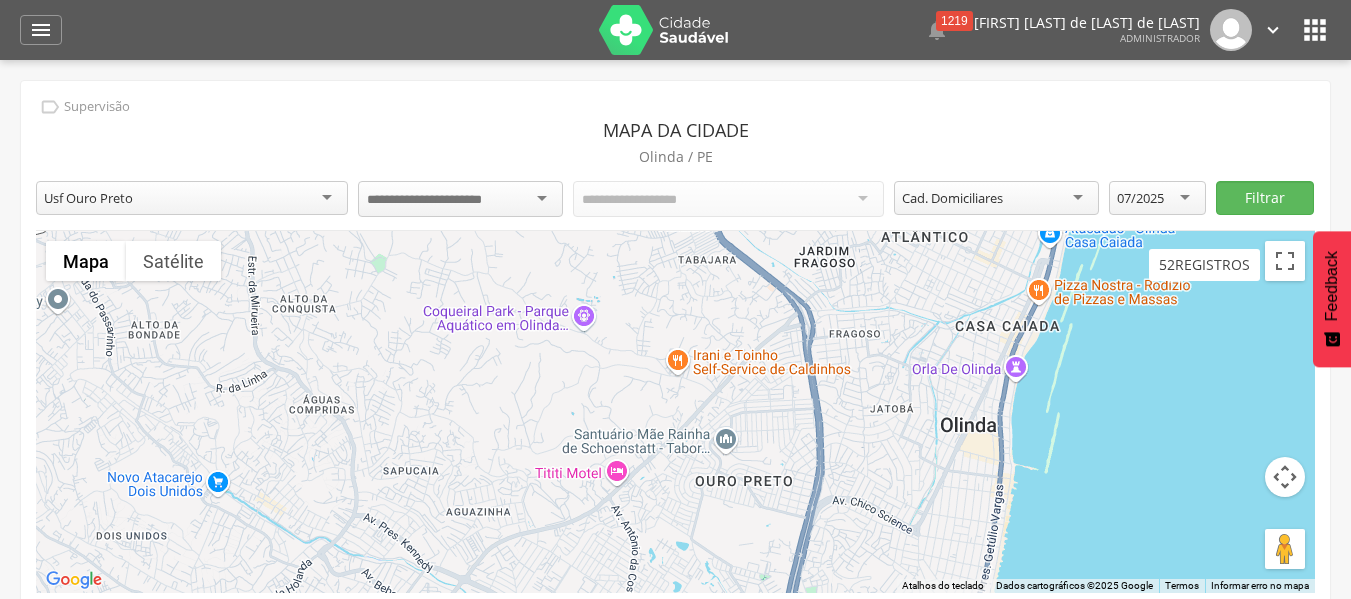click at bounding box center [460, 199] 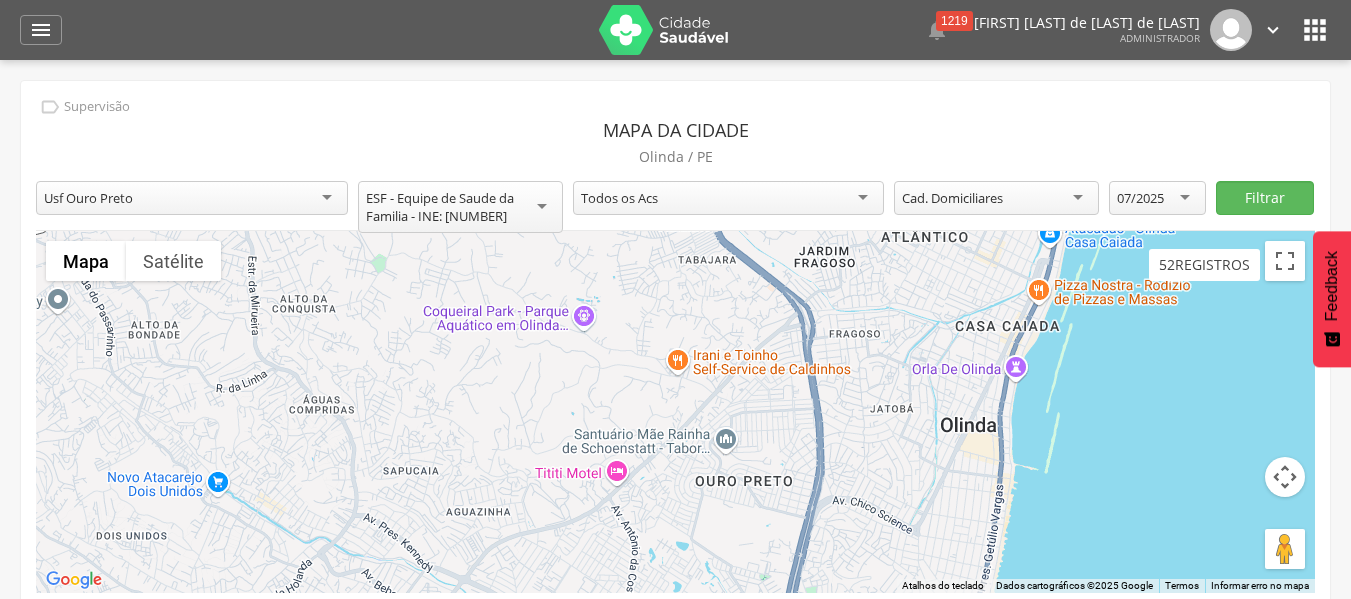 click on "Todos os Acs" at bounding box center (729, 198) 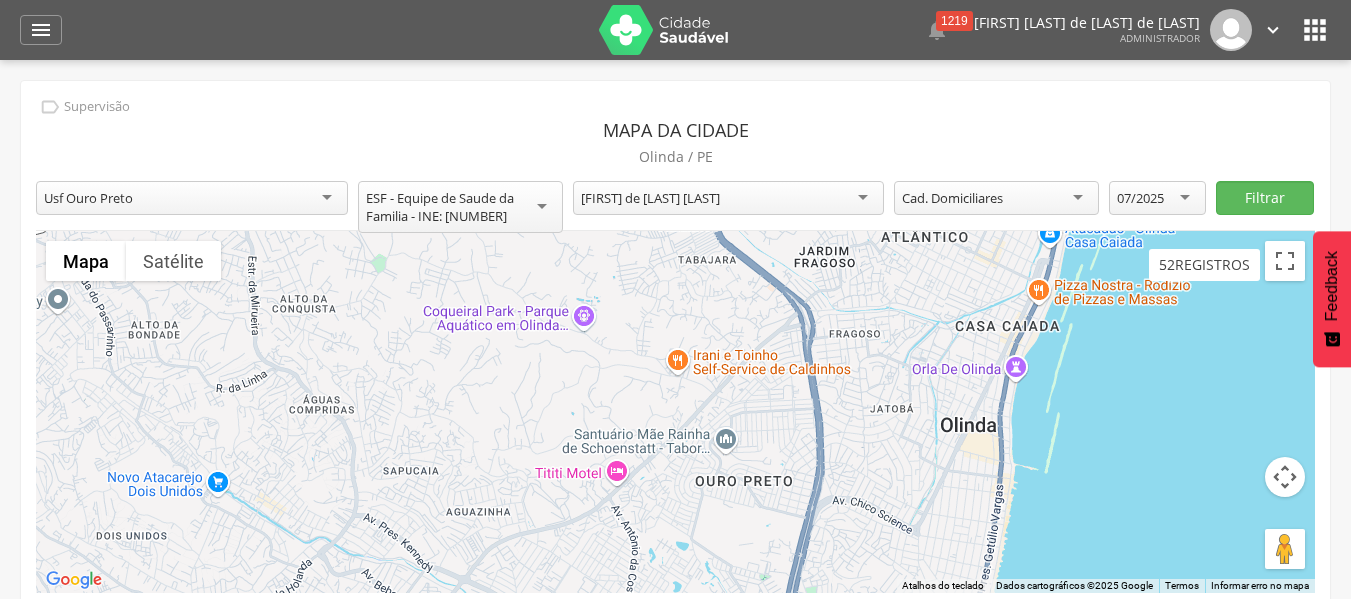 click on "07/2025" at bounding box center [1140, 198] 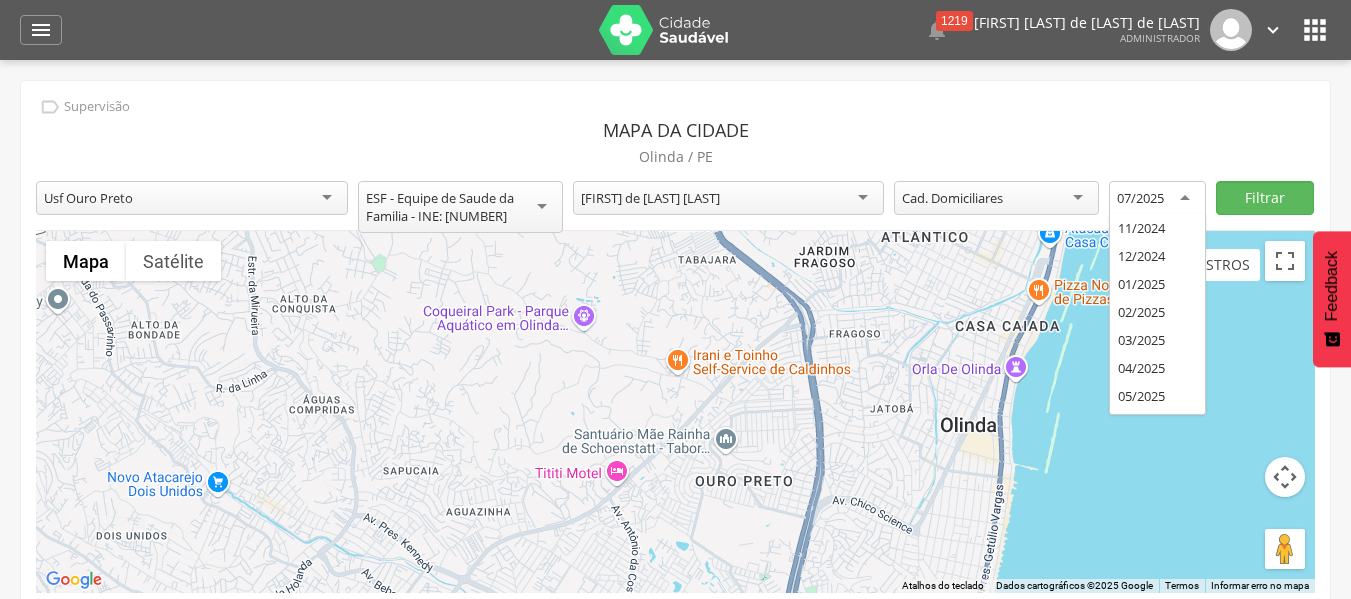 scroll, scrollTop: 2852, scrollLeft: 0, axis: vertical 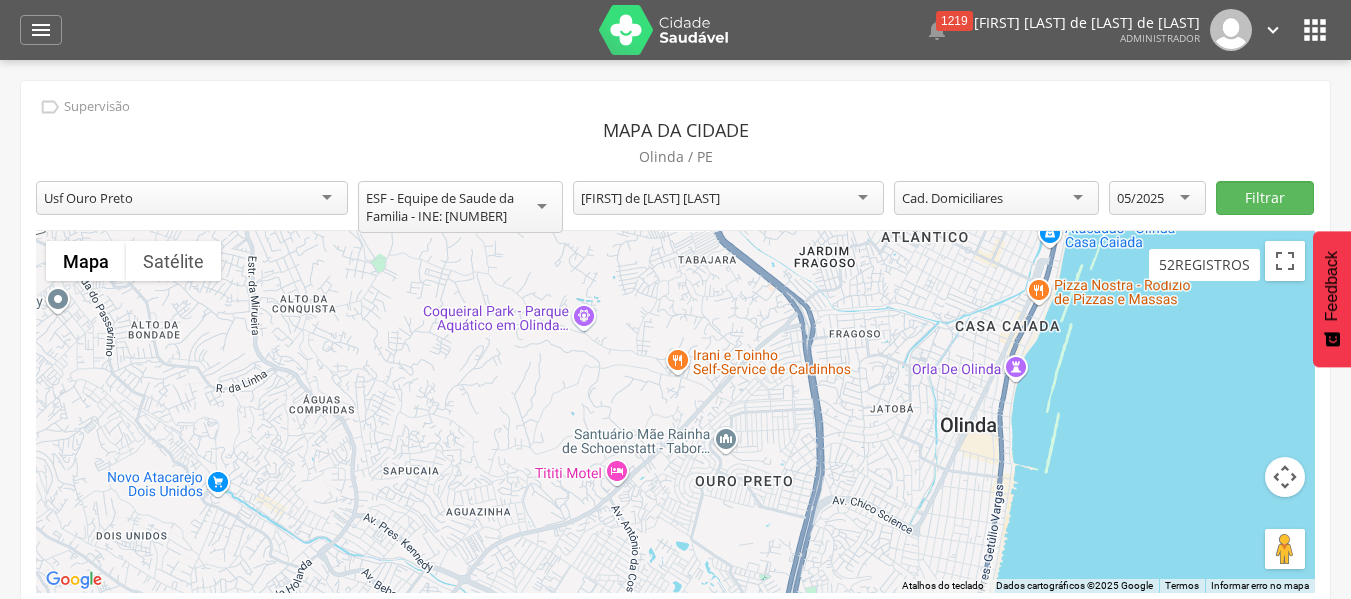 click on "**********" at bounding box center (675, 352) 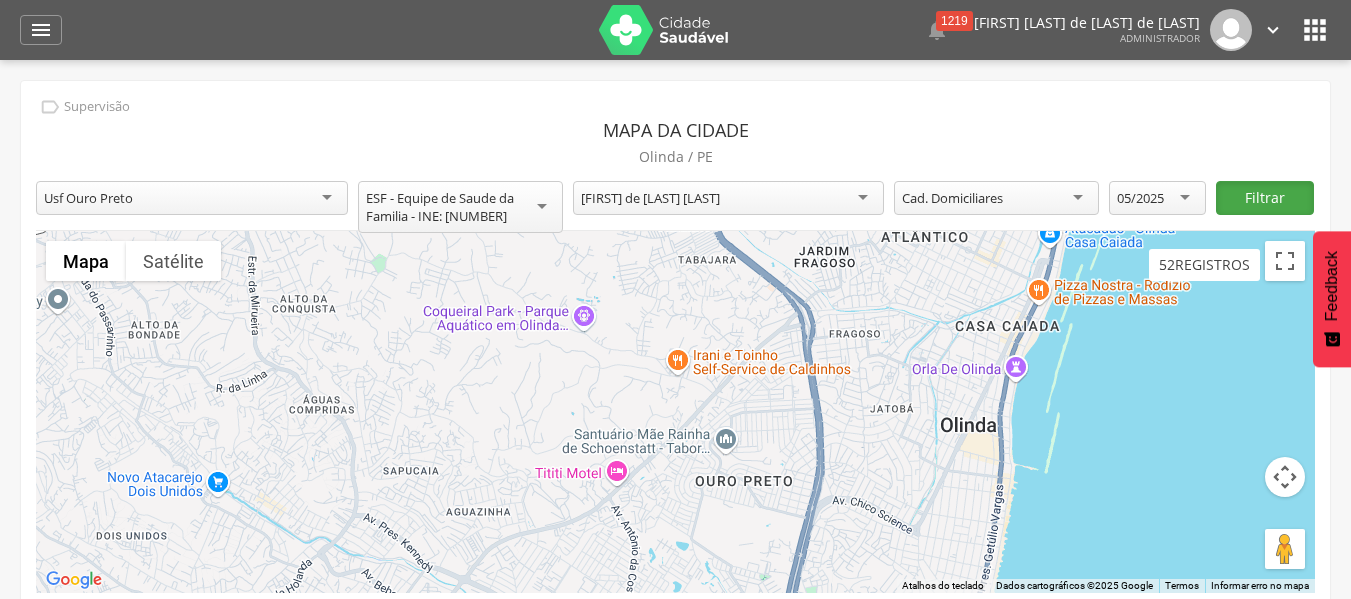 click on "Filtrar" at bounding box center (1264, 198) 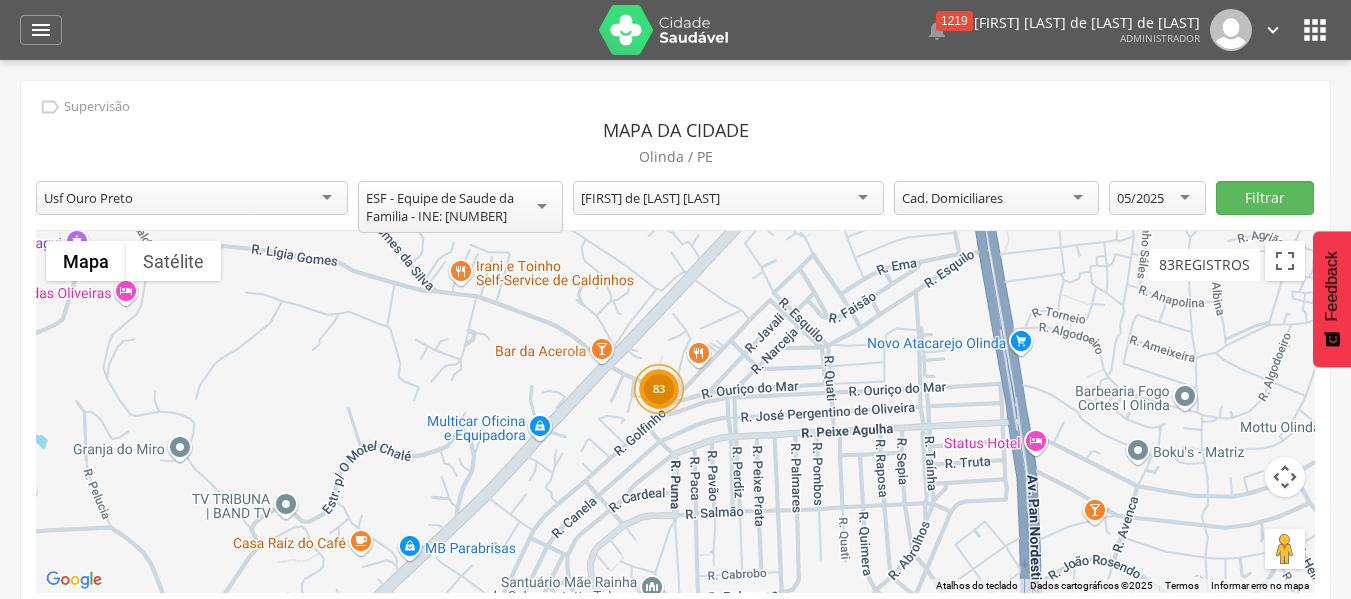drag, startPoint x: 759, startPoint y: 500, endPoint x: 740, endPoint y: 451, distance: 52.554733 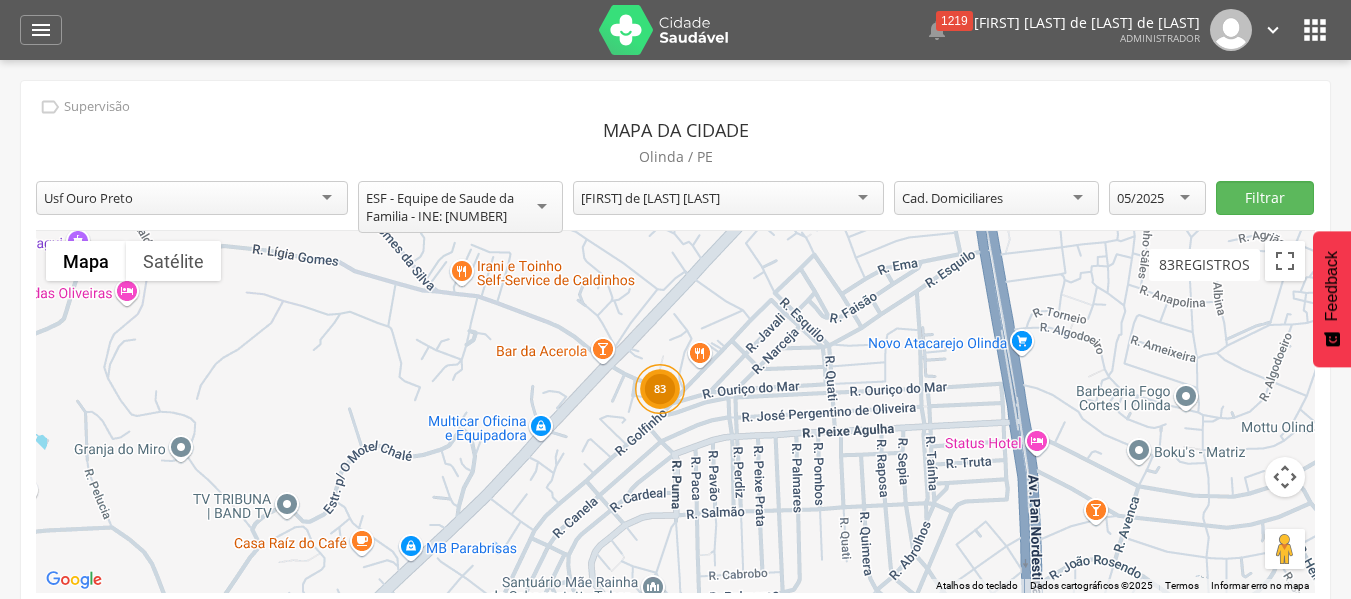 click on "83" at bounding box center (675, 412) 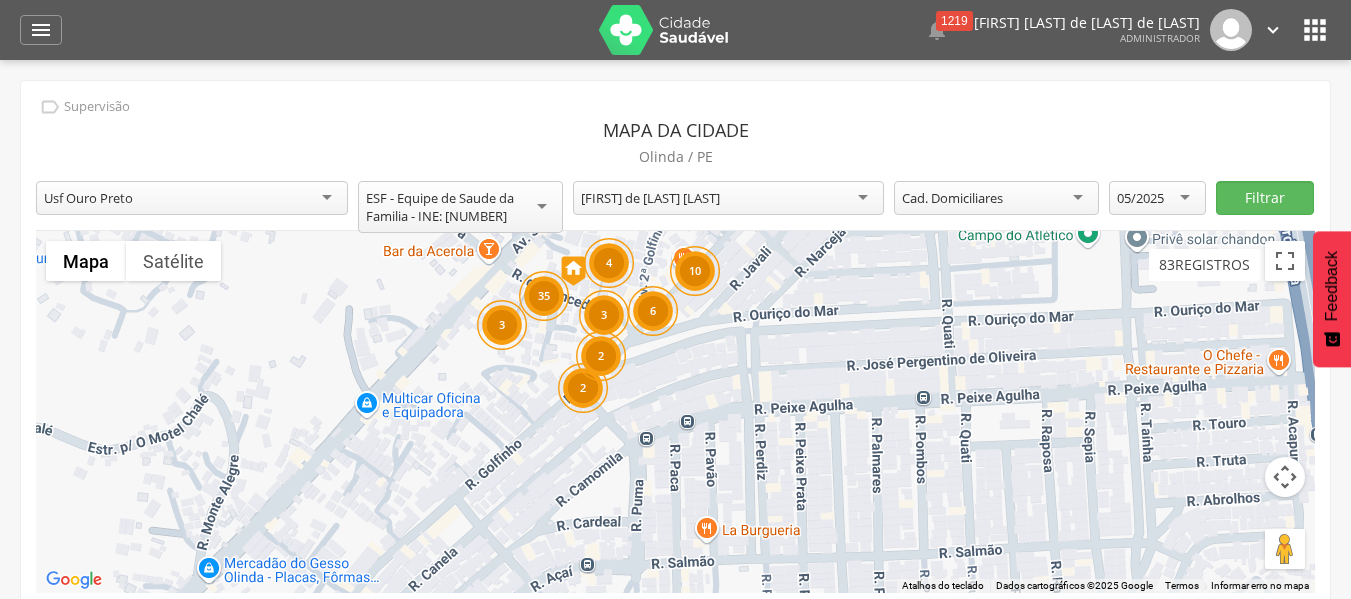 click on "3 35 3 4 2 6 2 10" at bounding box center [675, 412] 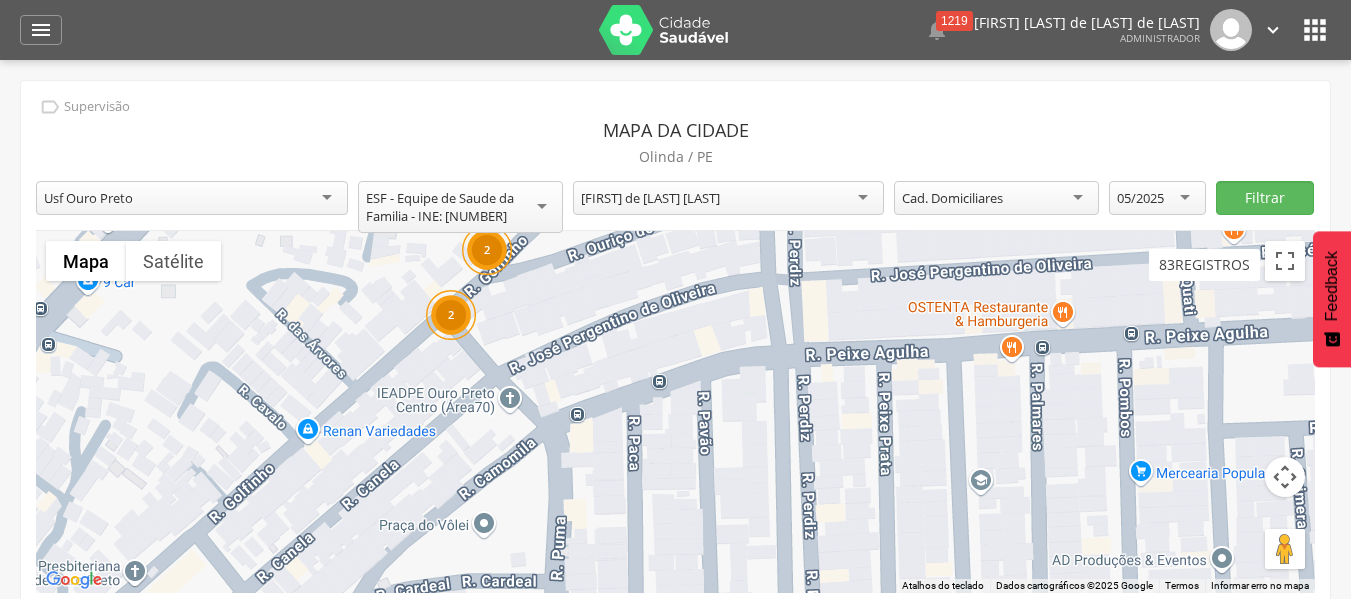 click on "2 2" at bounding box center (675, 412) 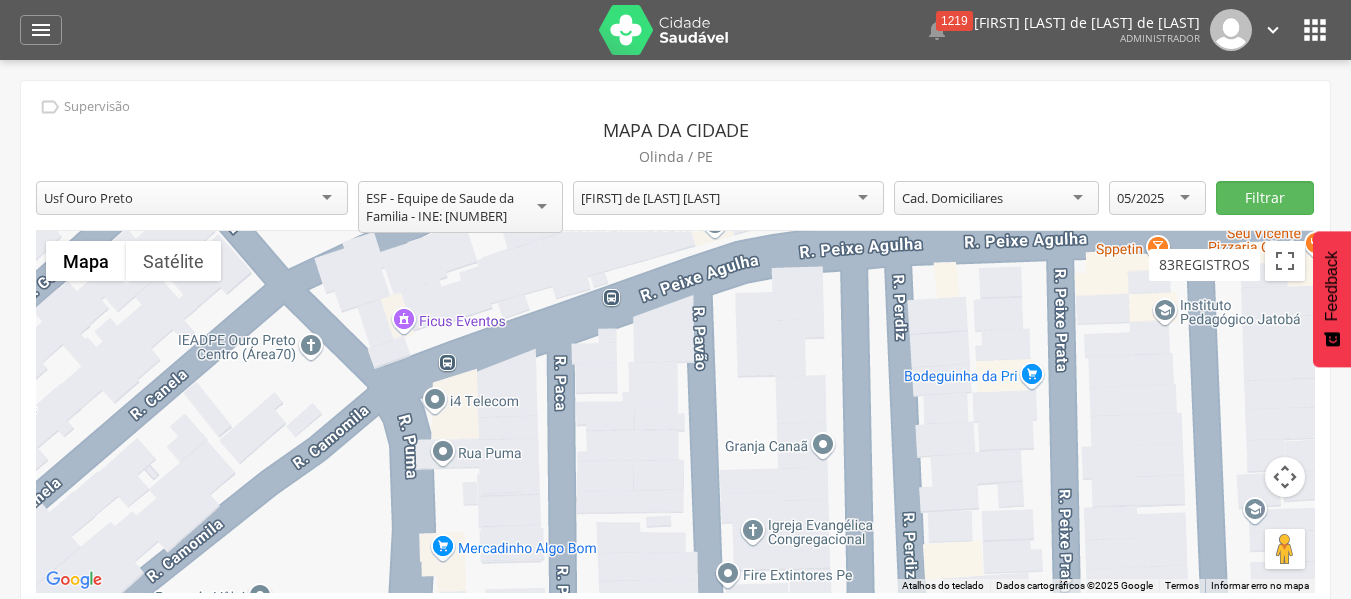 click at bounding box center (675, 412) 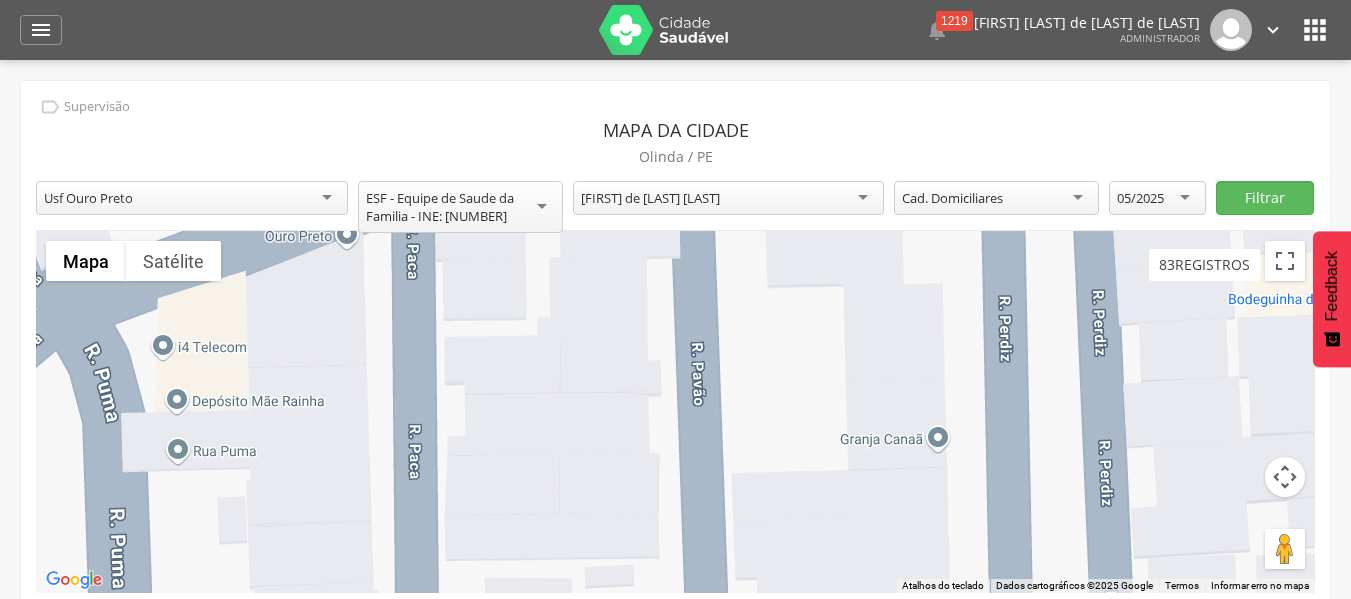 click at bounding box center (675, 412) 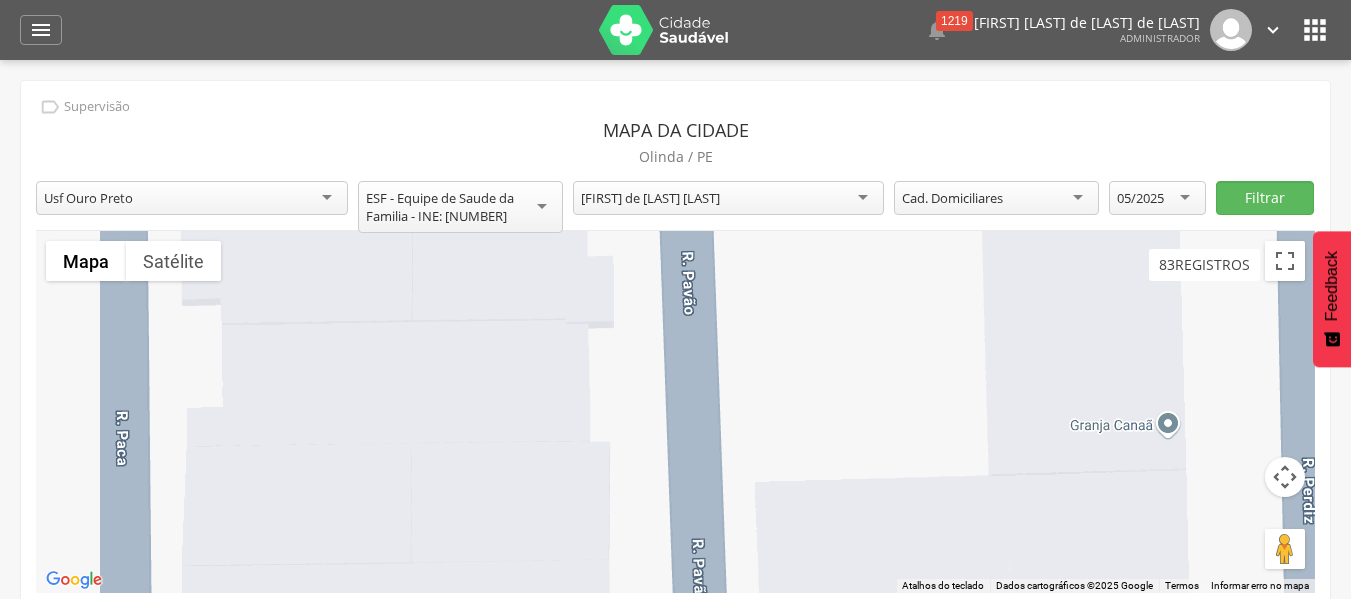click at bounding box center (675, 412) 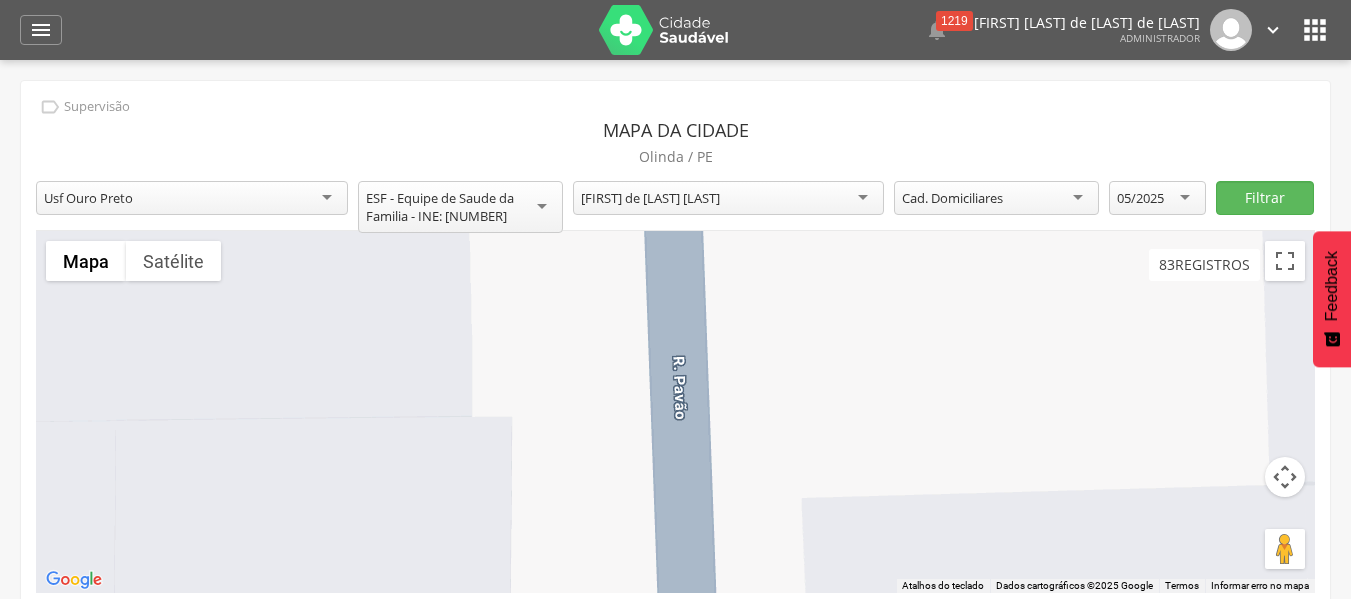click at bounding box center (675, 412) 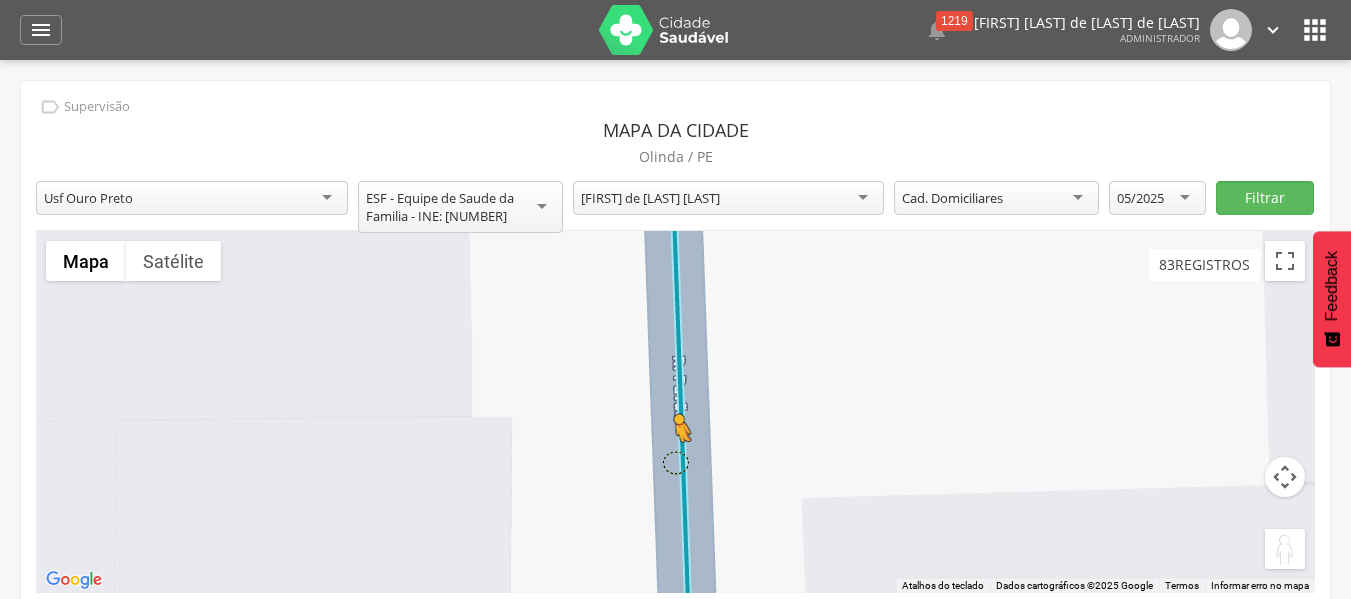 drag, startPoint x: 1283, startPoint y: 560, endPoint x: 674, endPoint y: 461, distance: 616.9943 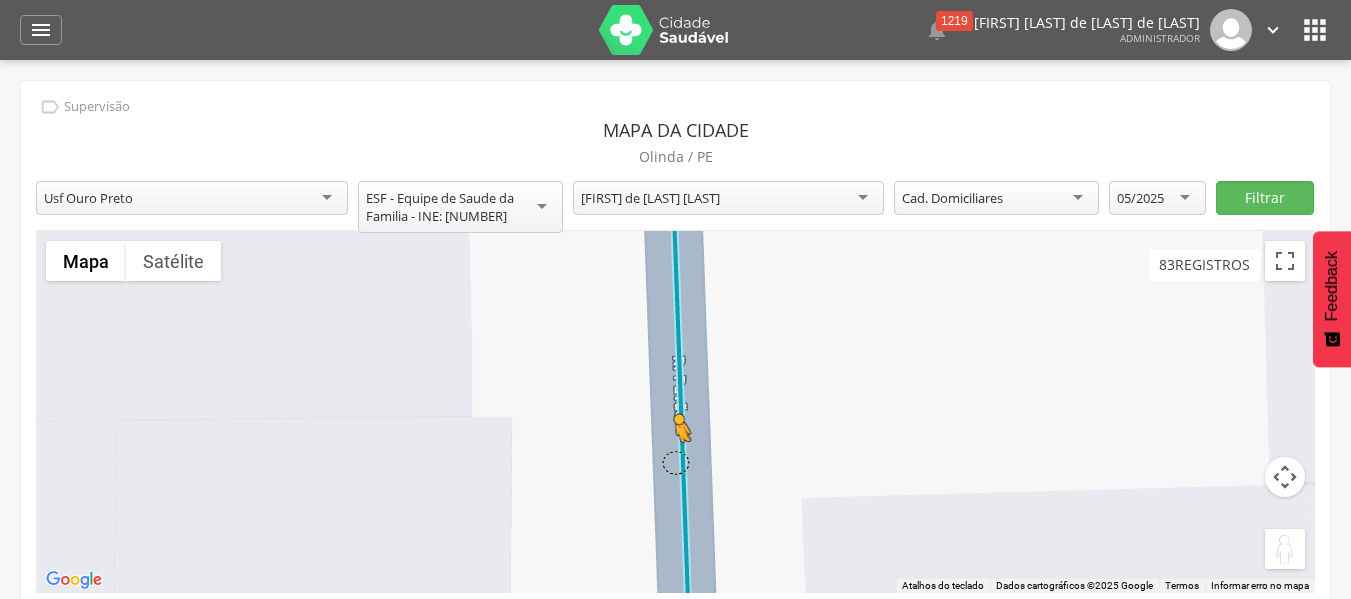 click on "Pressione as teclas Alt + Enter para ativar o recurso de arrastar com o teclado. Depois disso, use as teclas de seta para mover o marcador. Pressione a tecla Enter quando quiser parar de arrastar. Para cancelar, pressione Esc. Carregando... Mapa Relevo Satélite Marcadores Atalhos do teclado Dados do mapa Dados cartográficos ©2025 Google Dados cartográficos ©2025 Google 2 m  Clique para alternar entre unidades métricas e imperiais Termos Informar erro no mapa" at bounding box center [675, 412] 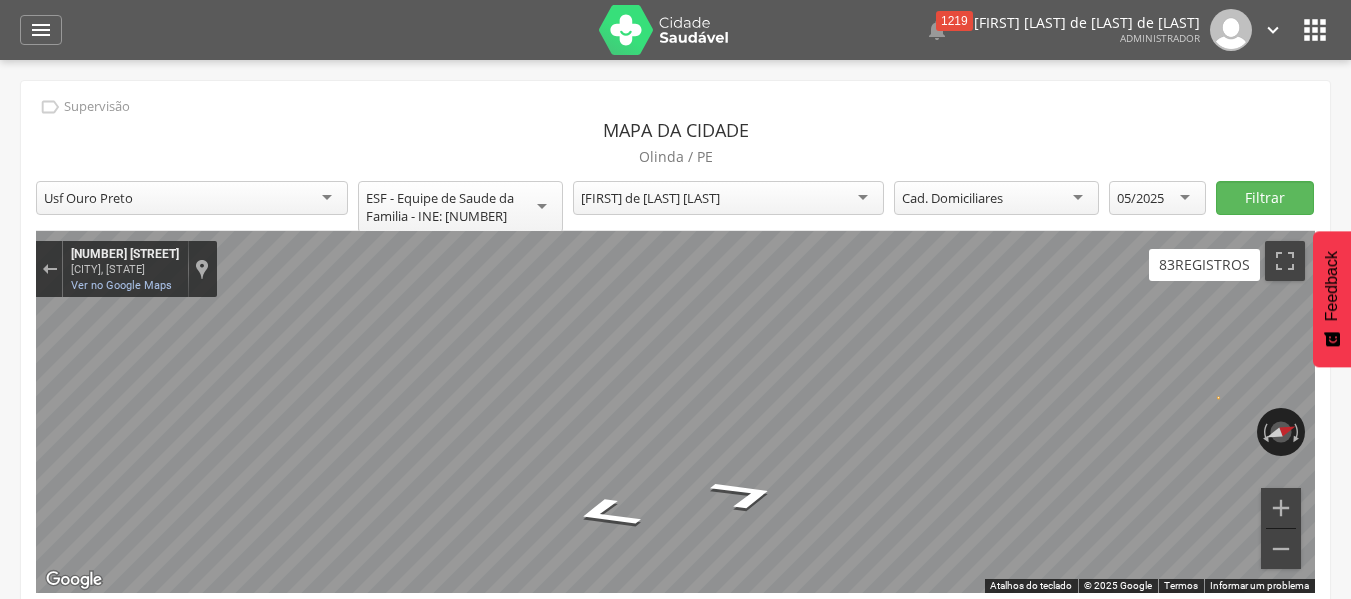 click on "
Dashboard
Supervisão
Produtividade
Mapa da cidade
Mapa de cobertura
Ranking
App desatualizado
Última sincronização
Painel de monitoramento
Indicadores
Bolsa Família
Colo de Útero e Mama
Controle Aedes
Controle DCNT
Mortalidade Infantil
Mortalidade Materna
Saúde Mental
Pessoas com Deficiência
Pré-Natal
Puericultura
Sala de situação
Mapa dinâmico
Buscas ativas
Indivíduos
Admin
Mapeamento
Ruas
Tipos de mapeamento
Relatórios
Acompanhamento
Personalizados
Mapeamentos
Atendimentos
Bolsa Família
Suporte
0

1219" at bounding box center [675, 299] 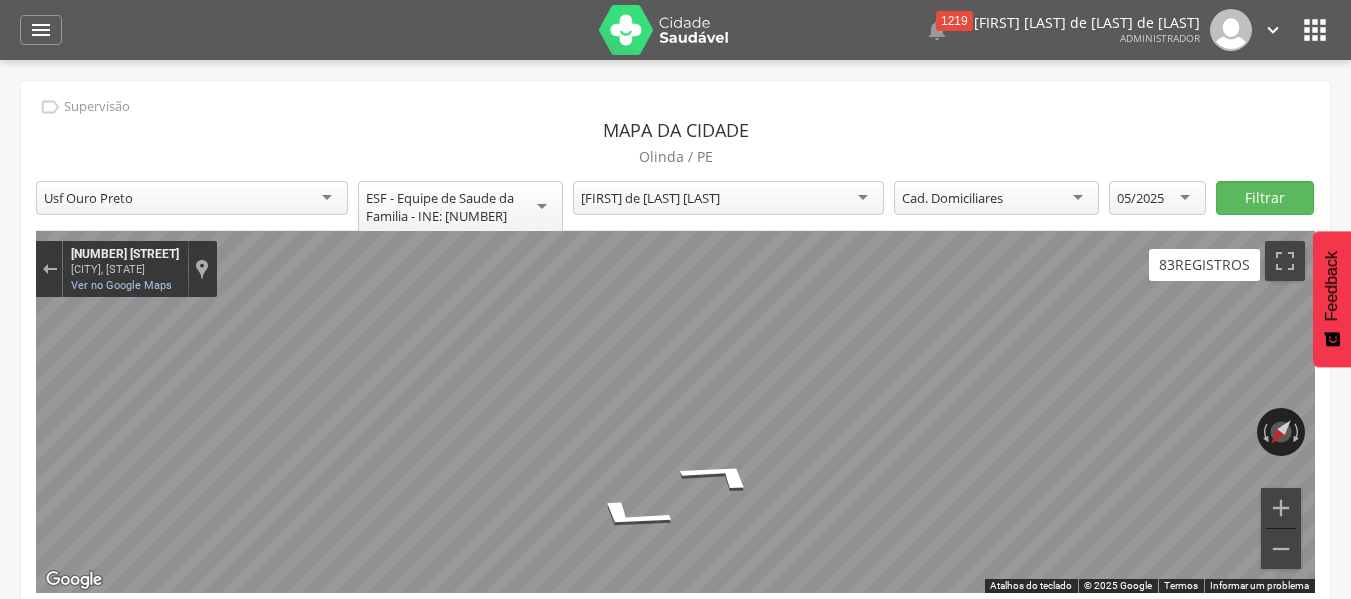 click on "
Supervisão

Distritos

Ubs
adicionar ubs

Coordenador:   - Olinda / PE
Intervalo de Tempo

Selecione um intervalo de tempo
Filtrar
***
0
Fichas  individuais
Detalhes
***
0
Fichas  domiciliares
Detalhes
***
0
Visitas
Detalhes
***
0
Fichas de  responsáveis  familiares
0" at bounding box center (675, 359) 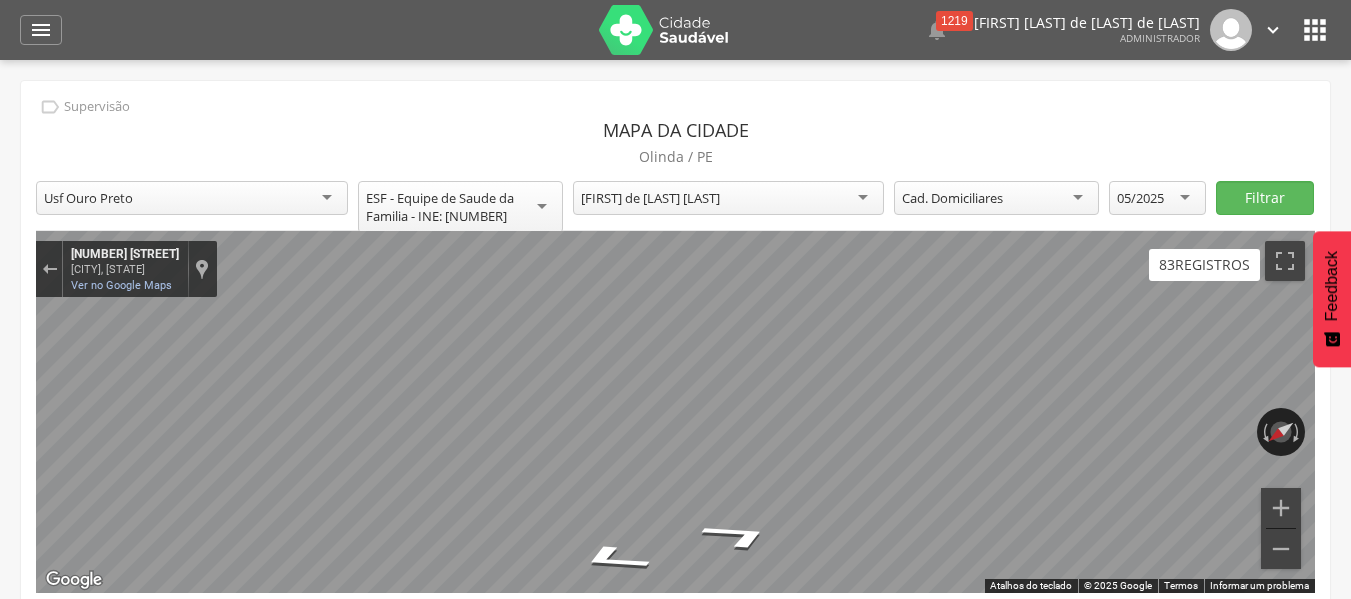 click on "
Dashboard
Supervisão
Produtividade
Mapa da cidade
Mapa de cobertura
Ranking
App desatualizado
Última sincronização
Painel de monitoramento
Indicadores
Bolsa Família
Colo de Útero e Mama
Controle Aedes
Controle DCNT
Mortalidade Infantil
Mortalidade Materna
Saúde Mental
Pessoas com Deficiência
Pré-Natal
Puericultura
Sala de situação
Mapa dinâmico
Buscas ativas
Indivíduos
Admin
Mapeamento
Ruas
Tipos de mapeamento
Relatórios
Acompanhamento
Personalizados
Mapeamentos
Atendimentos
Bolsa Família
Suporte
0

1219" at bounding box center [675, 299] 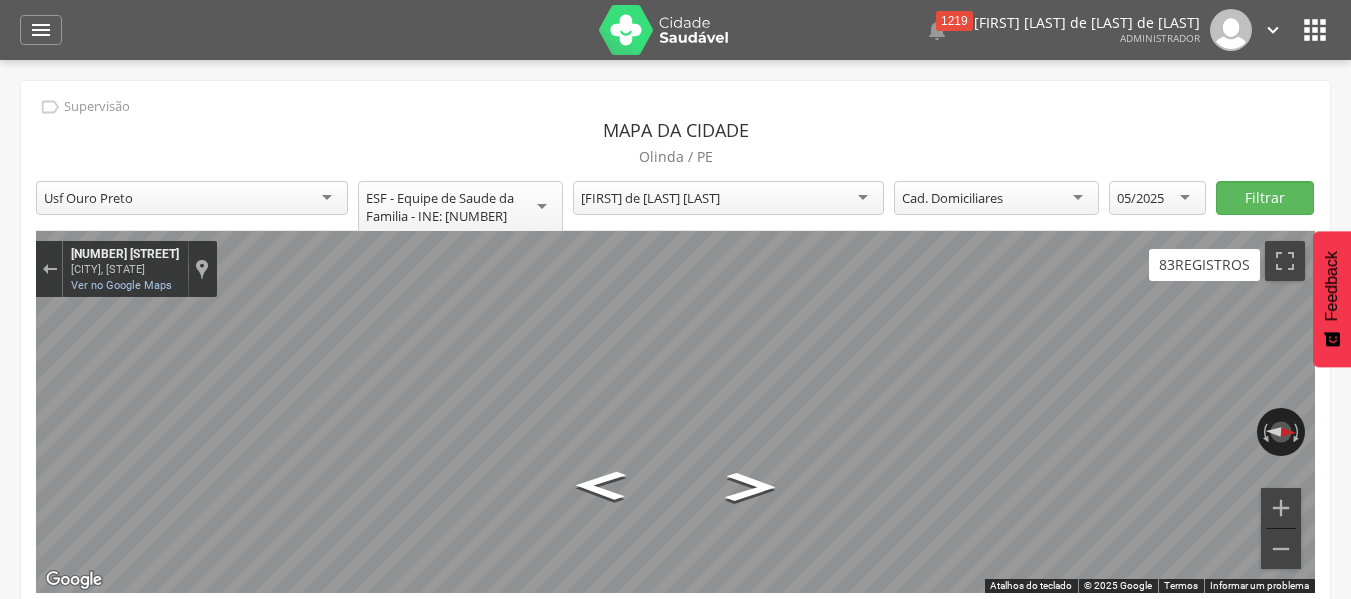 click on "
Dashboard
Supervisão
Produtividade
Mapa da cidade
Mapa de cobertura
Ranking
App desatualizado
Última sincronização
Painel de monitoramento
Indicadores
Bolsa Família
Colo de Útero e Mama
Controle Aedes
Controle DCNT
Mortalidade Infantil
Mortalidade Materna
Saúde Mental
Pessoas com Deficiência
Pré-Natal
Puericultura
Sala de situação
Mapa dinâmico
Buscas ativas
Indivíduos
Admin
Mapeamento
Ruas
Tipos de mapeamento
Relatórios
Acompanhamento
Personalizados
Mapeamentos
Atendimentos
Bolsa Família
Suporte
0

1219" at bounding box center [675, 299] 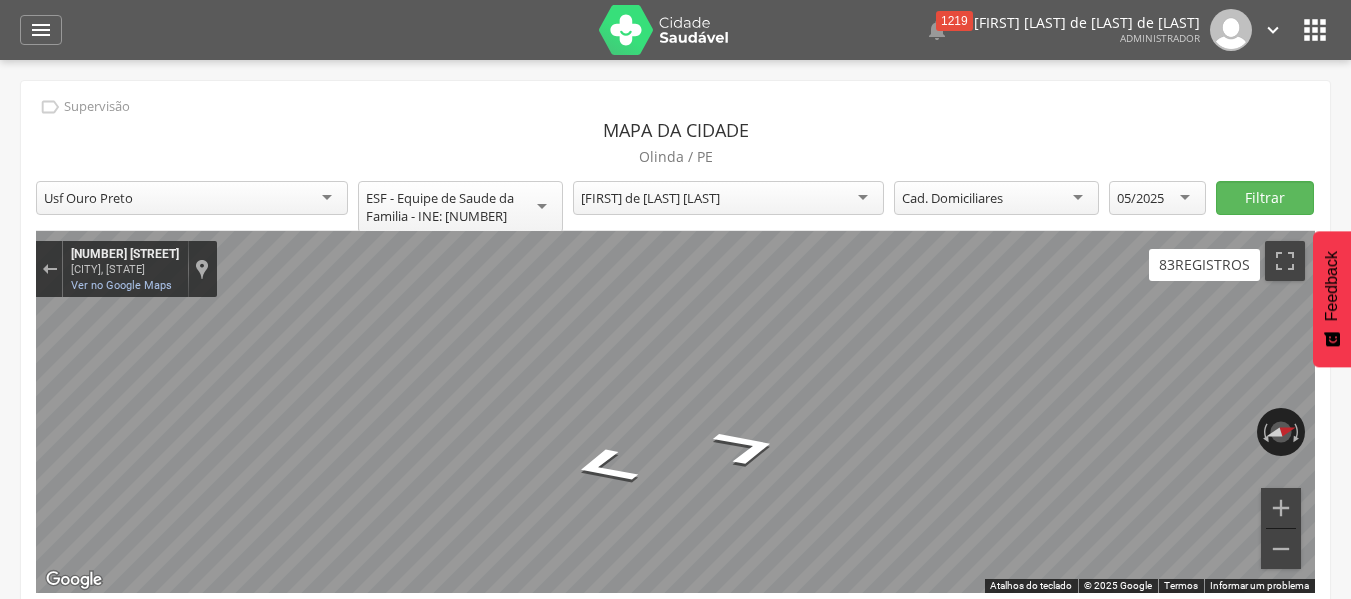 click on "83  registros" at bounding box center [1204, 264] 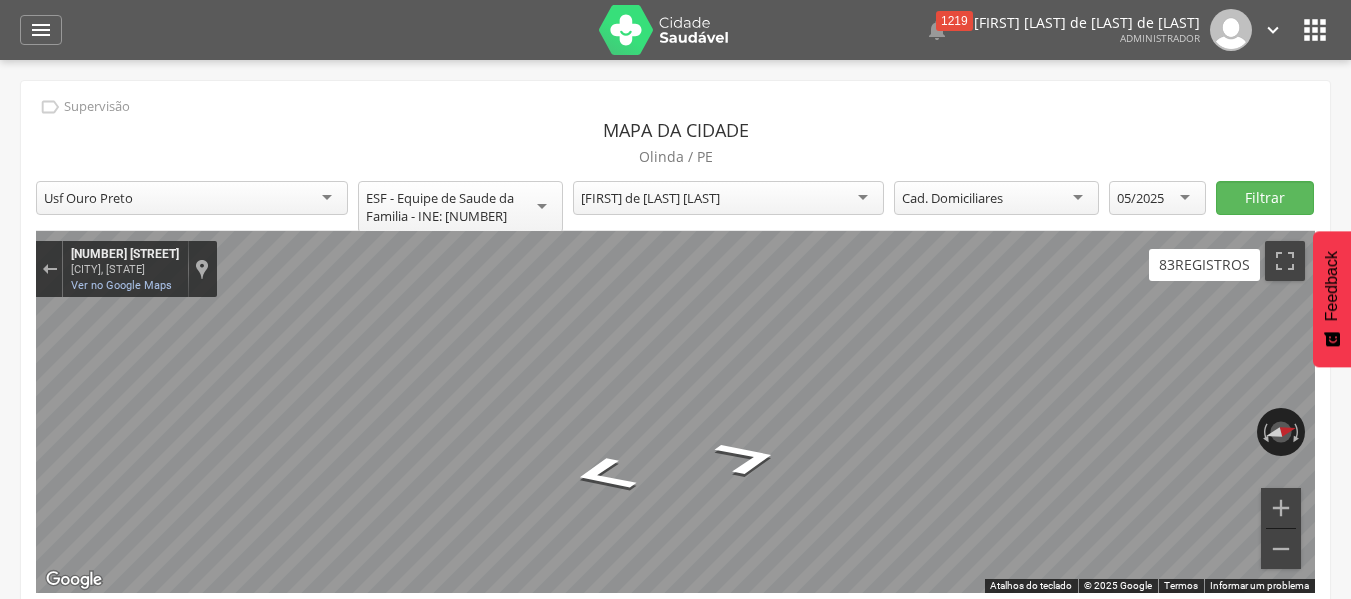click on "83  registros" at bounding box center (1204, 264) 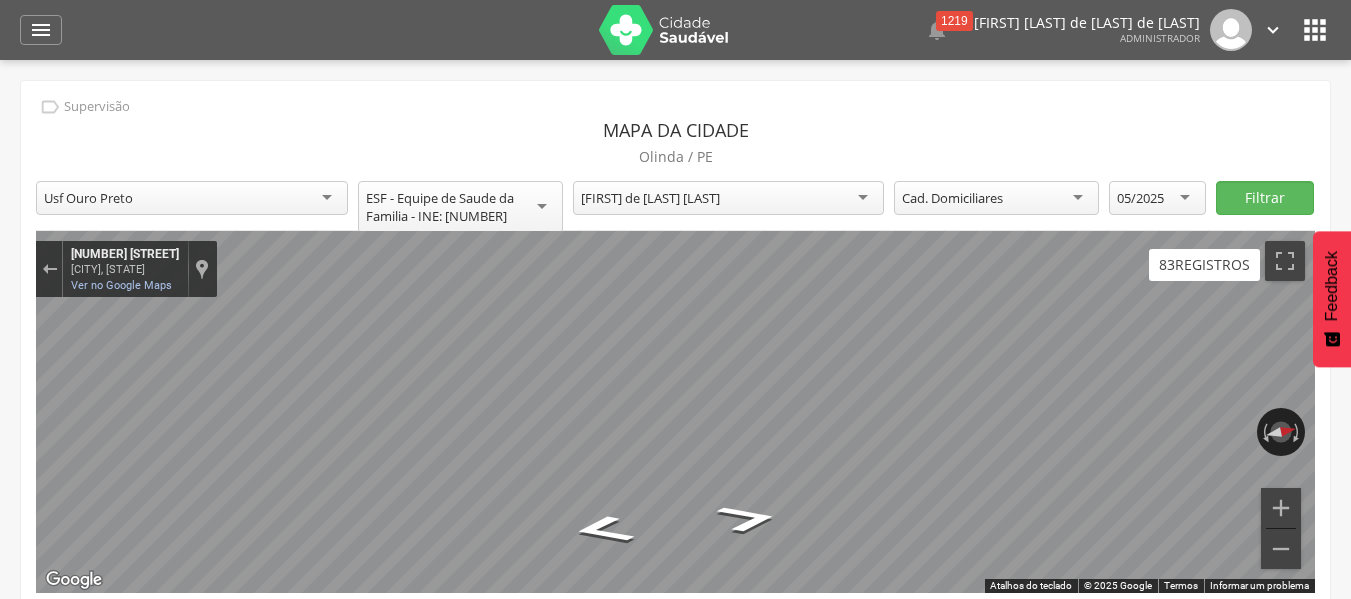 click on "
Dashboard
Supervisão
Produtividade
Mapa da cidade
Mapa de cobertura
Ranking
App desatualizado
Última sincronização
Painel de monitoramento
Indicadores
Bolsa Família
Colo de Útero e Mama
Controle Aedes
Controle DCNT
Mortalidade Infantil
Mortalidade Materna
Saúde Mental
Pessoas com Deficiência
Pré-Natal
Puericultura
Sala de situação
Mapa dinâmico
Buscas ativas
Indivíduos
Admin
Mapeamento
Ruas
Tipos de mapeamento
Relatórios
Acompanhamento
Personalizados
Mapeamentos
Atendimentos
Bolsa Família
Suporte
0

1219" at bounding box center (675, 299) 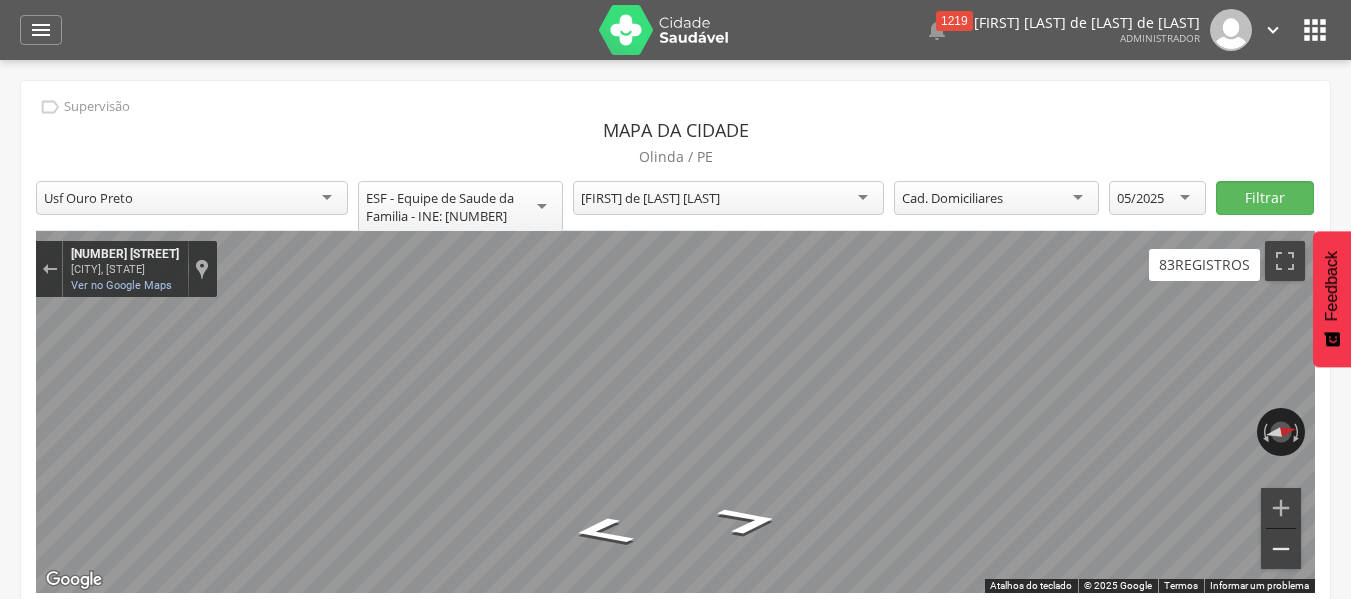 click at bounding box center (1281, 549) 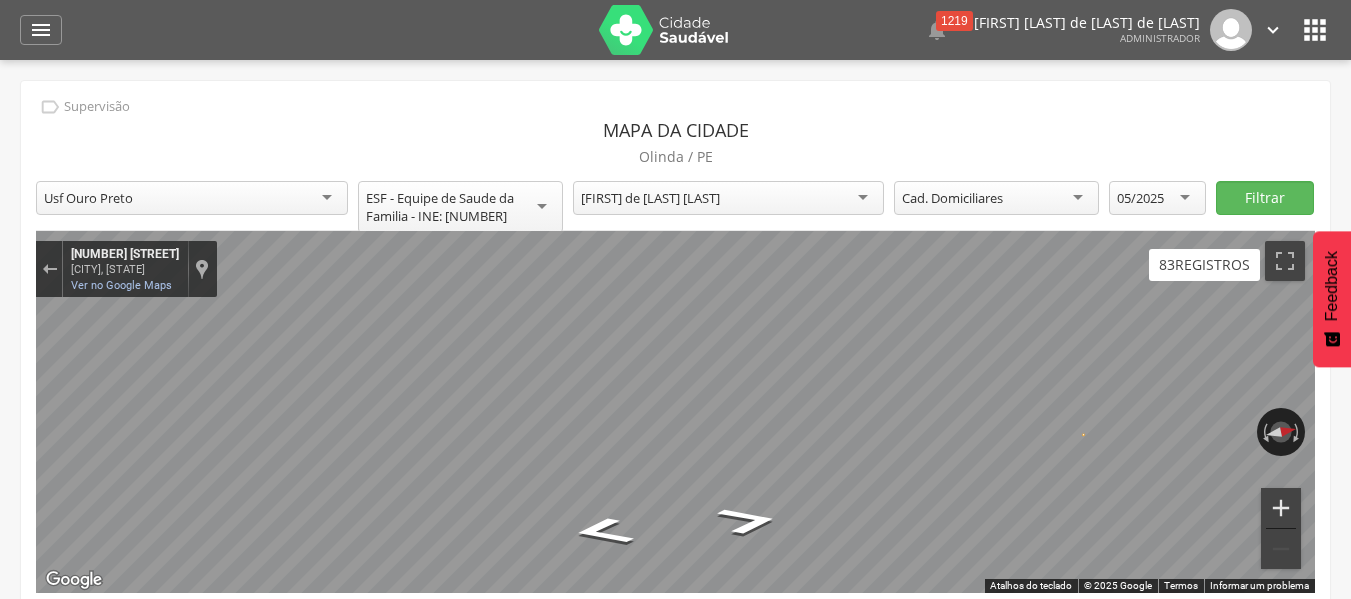 click at bounding box center [1281, 508] 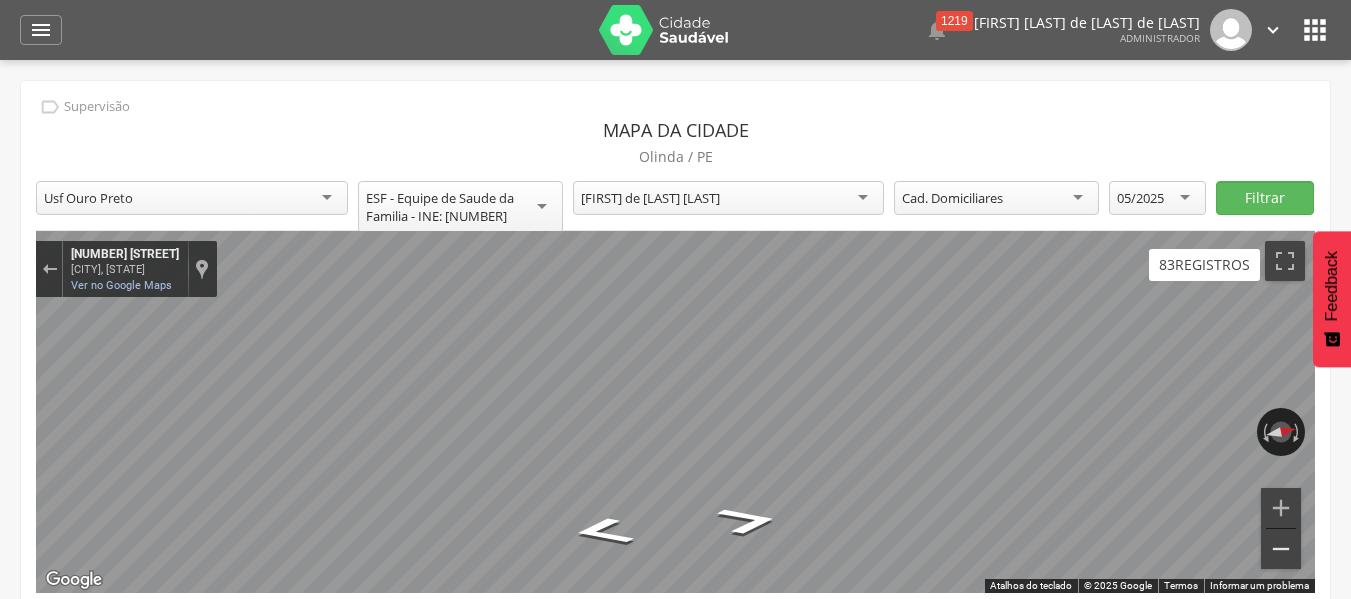 click at bounding box center [1281, 549] 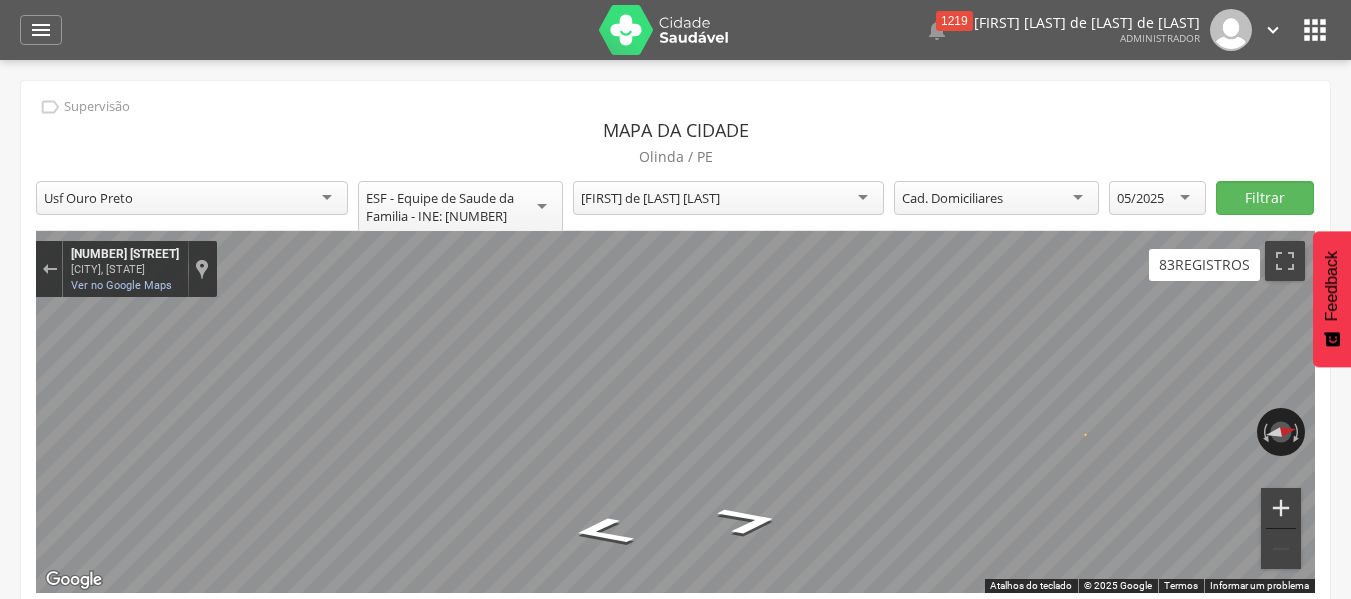 type 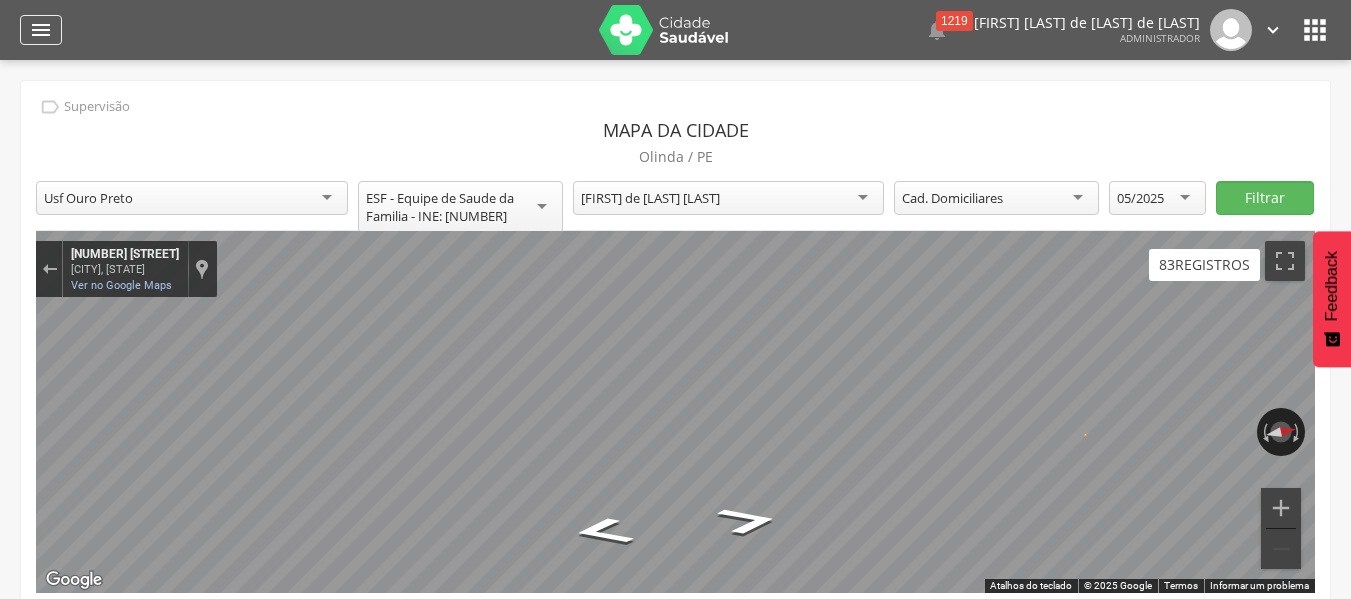 click on "" at bounding box center [41, 30] 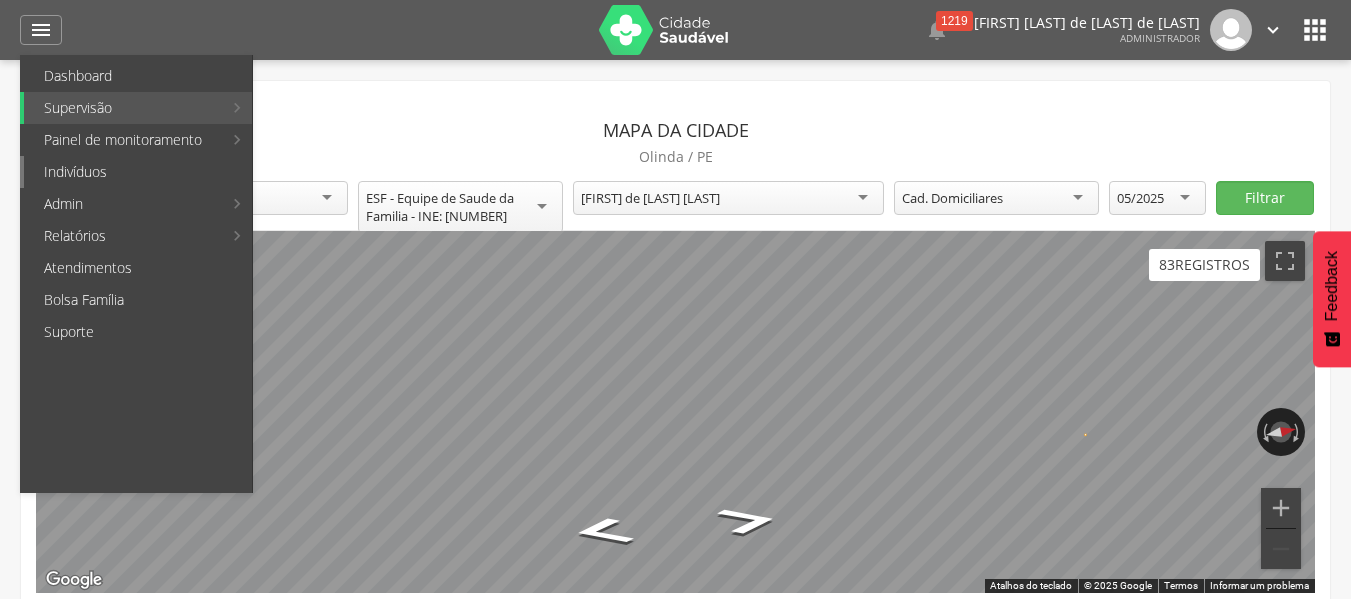 click on "Indivíduos" at bounding box center (138, 172) 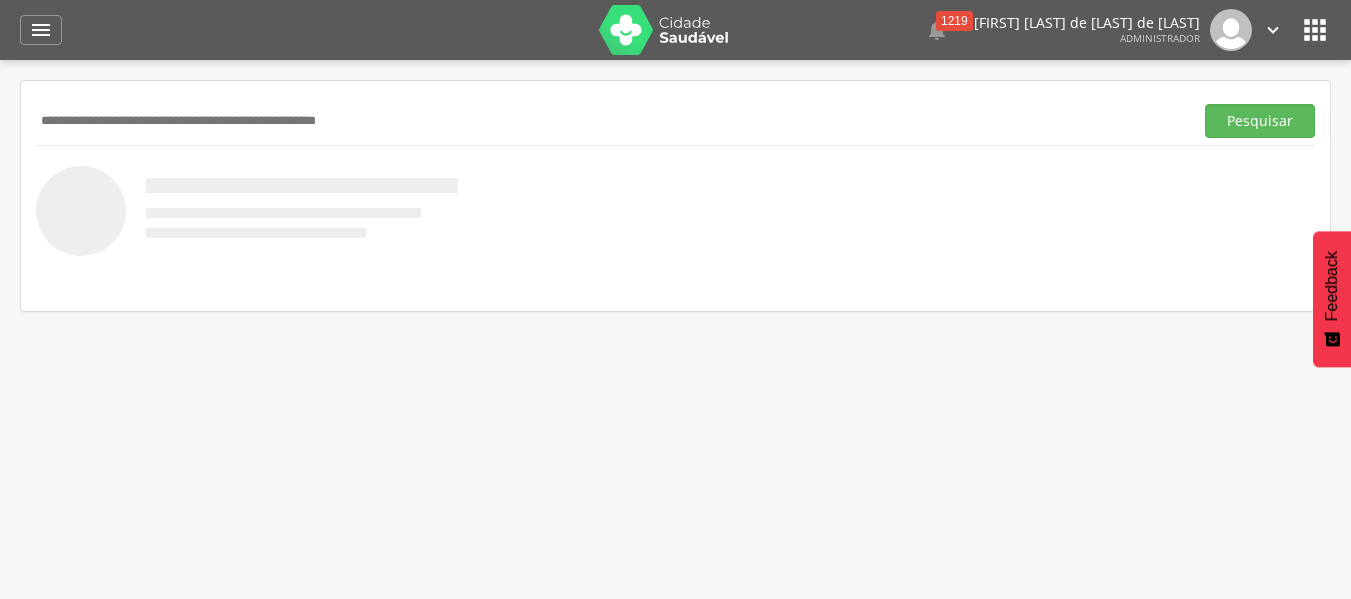 paste on "**********" 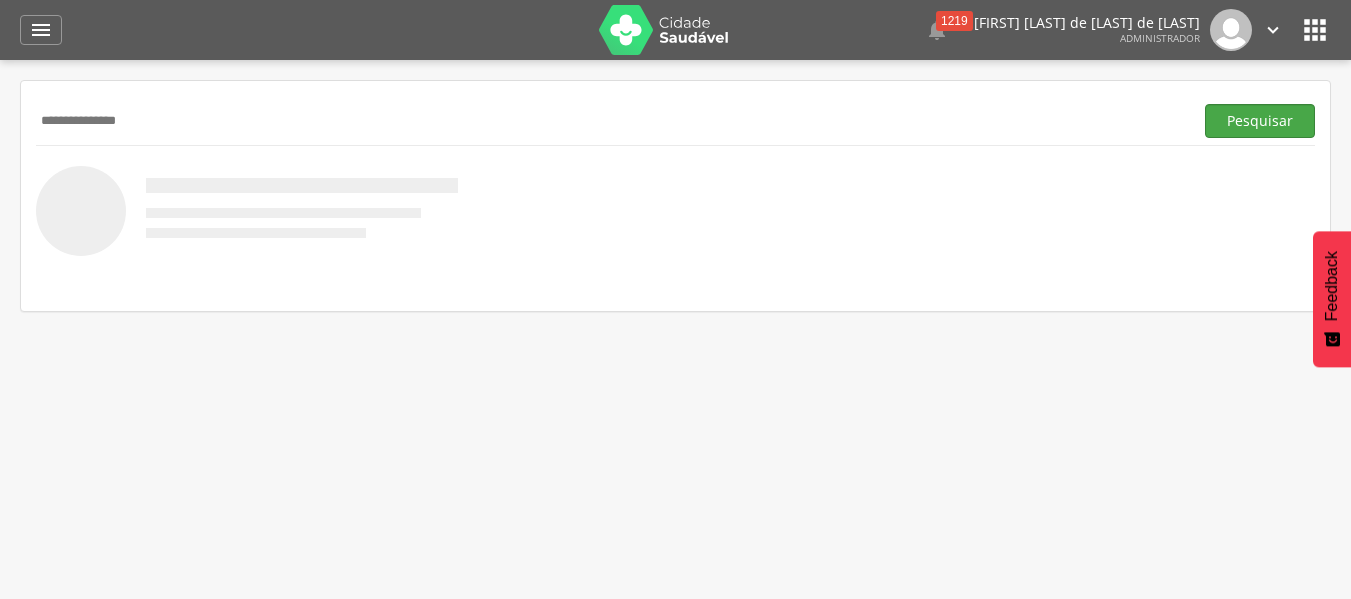 type on "**********" 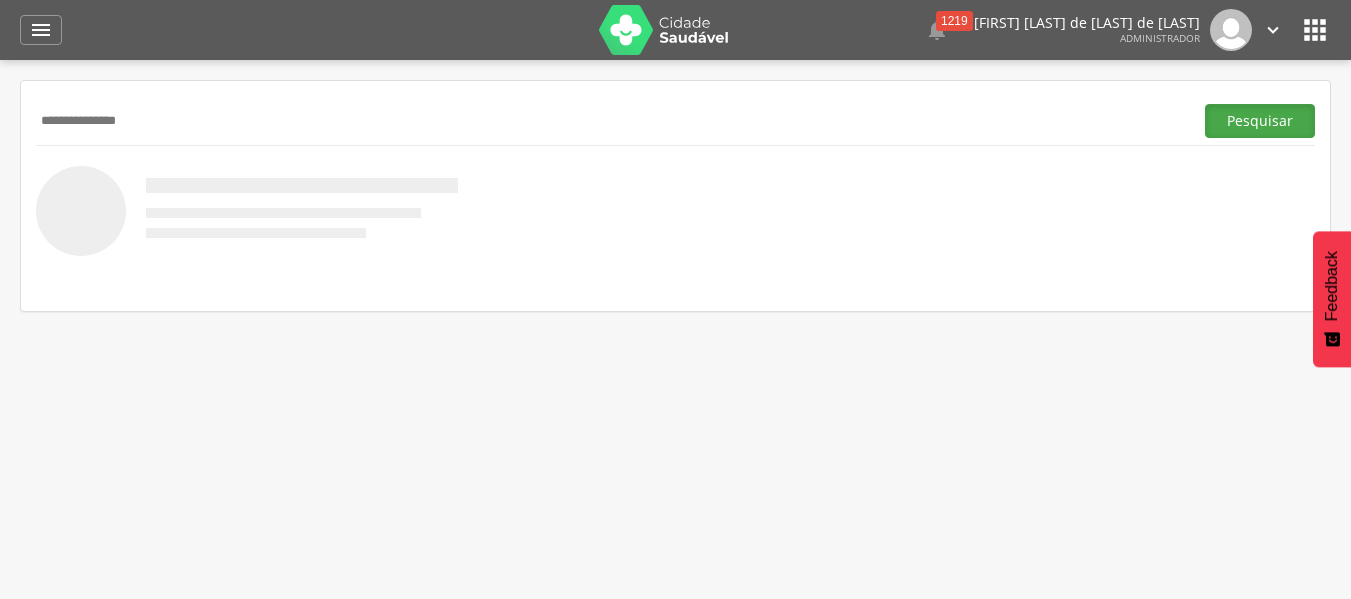 click on "Pesquisar" at bounding box center [1260, 121] 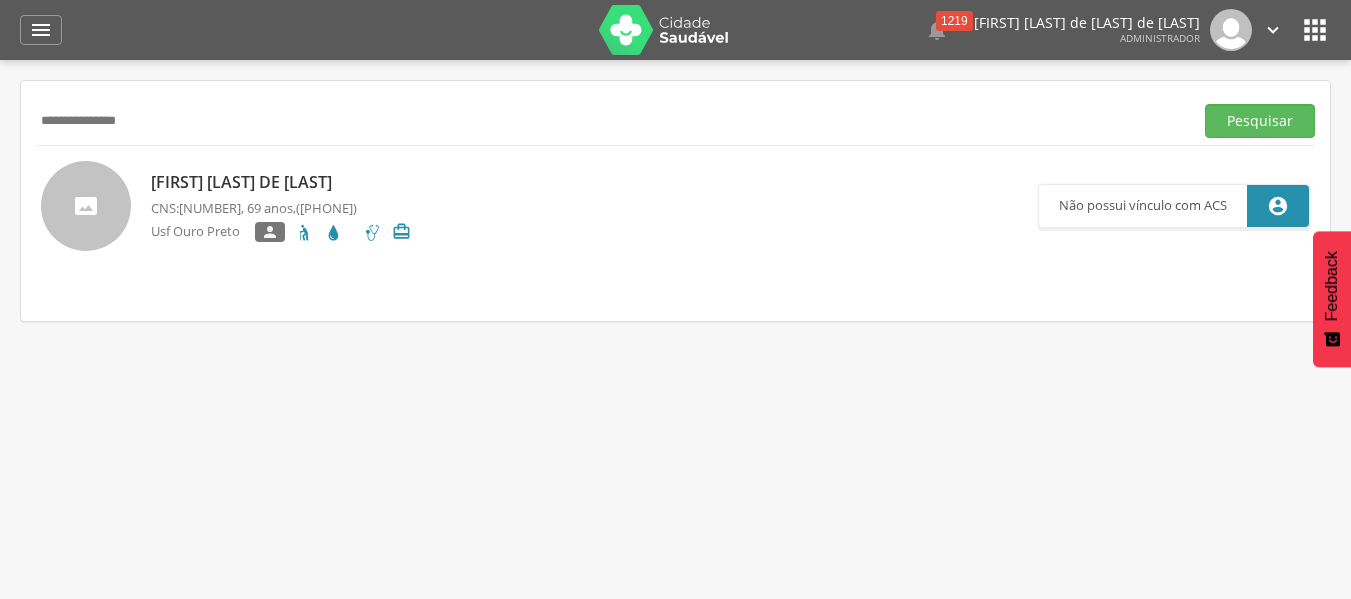 click on "[FIRST] [LAST] de [LAST]" at bounding box center (281, 182) 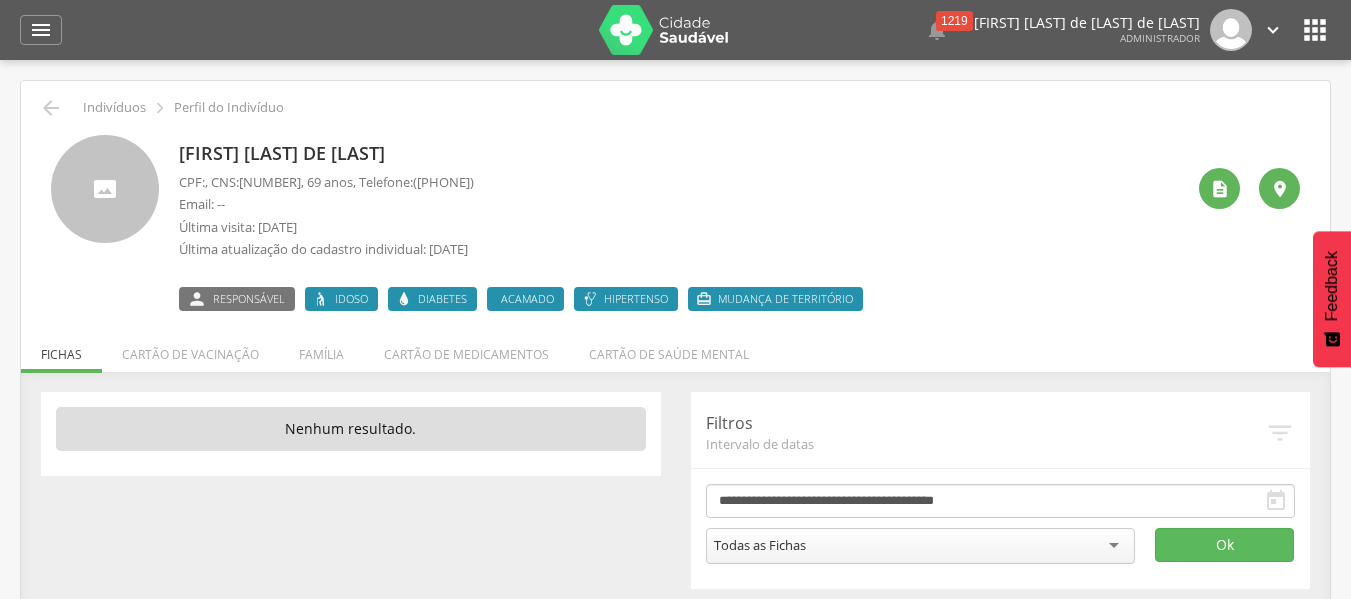 scroll, scrollTop: 60, scrollLeft: 0, axis: vertical 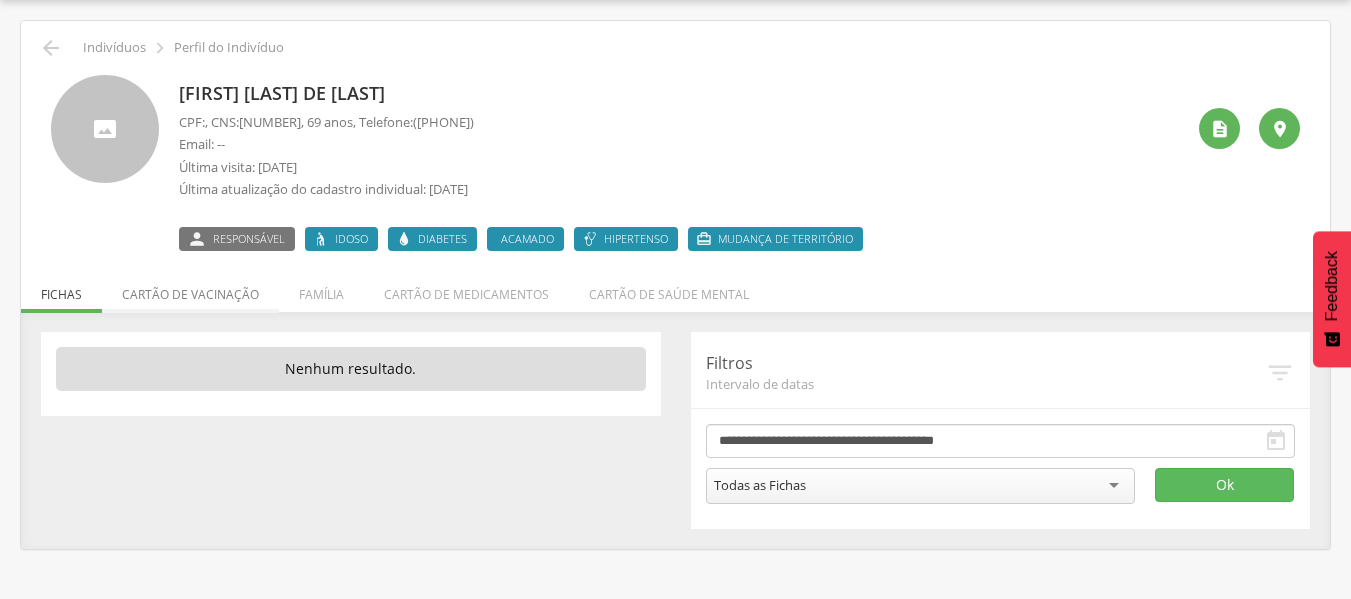 click on "Cartão de vacinação" at bounding box center [190, 289] 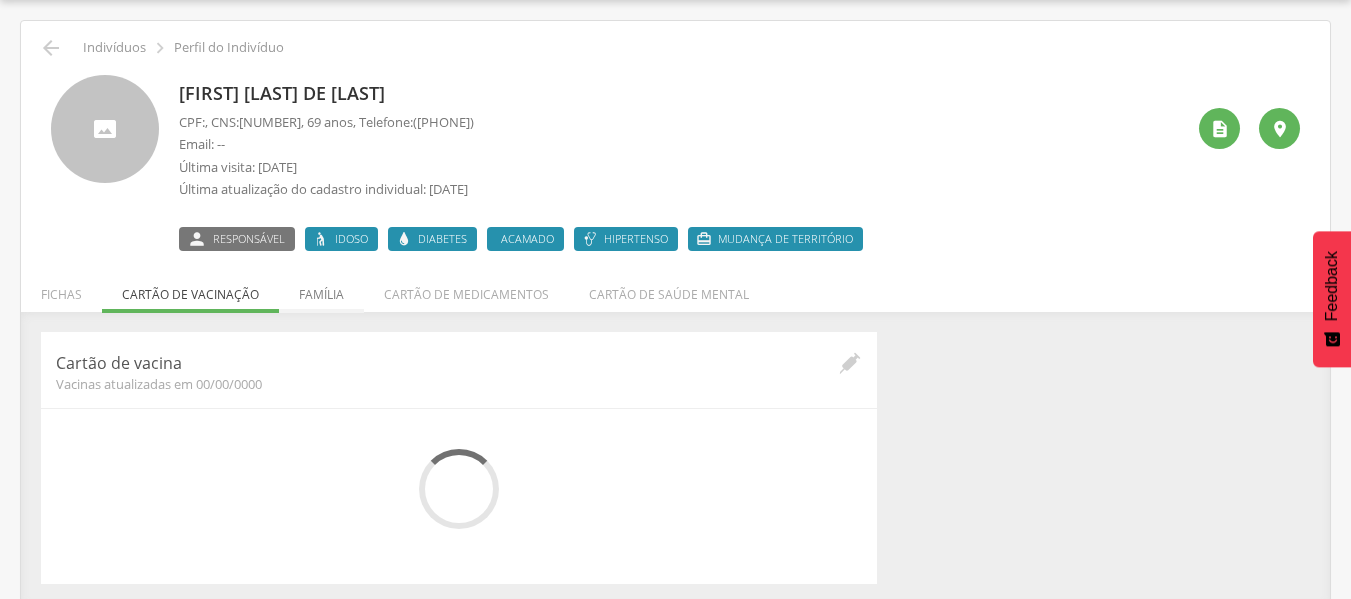 click on "Família" at bounding box center [321, 289] 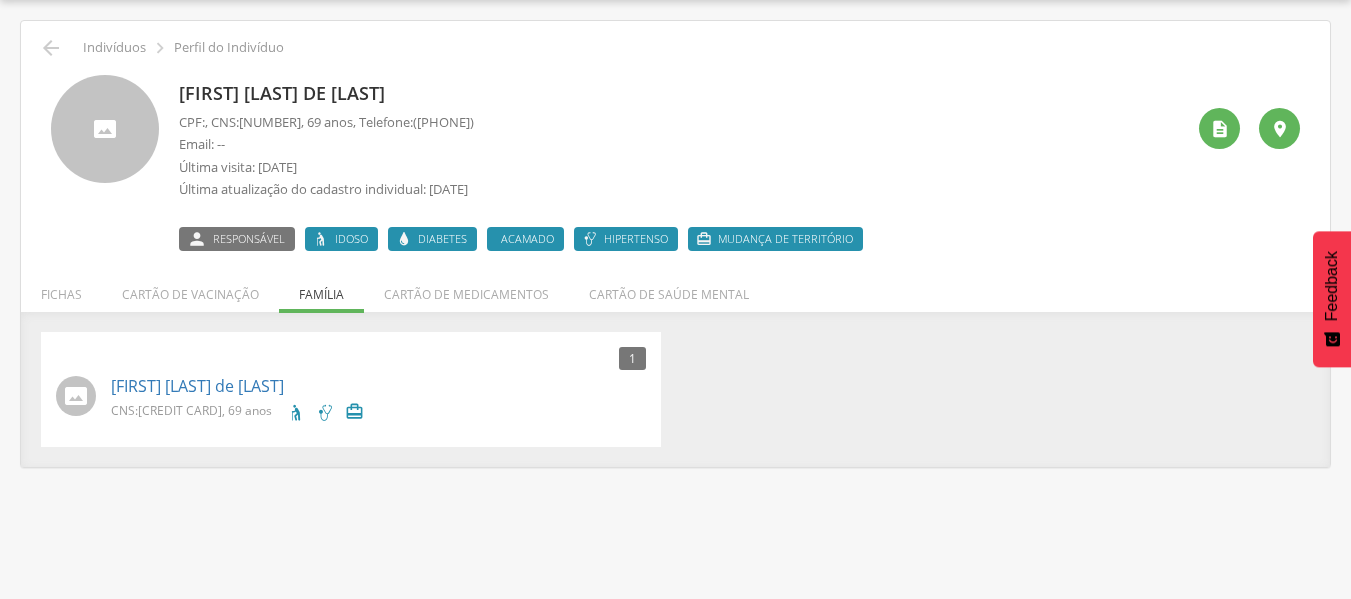 click on "Fichas
Cartão de vacinação
Família
Cartão de medicamentos
Cartão de saúde mental" at bounding box center (675, 294) 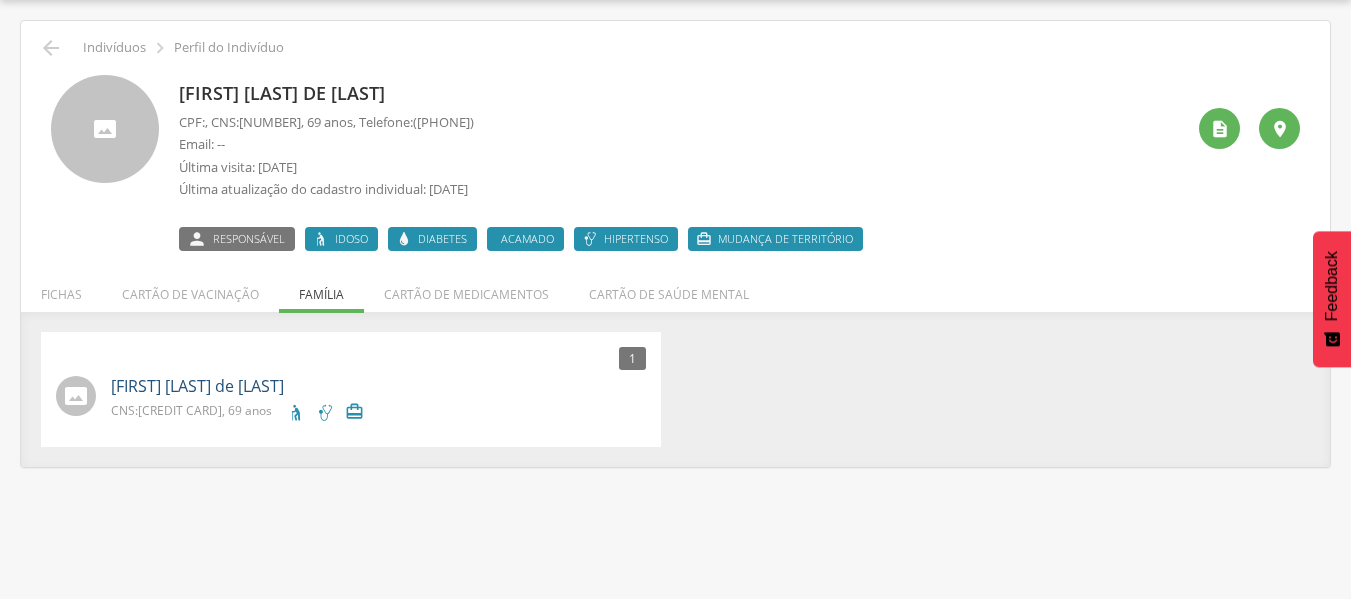 click on "[FIRST] [LAST] de [LAST]" at bounding box center (197, 386) 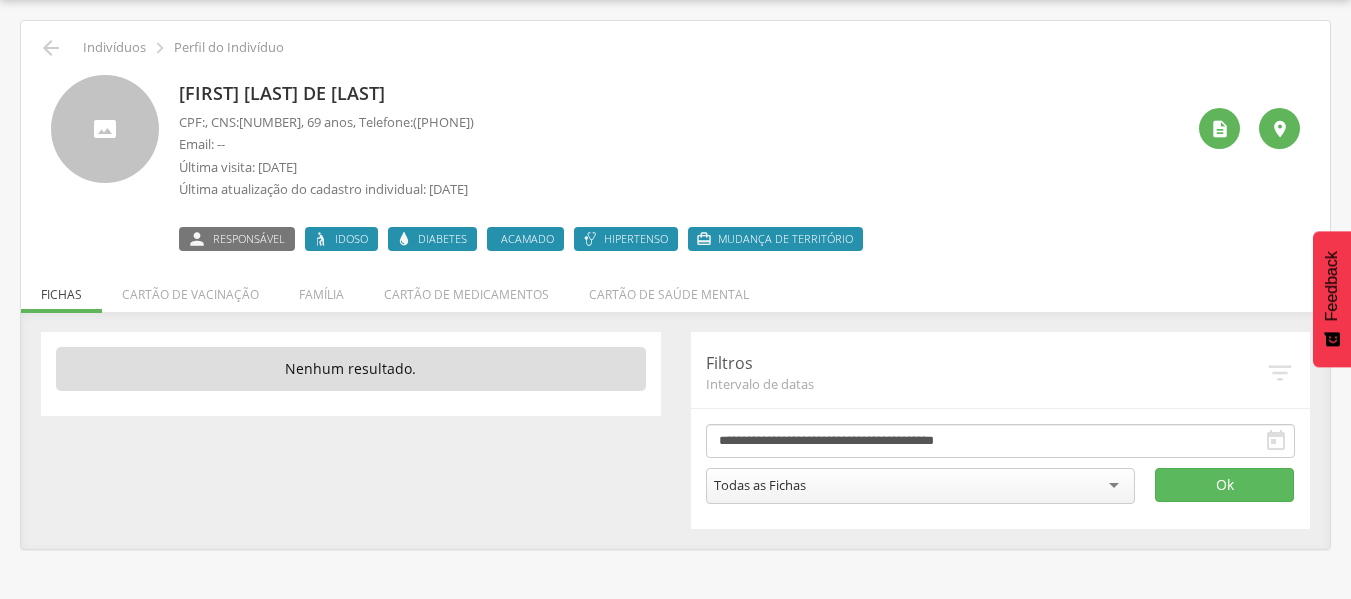 click on "Mudança de território" at bounding box center (785, 239) 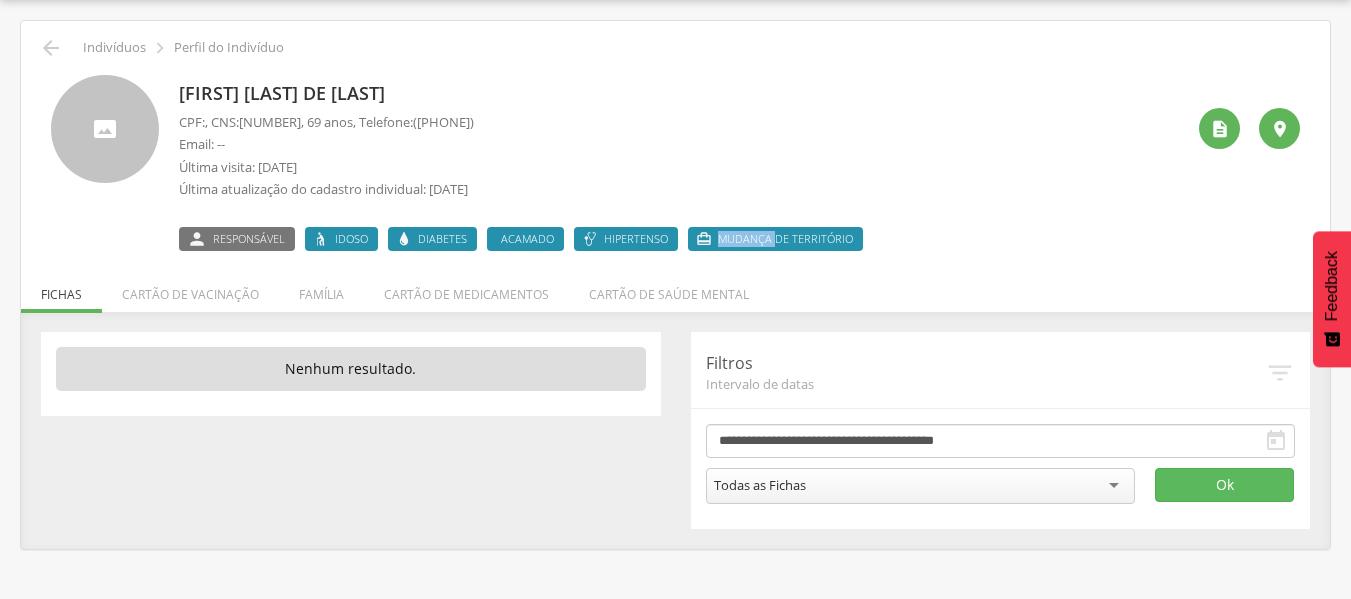 click on "Mudança de território" at bounding box center [785, 239] 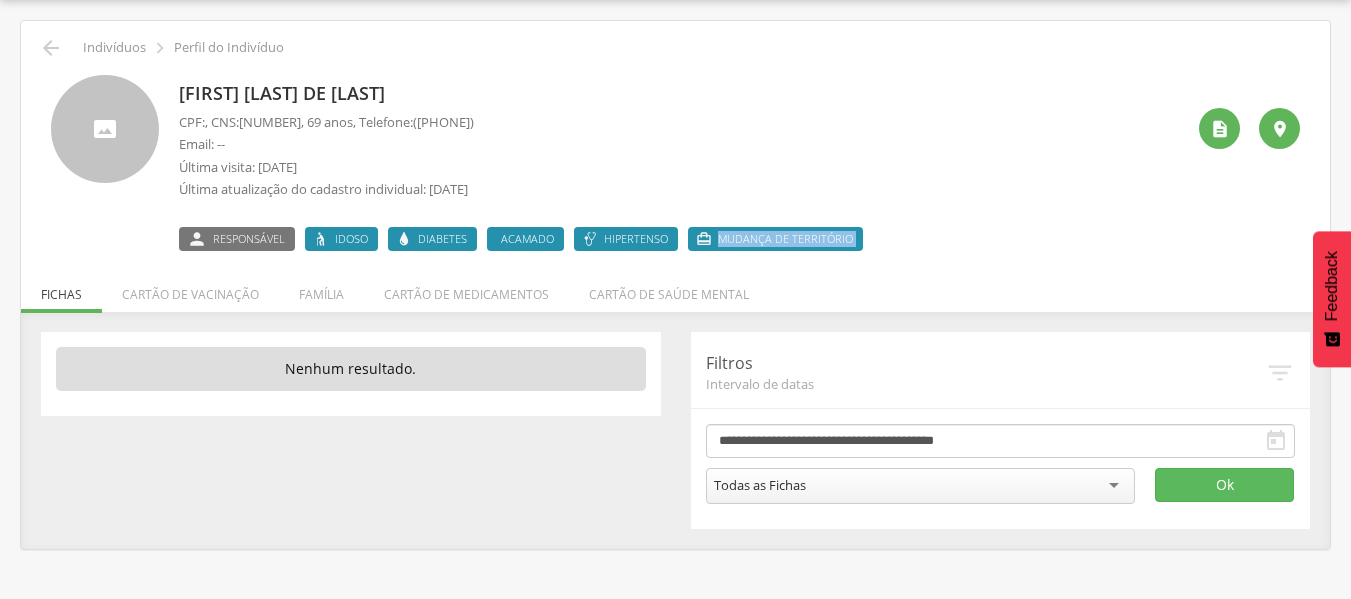 click on "Mudança de território" at bounding box center (785, 239) 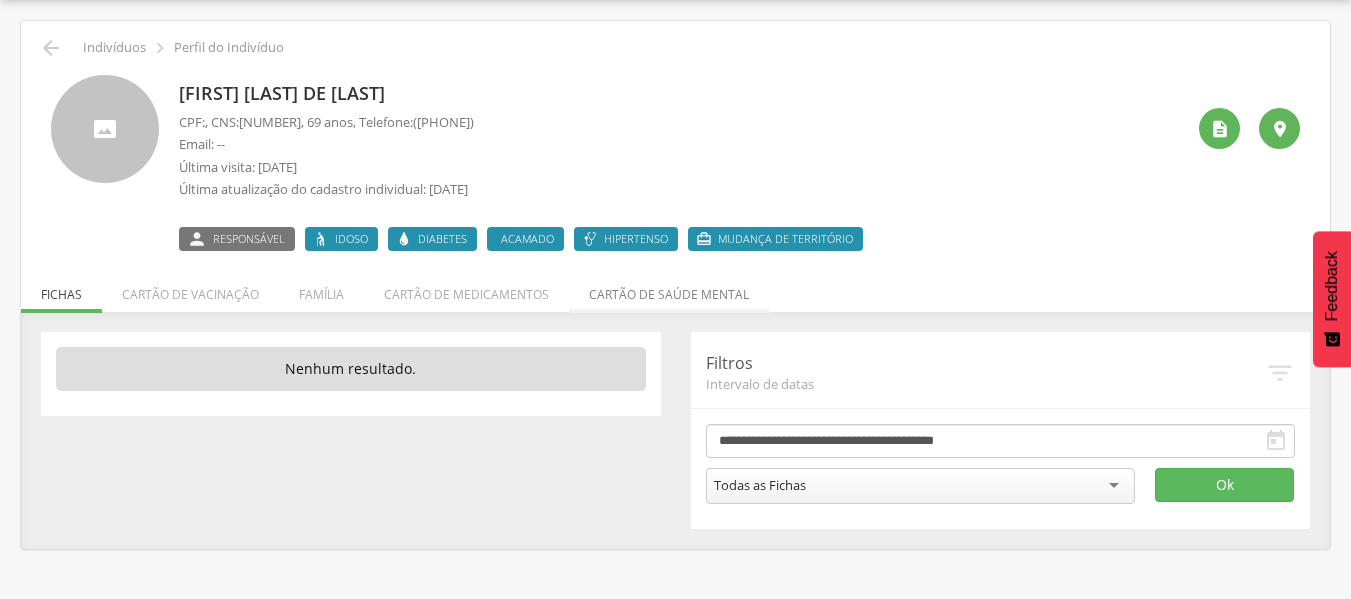 click on "Cartão de saúde mental" at bounding box center (669, 289) 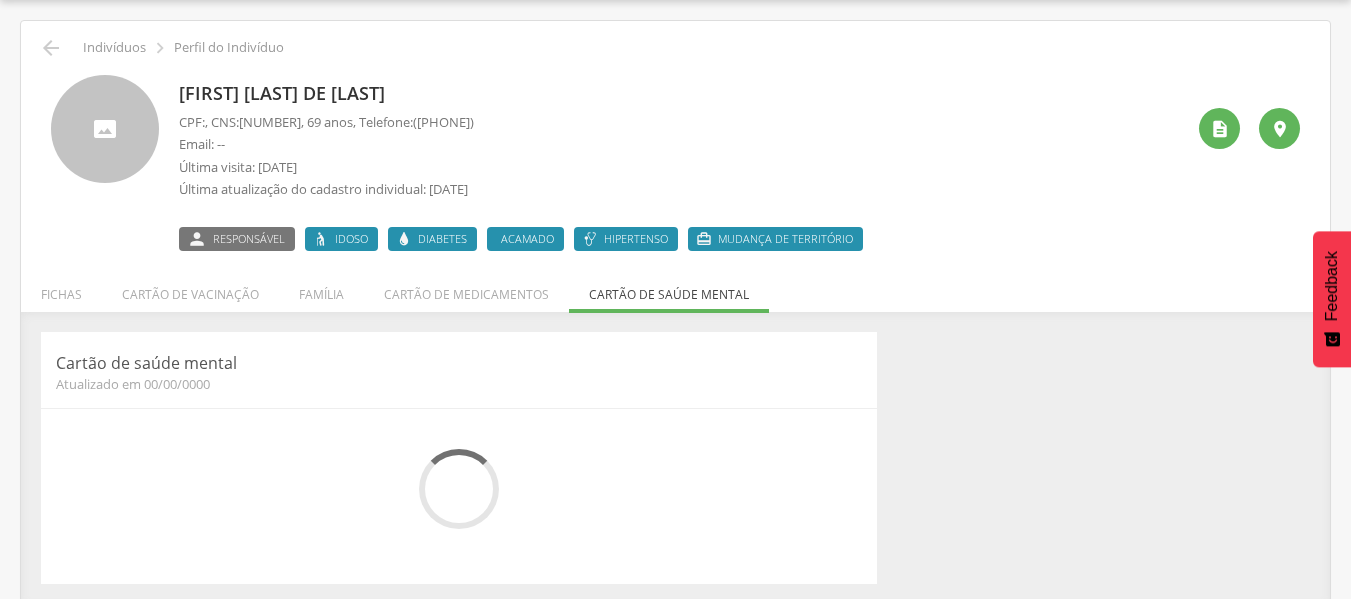 click on "   Mudança de território" at bounding box center [775, 239] 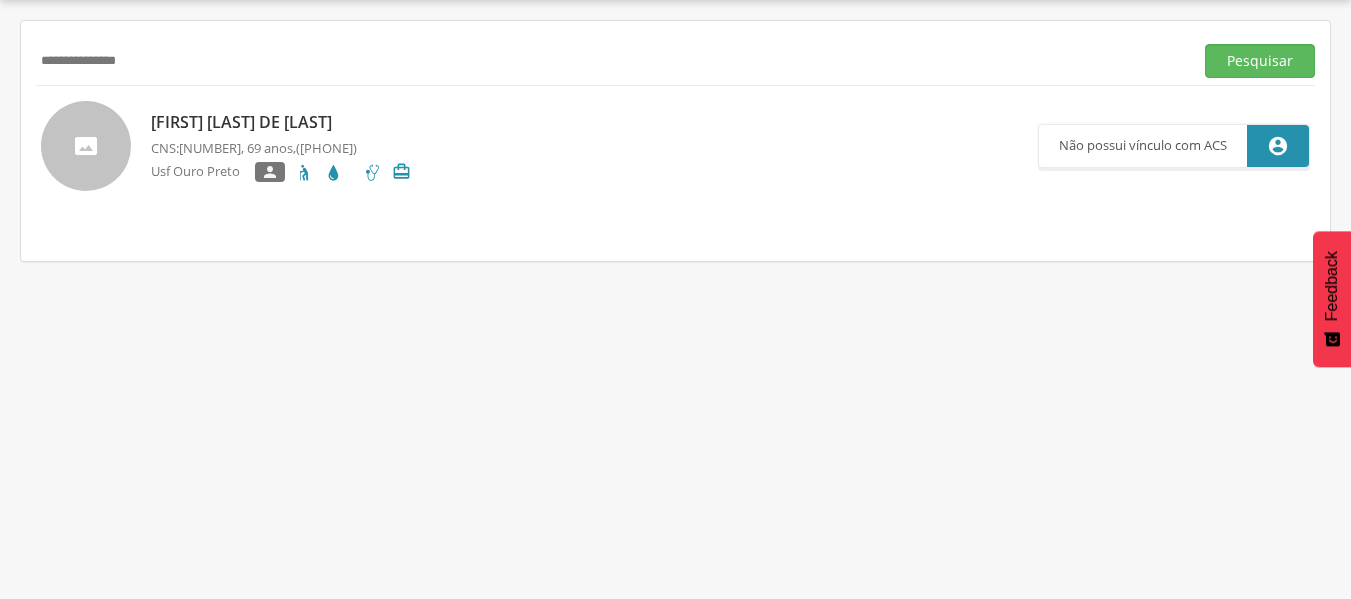 scroll, scrollTop: 0, scrollLeft: 0, axis: both 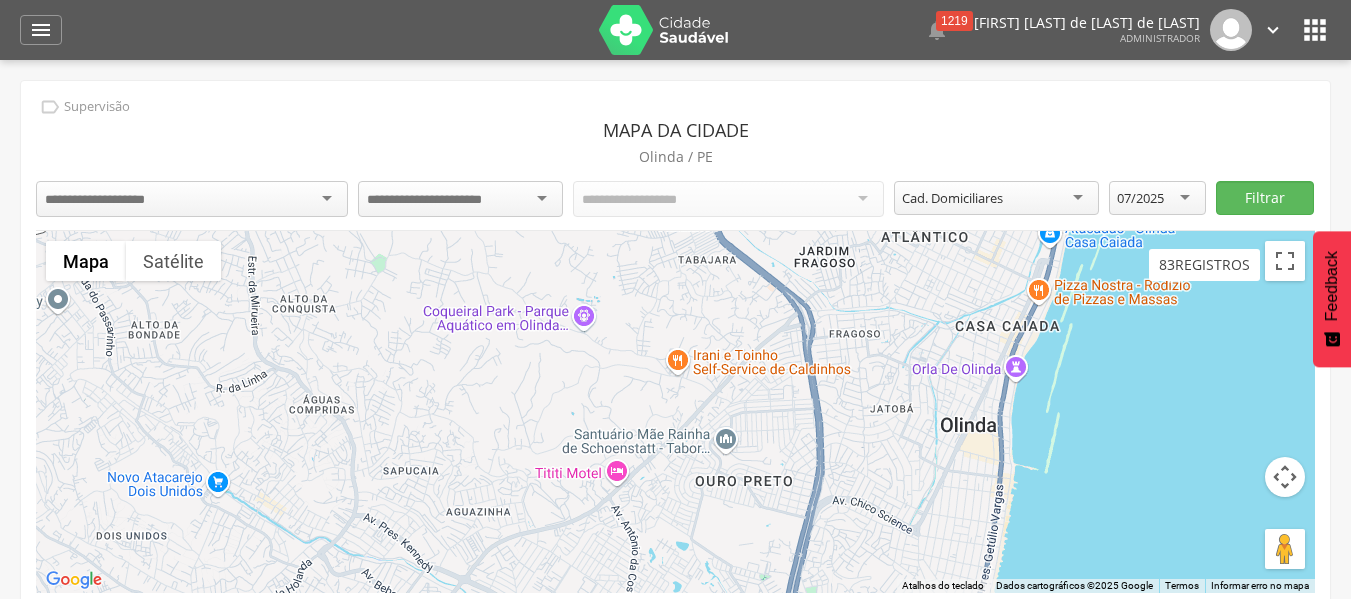 click at bounding box center (192, 199) 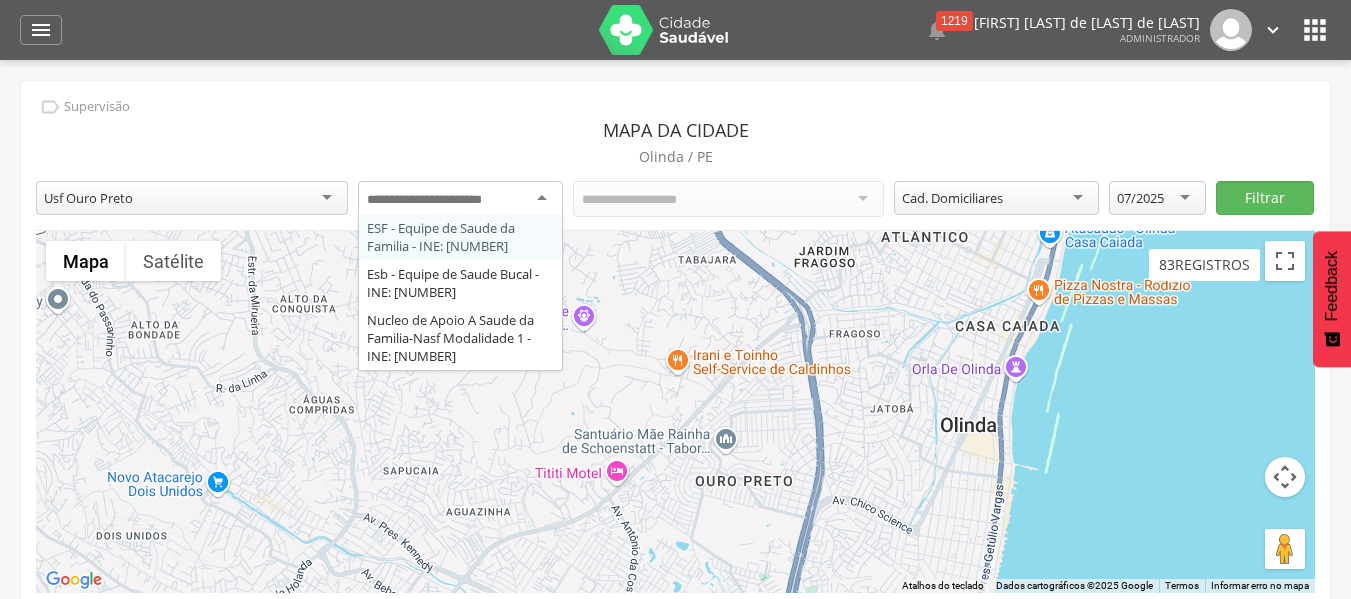 click at bounding box center [460, 199] 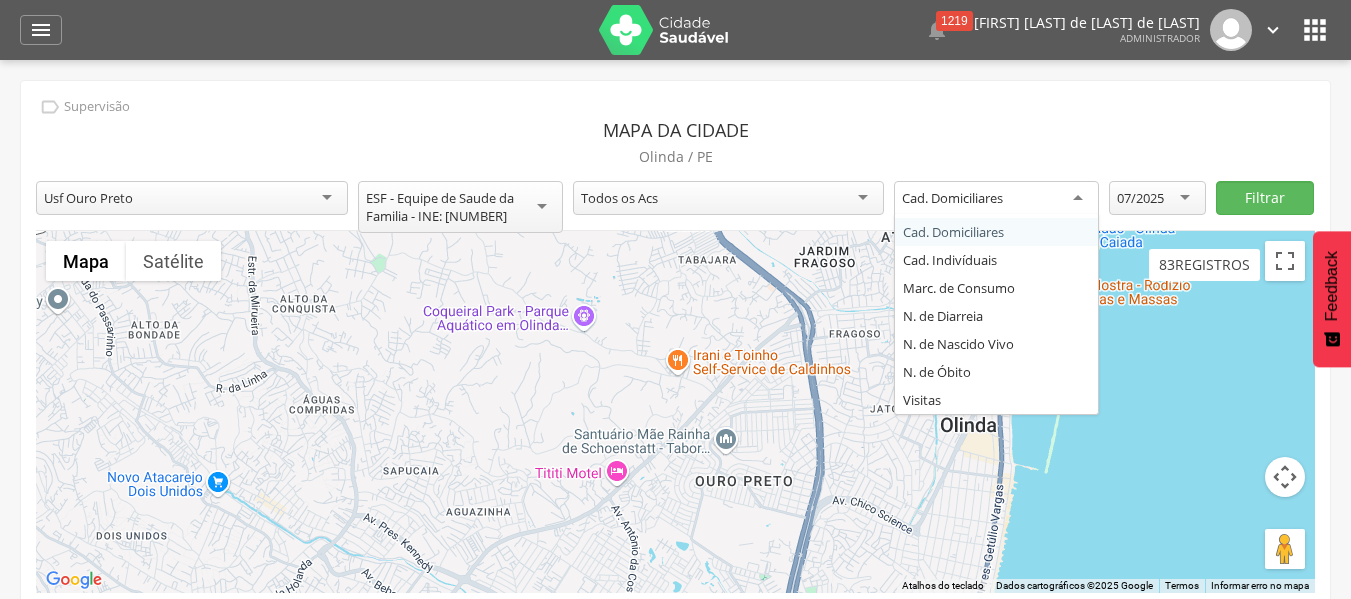 click on "Cad. Domiciliares" at bounding box center [996, 199] 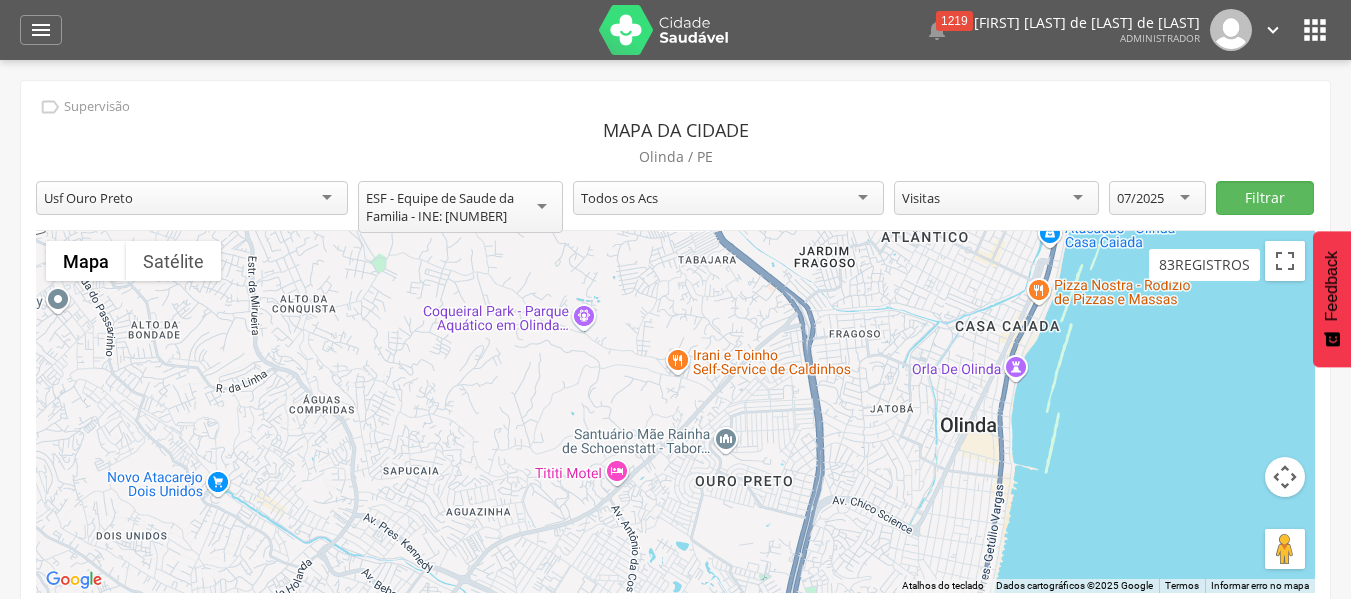 click on "Todos os Acs" at bounding box center [729, 198] 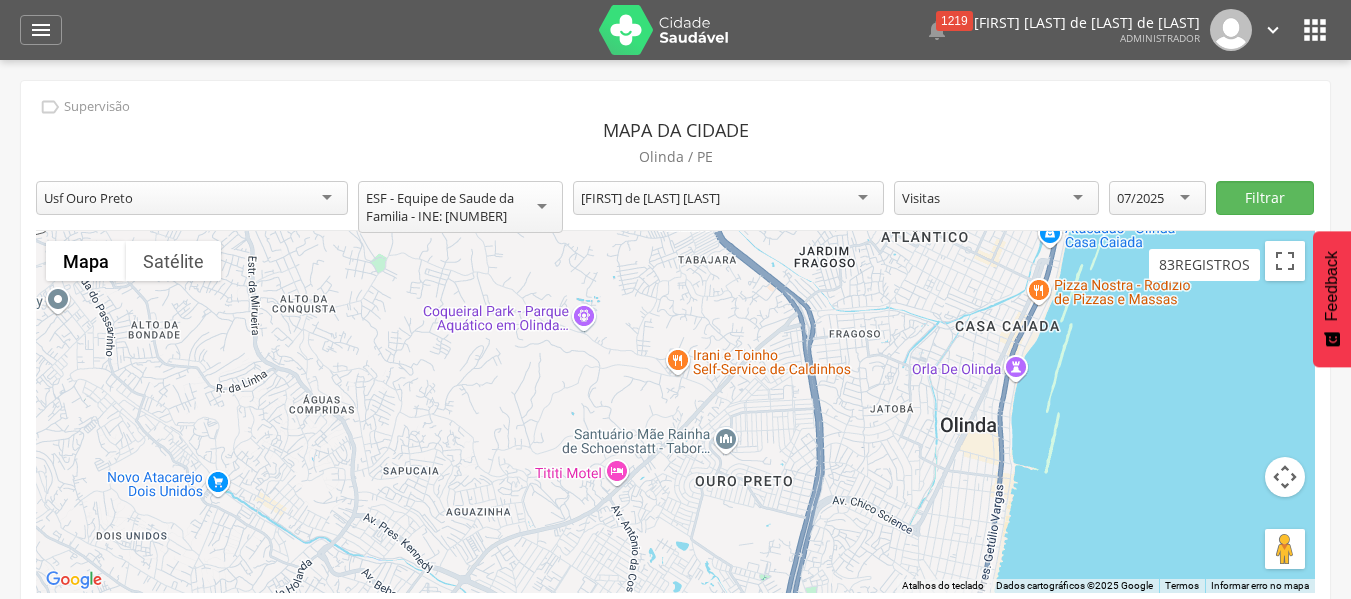 click on "07/2025" at bounding box center (1157, 198) 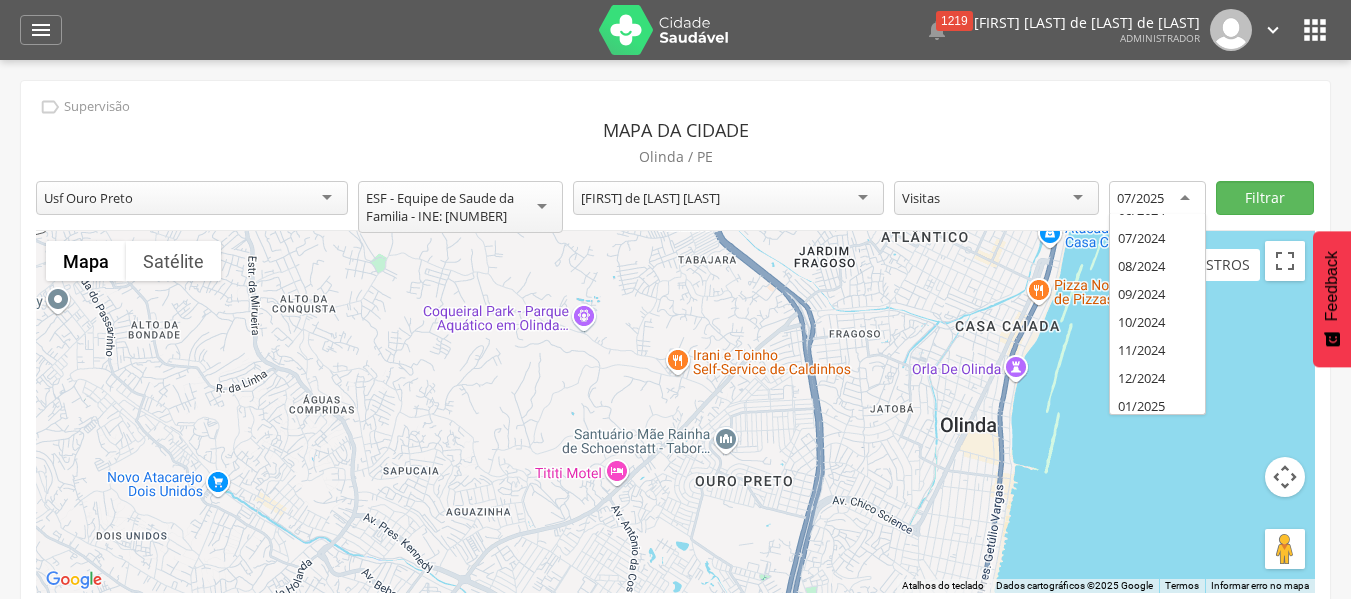 scroll, scrollTop: 2652, scrollLeft: 0, axis: vertical 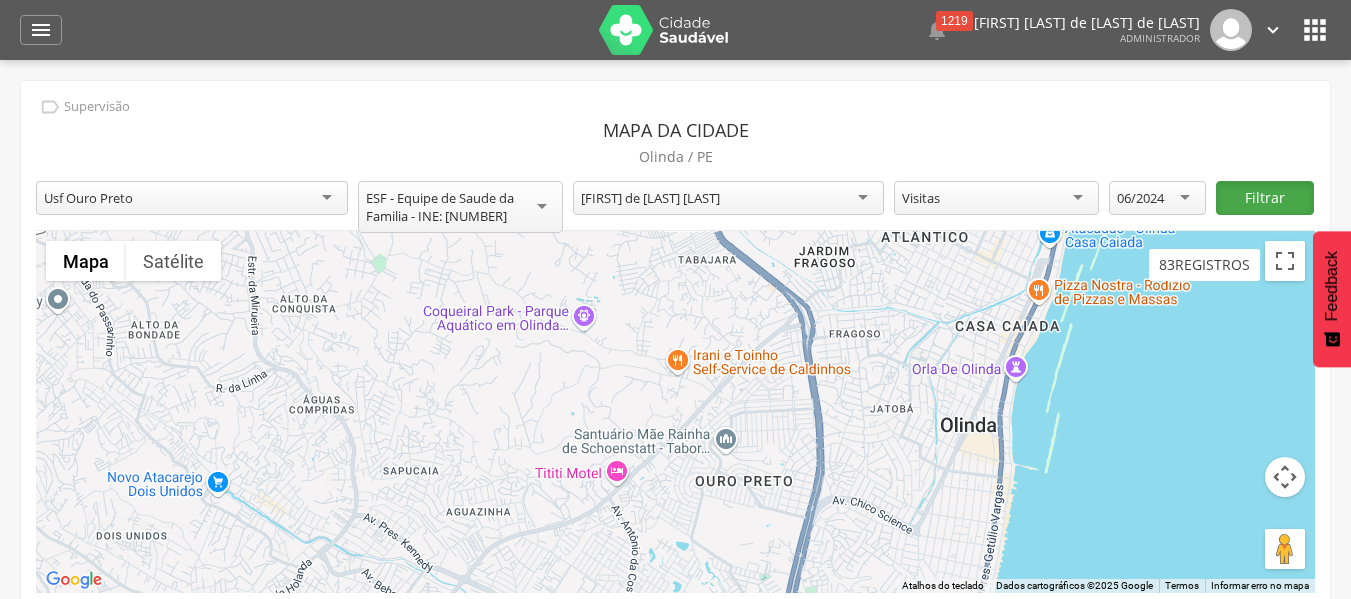click on "Filtrar" at bounding box center (1264, 198) 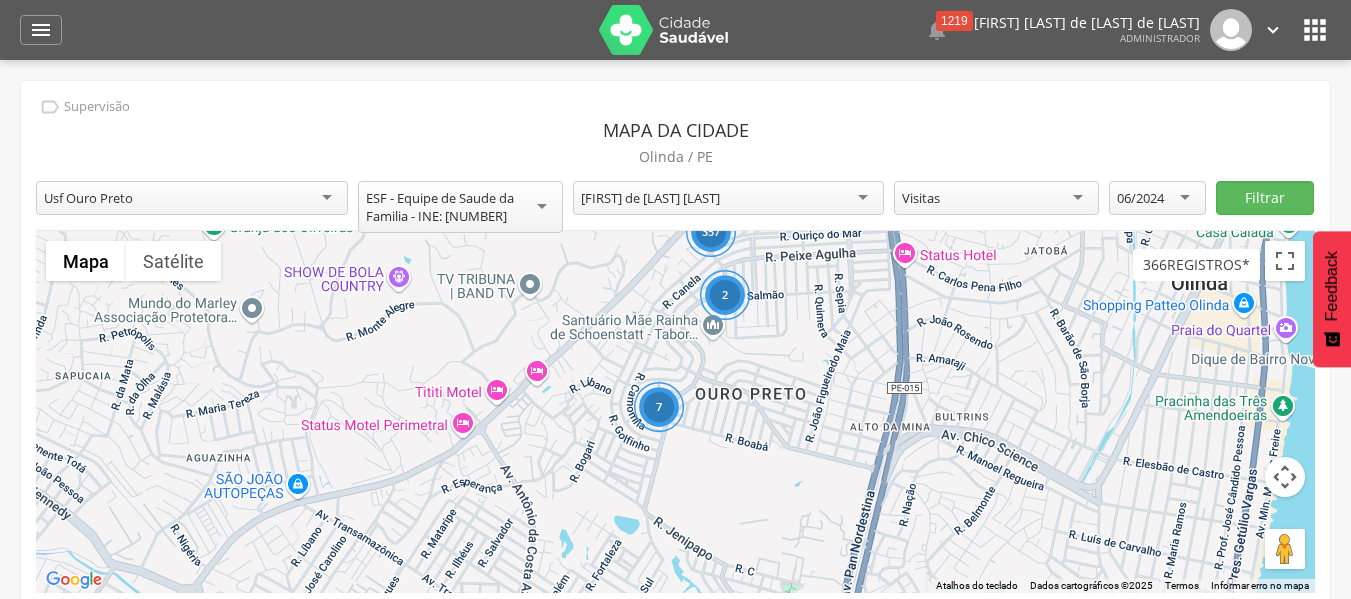 drag, startPoint x: 743, startPoint y: 497, endPoint x: 772, endPoint y: 375, distance: 125.39936 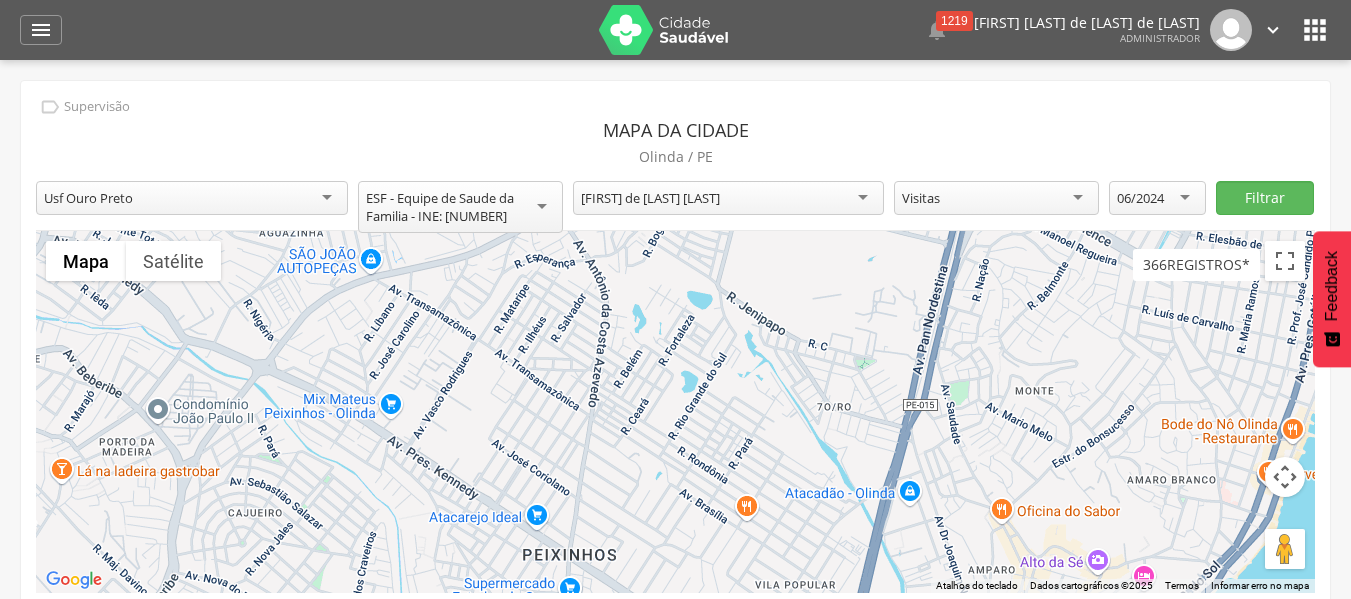 drag, startPoint x: 730, startPoint y: 526, endPoint x: 806, endPoint y: 301, distance: 237.48895 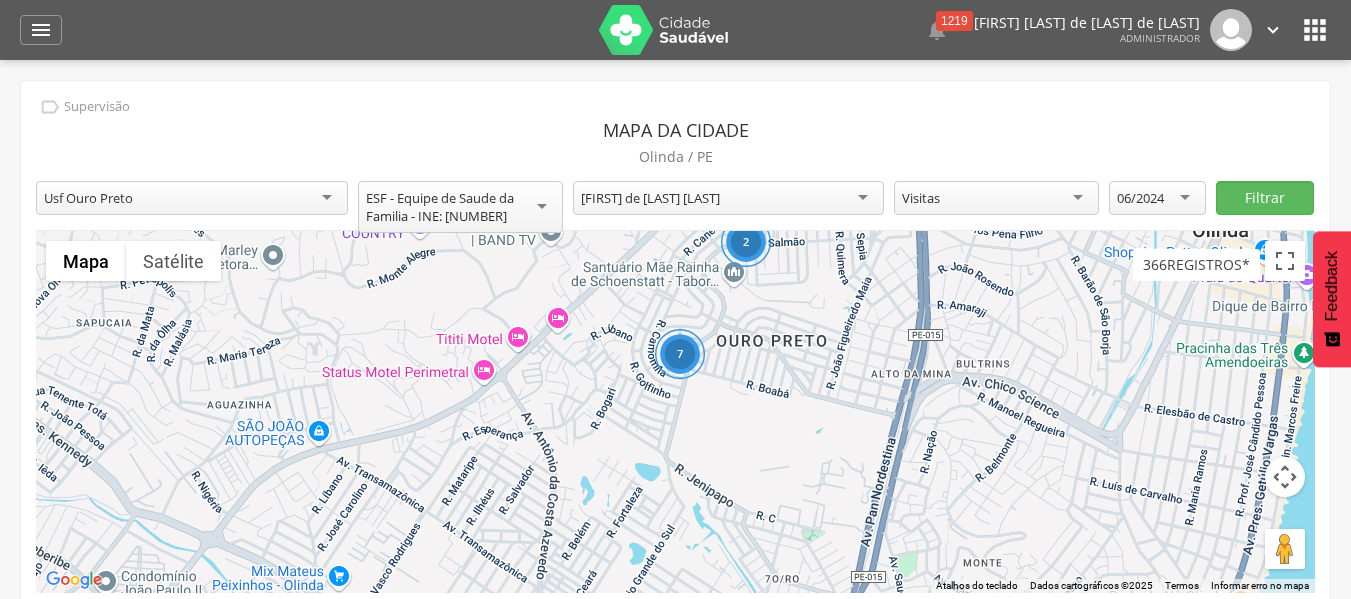 drag, startPoint x: 802, startPoint y: 477, endPoint x: 752, endPoint y: 646, distance: 176.24132 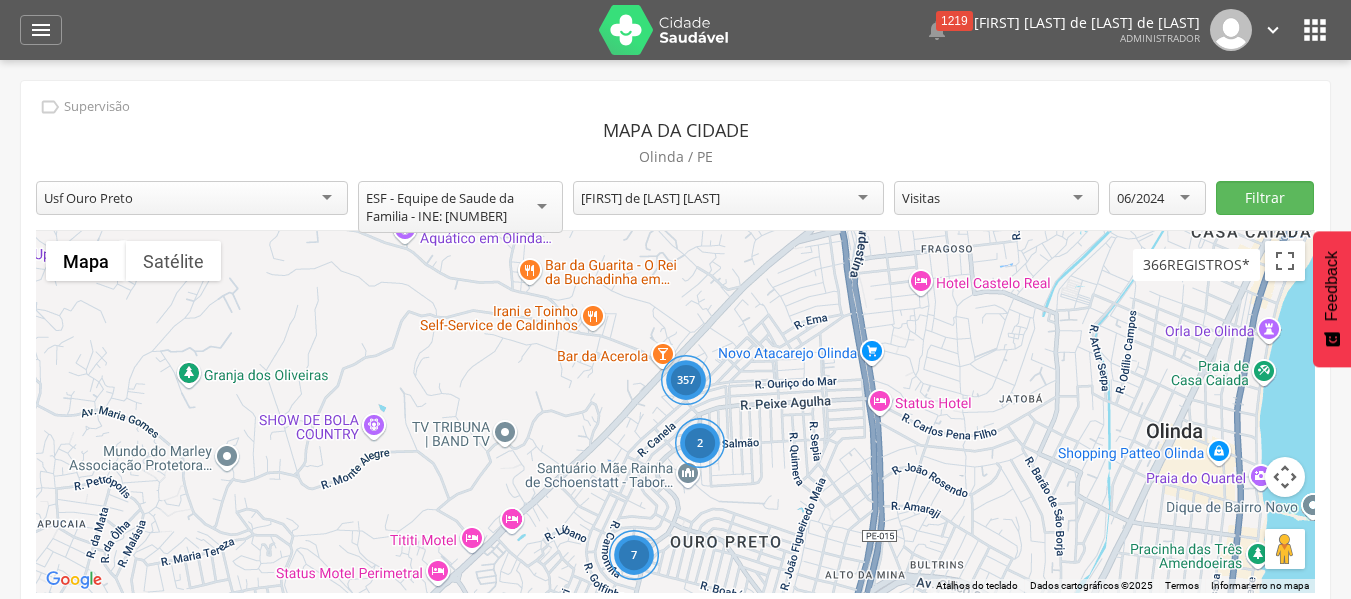 drag, startPoint x: 765, startPoint y: 442, endPoint x: 716, endPoint y: 646, distance: 209.80229 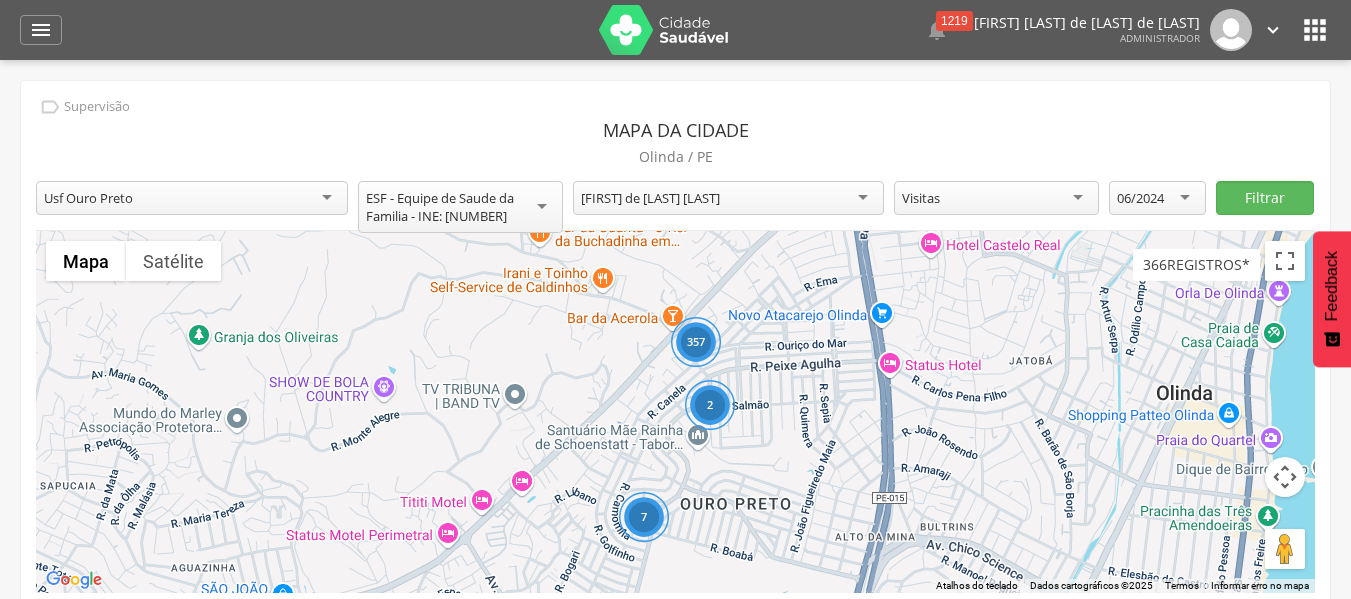 drag, startPoint x: 800, startPoint y: 371, endPoint x: 816, endPoint y: 336, distance: 38.483765 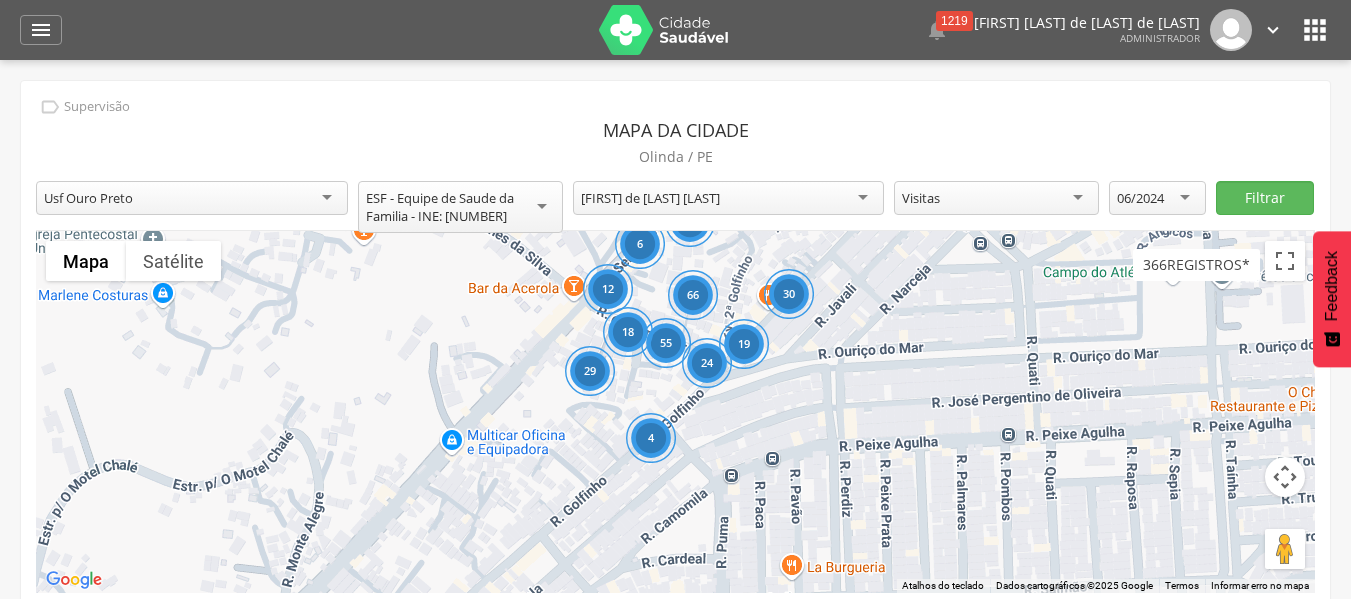 drag, startPoint x: 865, startPoint y: 440, endPoint x: 881, endPoint y: 329, distance: 112.147224 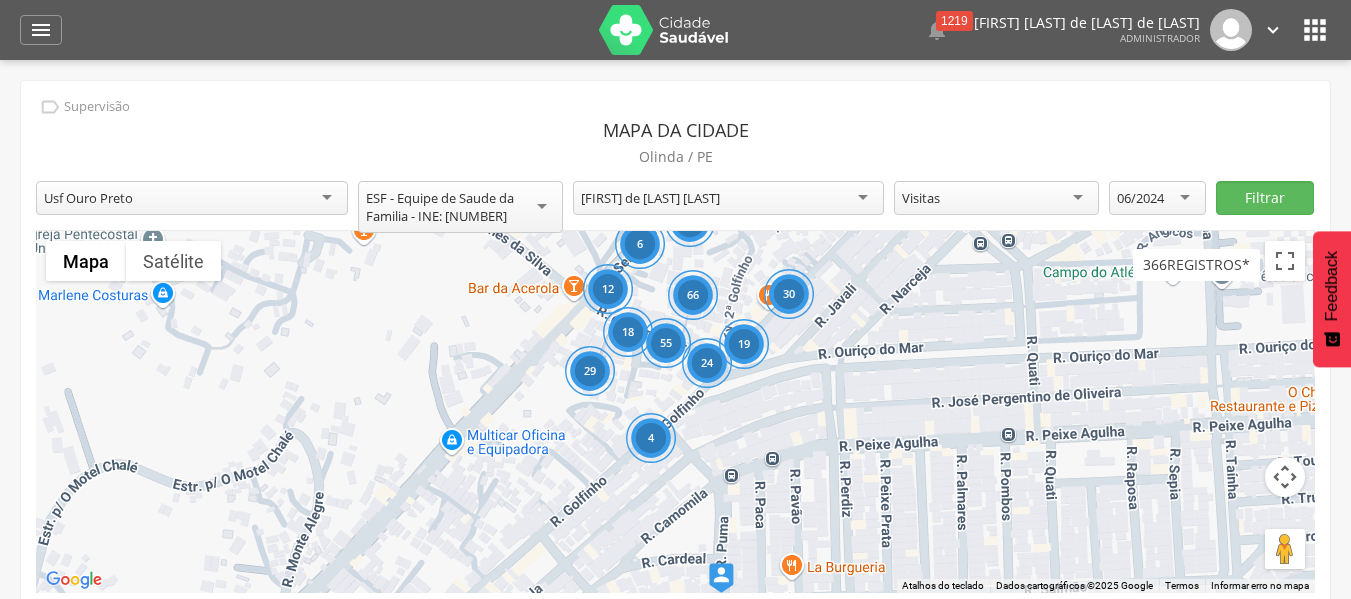 click on "55 24 29 19 18 30 4 66 50 33 12 6 11" at bounding box center (675, 412) 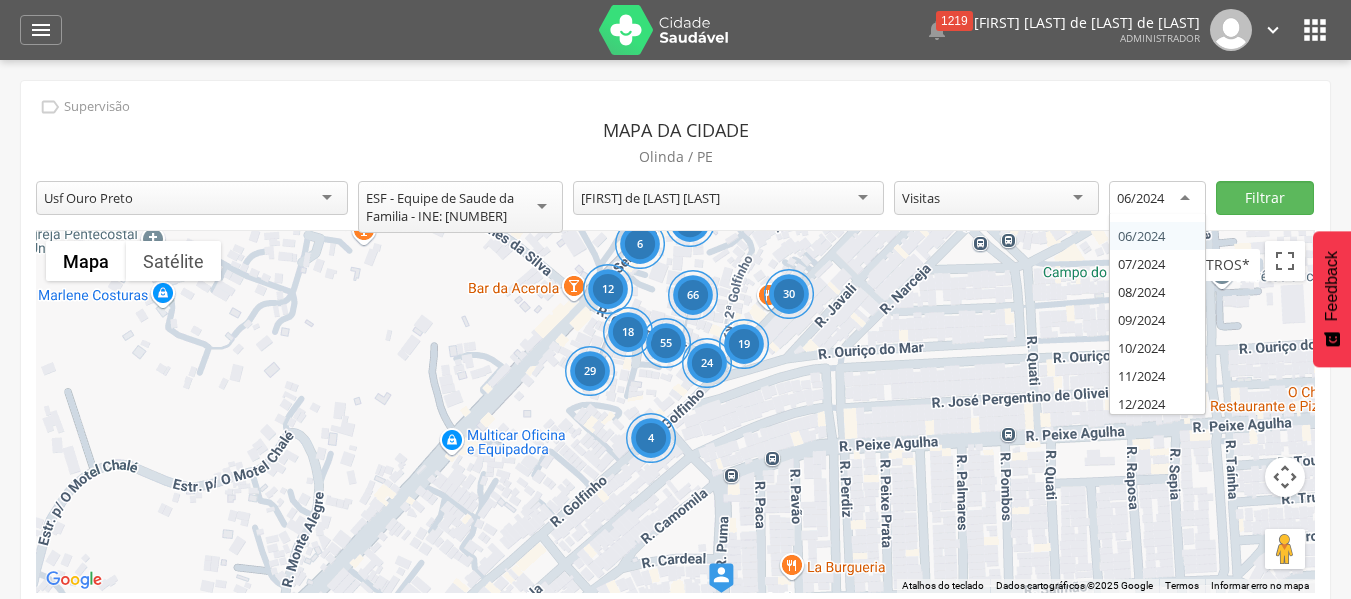 click on "06/2024" at bounding box center [1140, 198] 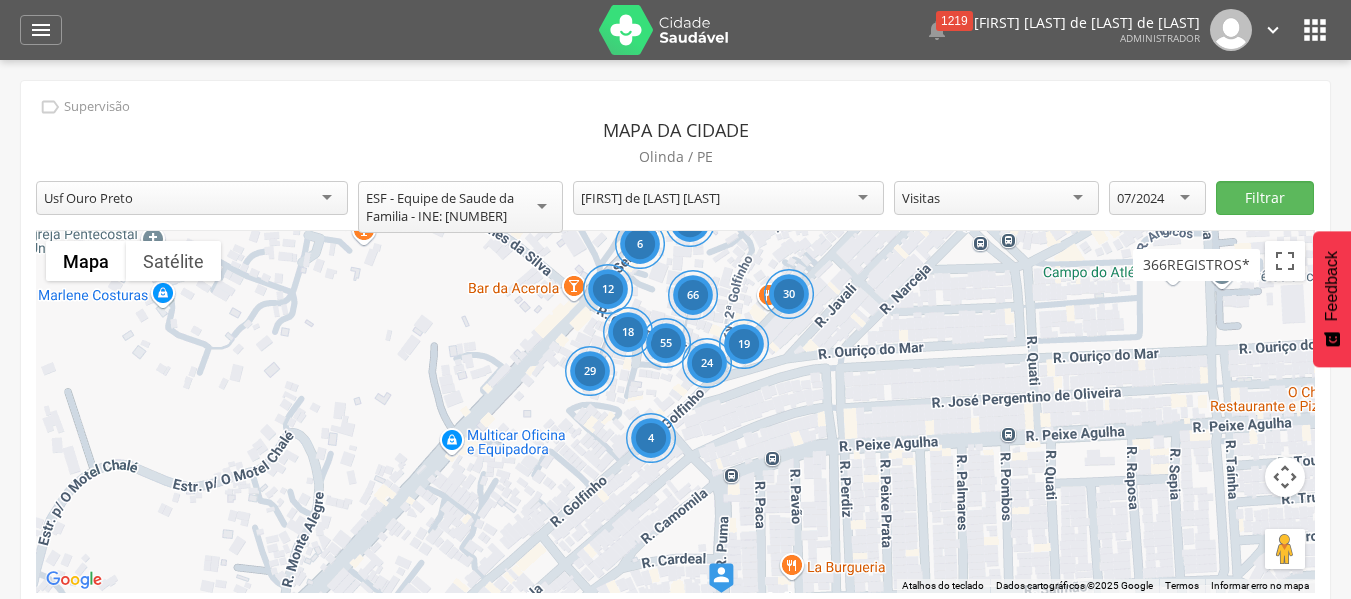 click on "07/2024" at bounding box center [1157, 198] 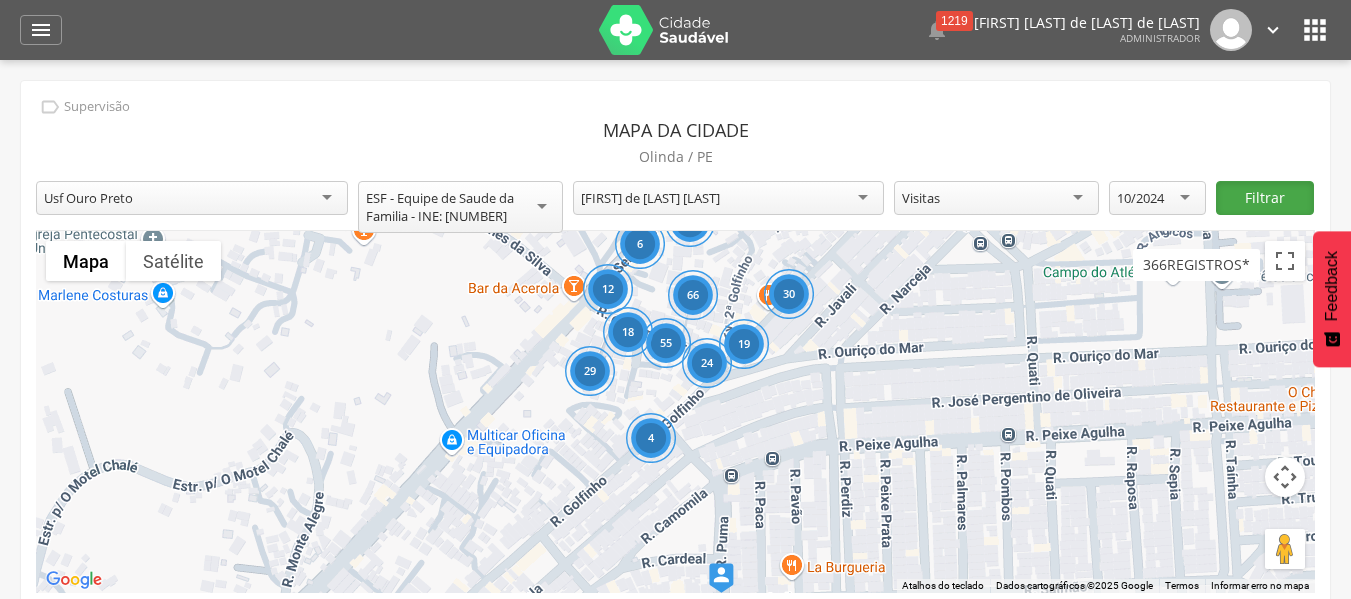 click on "Filtrar" at bounding box center (1264, 198) 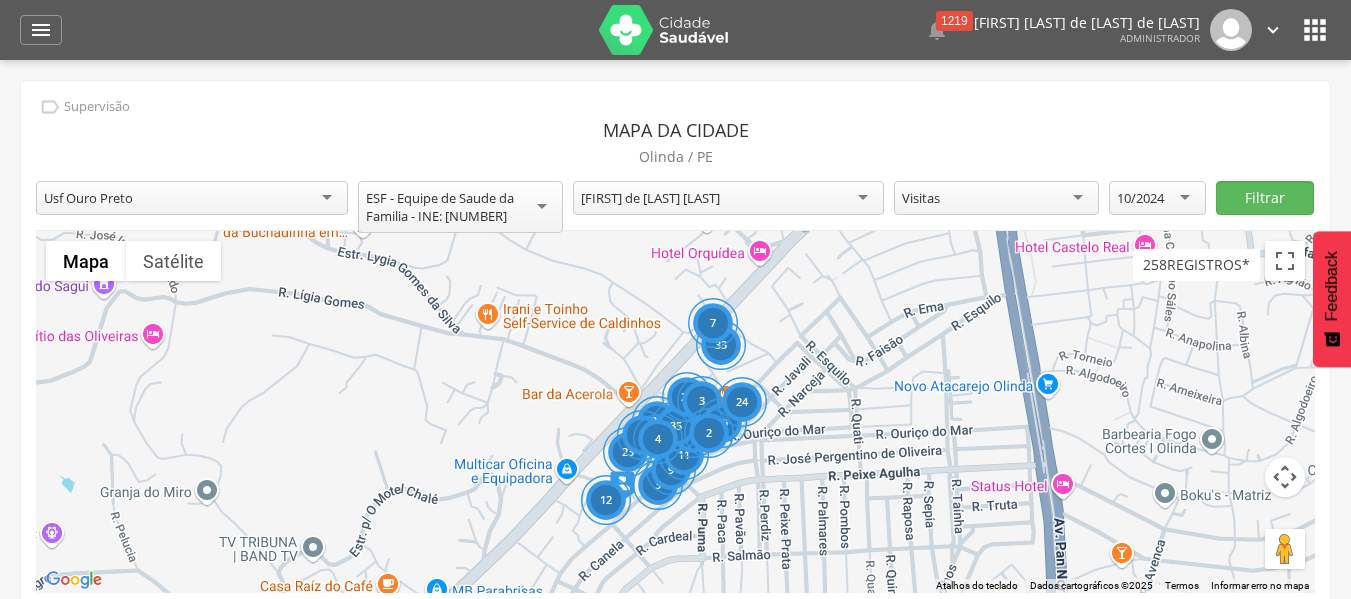 click on "12 3 9 11 23 19 35 23 6 24 3 4 19 33 7 24 2" at bounding box center (675, 412) 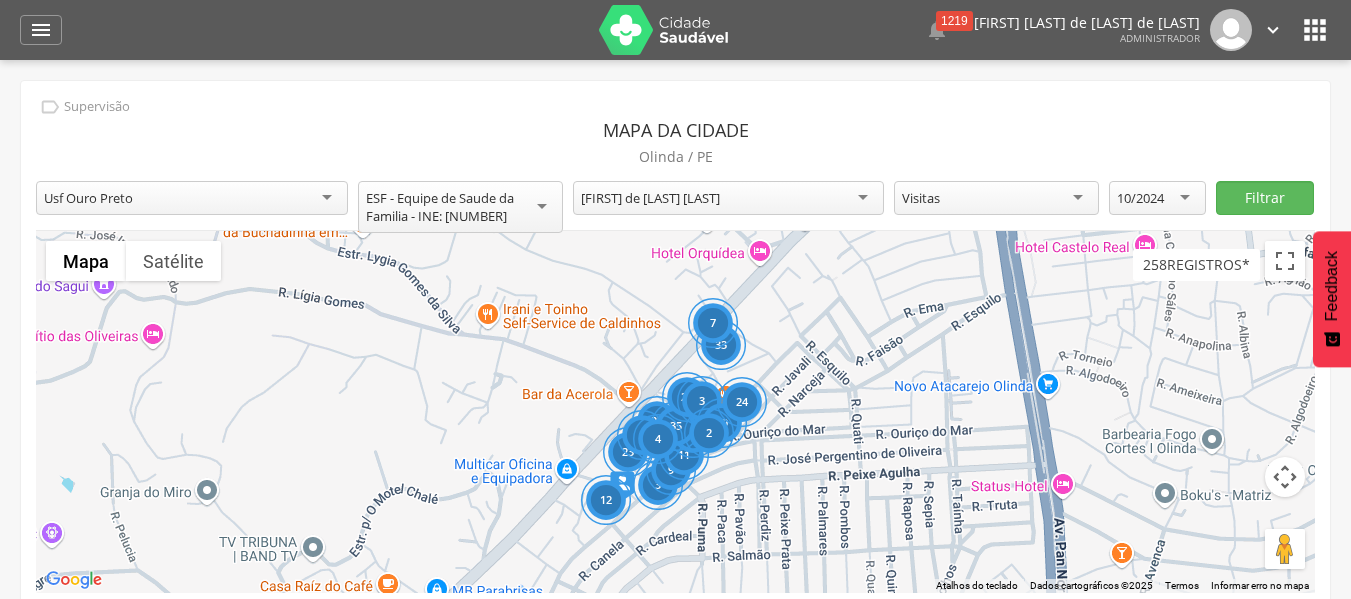 click on "19" at bounding box center (721, 423) 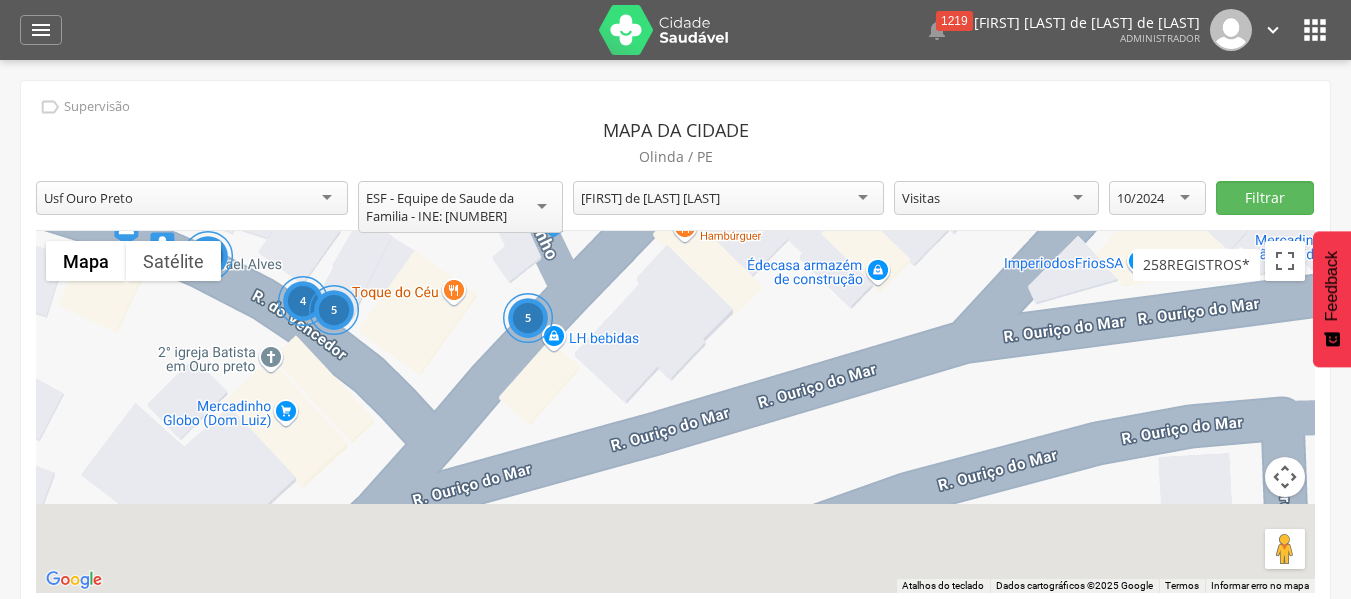 drag, startPoint x: 783, startPoint y: 462, endPoint x: 791, endPoint y: 154, distance: 308.10388 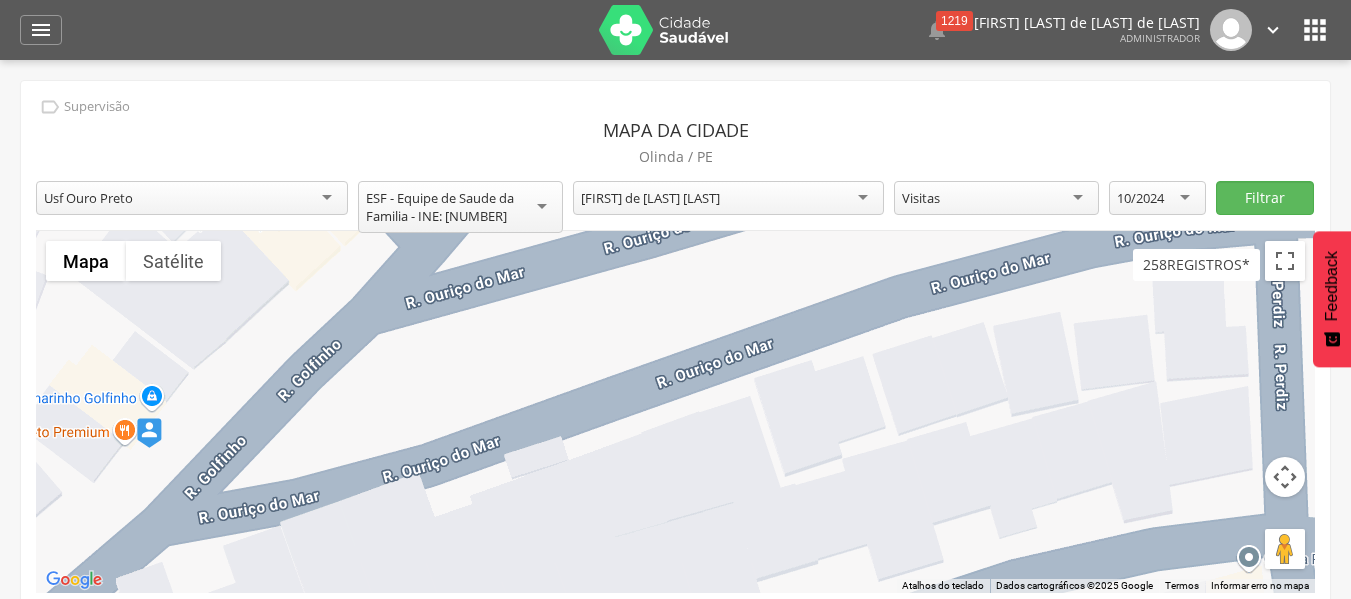 drag, startPoint x: 813, startPoint y: 400, endPoint x: 806, endPoint y: 227, distance: 173.14156 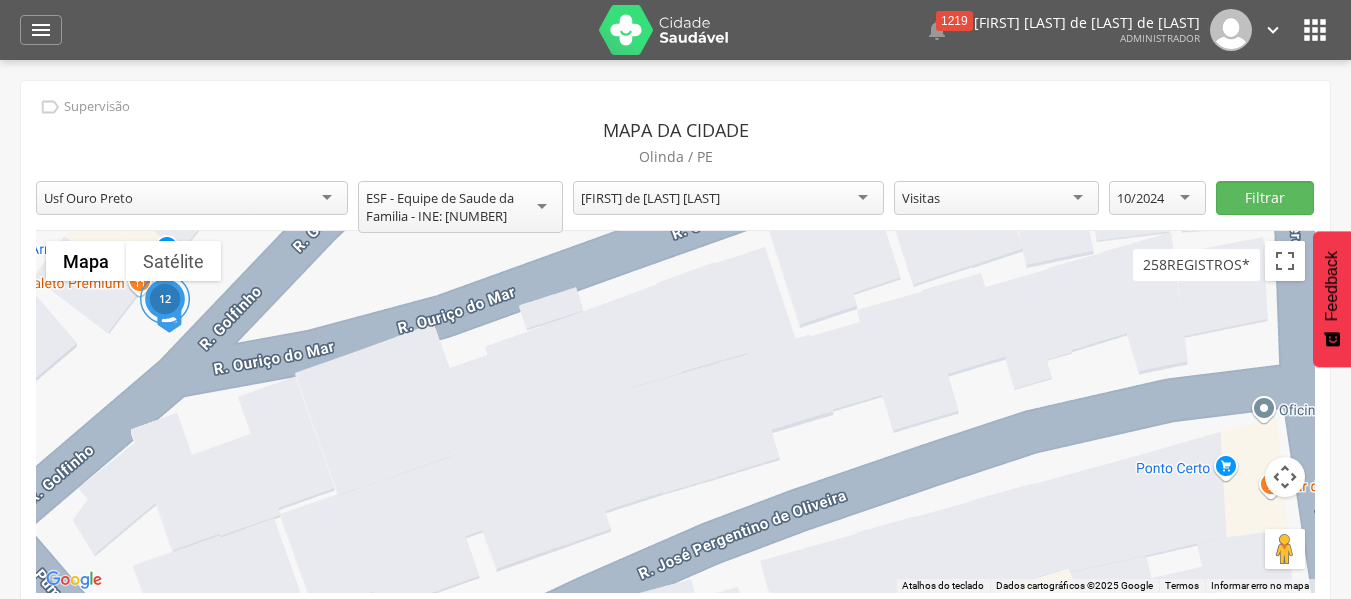 drag, startPoint x: 798, startPoint y: 415, endPoint x: 818, endPoint y: 265, distance: 151.32745 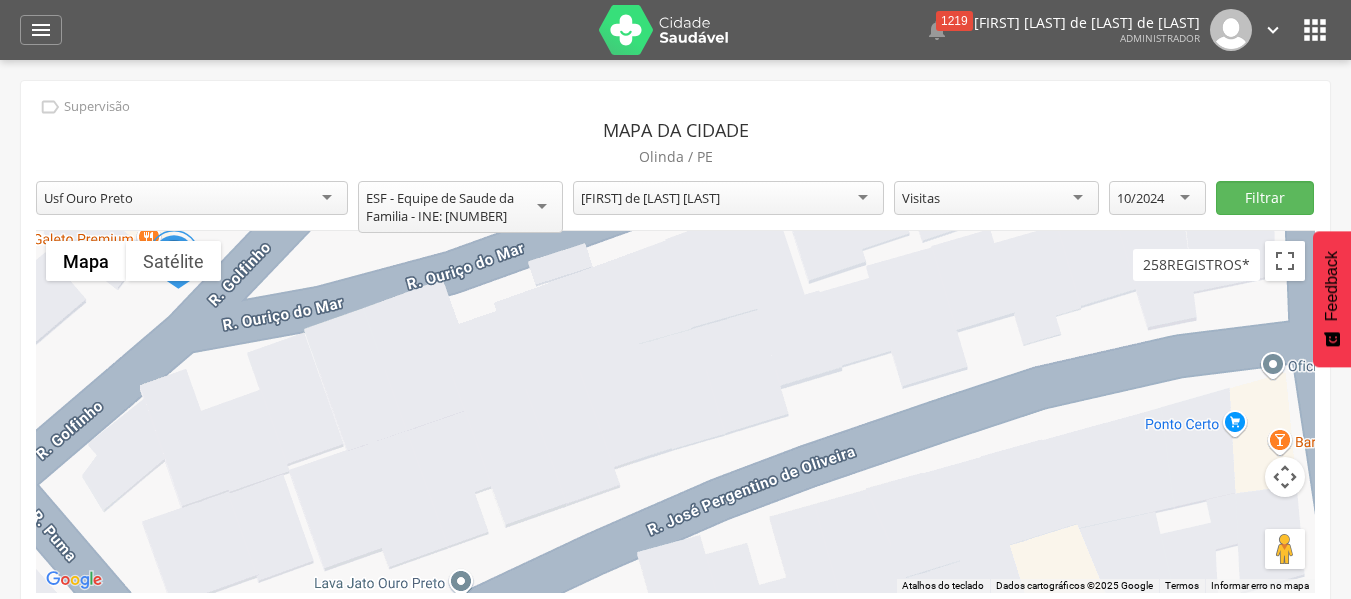 drag, startPoint x: 842, startPoint y: 416, endPoint x: 861, endPoint y: 284, distance: 133.36041 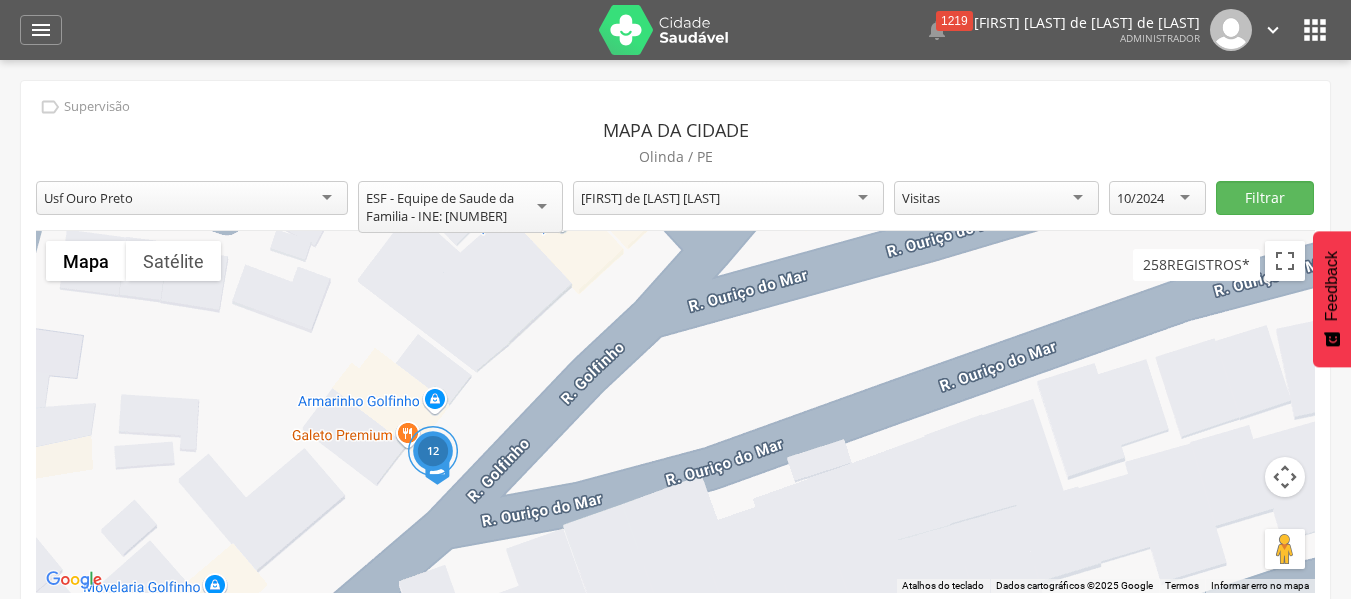drag, startPoint x: 845, startPoint y: 506, endPoint x: 1039, endPoint y: 640, distance: 235.77956 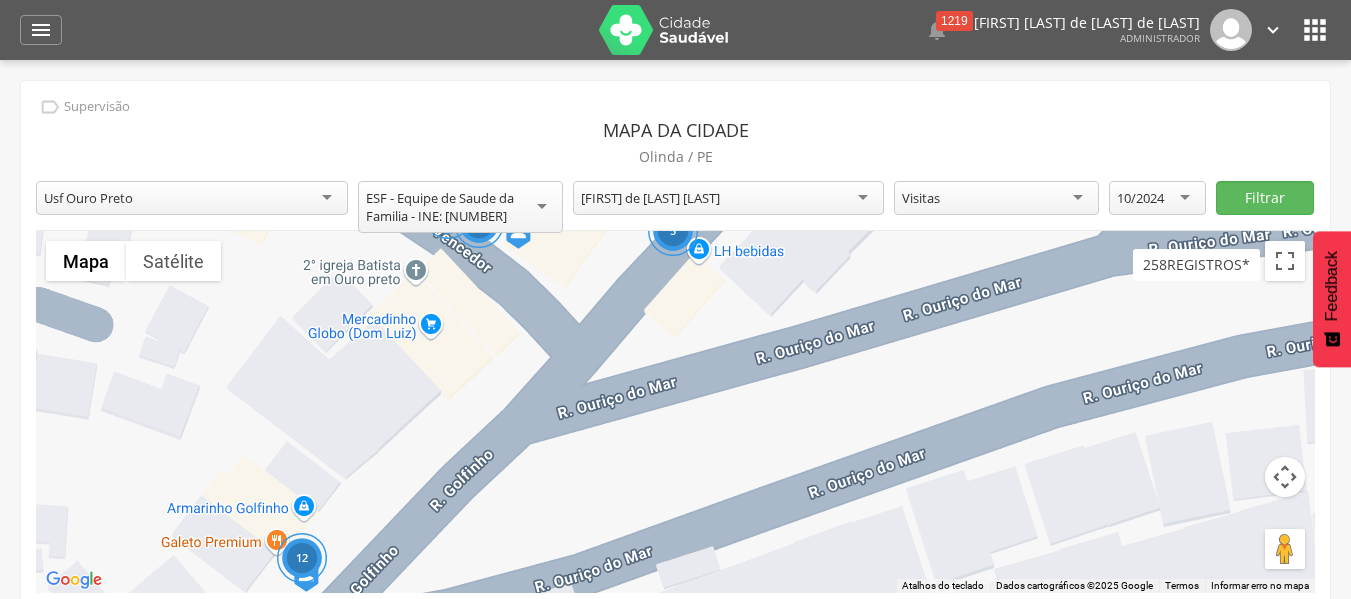 drag, startPoint x: 928, startPoint y: 539, endPoint x: 790, endPoint y: 646, distance: 174.62245 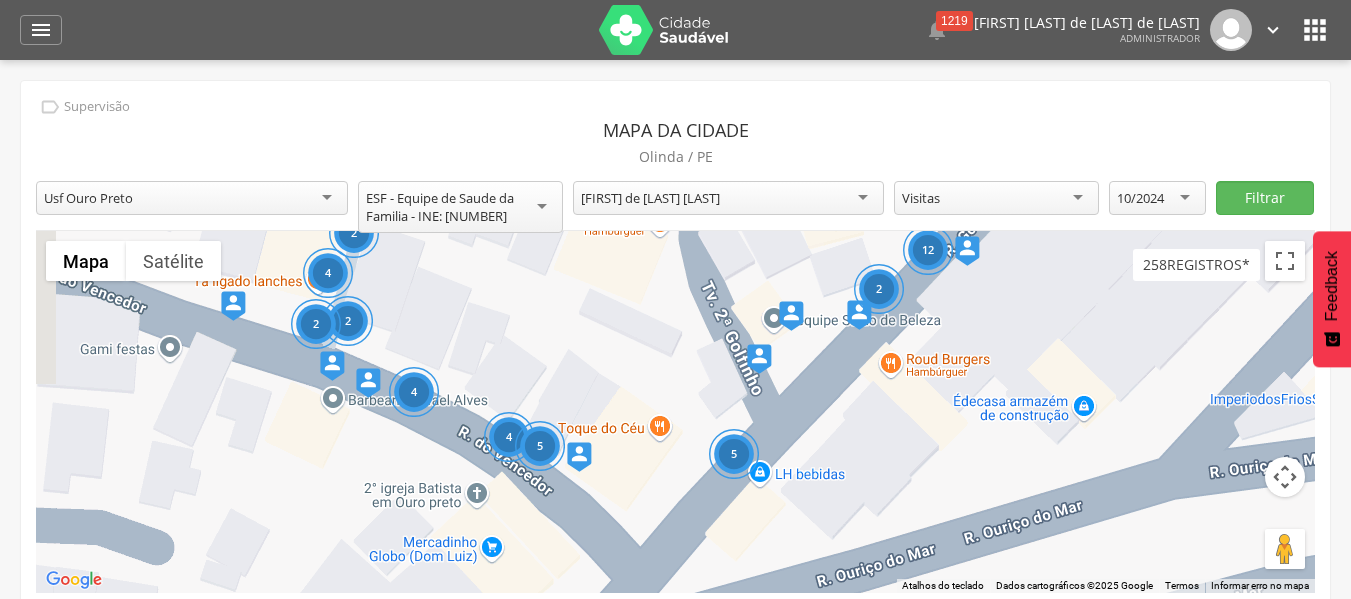 drag, startPoint x: 737, startPoint y: 377, endPoint x: 804, endPoint y: 612, distance: 244.36449 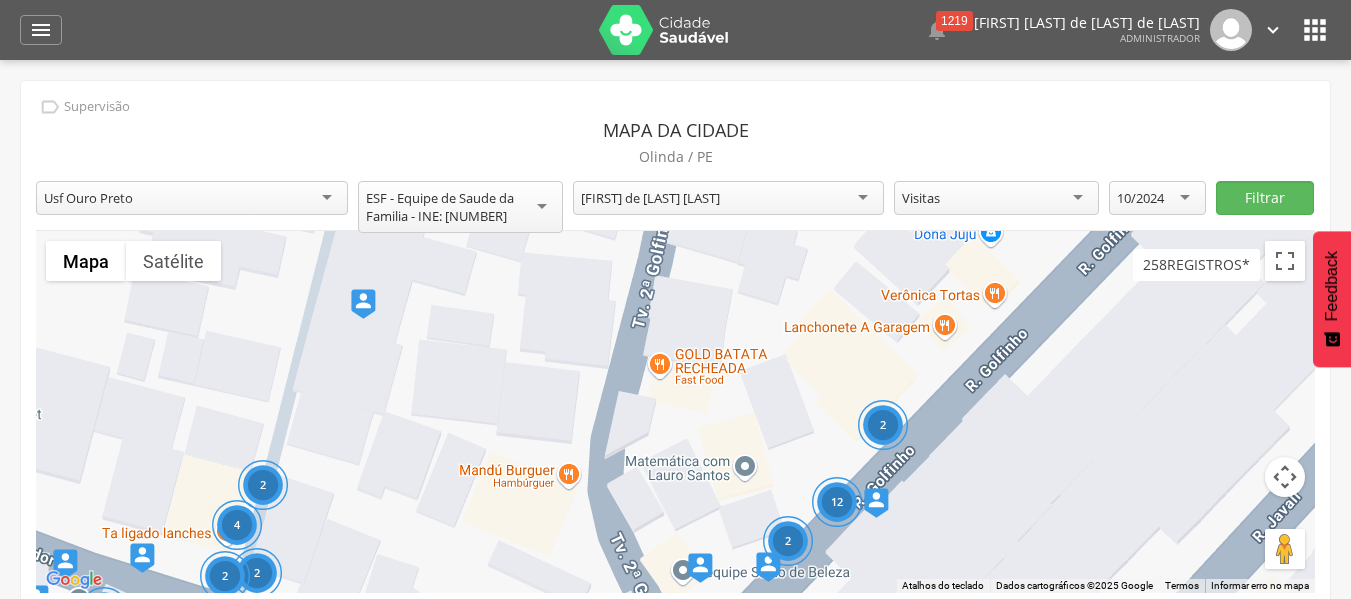 drag, startPoint x: 911, startPoint y: 385, endPoint x: 817, endPoint y: 636, distance: 268.02426 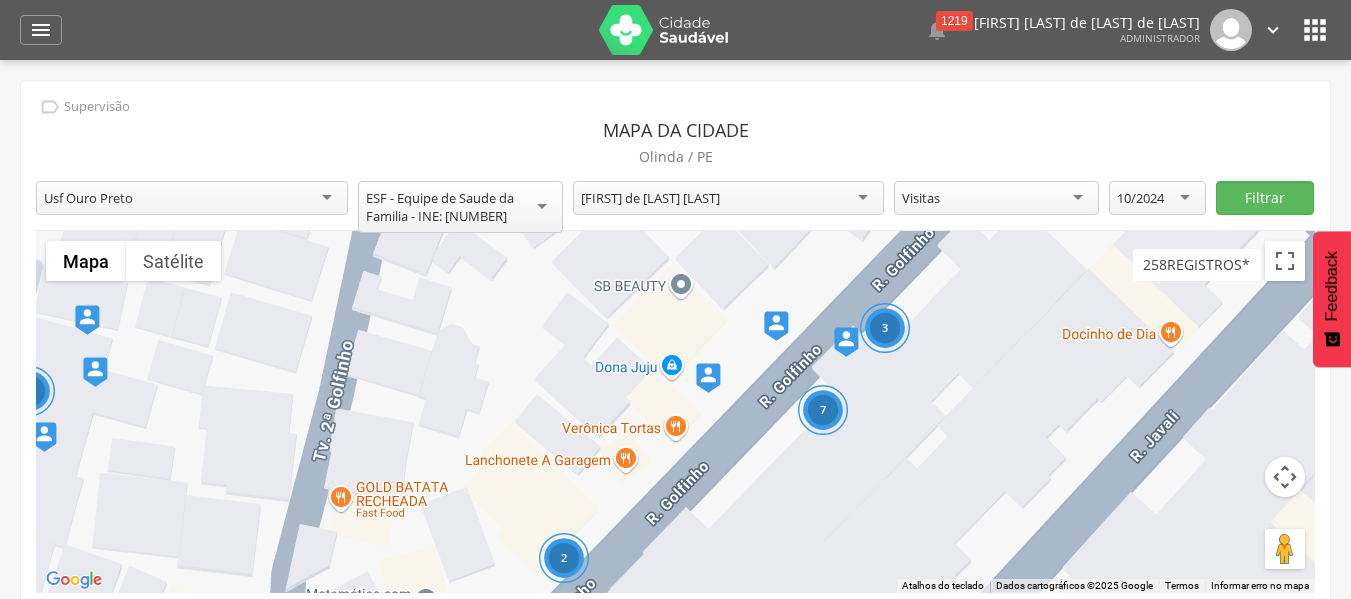 drag, startPoint x: 958, startPoint y: 443, endPoint x: 739, endPoint y: 596, distance: 267.15164 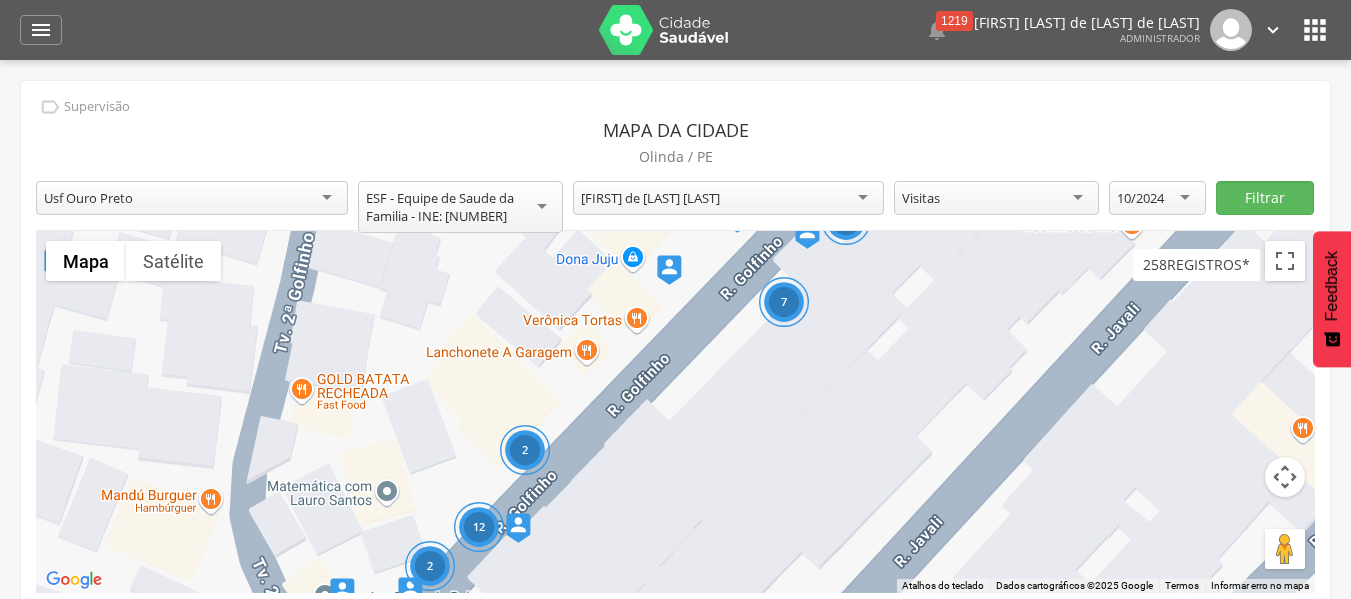 drag, startPoint x: 849, startPoint y: 432, endPoint x: 790, endPoint y: 282, distance: 161.18623 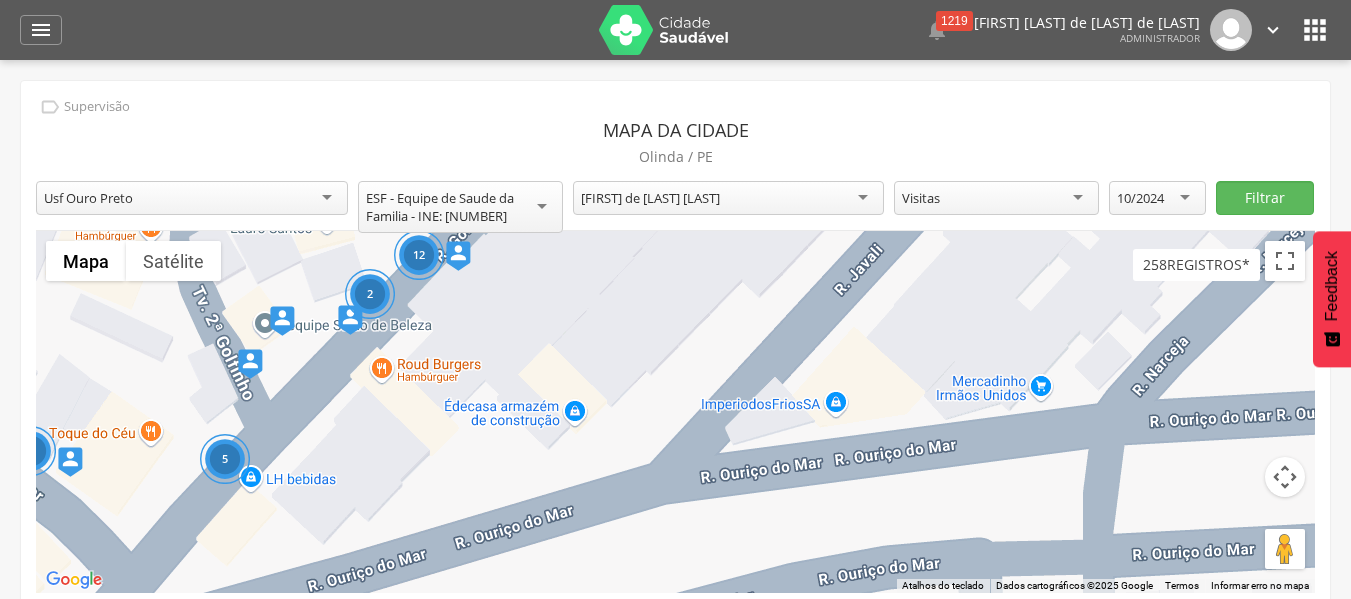 drag, startPoint x: 869, startPoint y: 334, endPoint x: 857, endPoint y: 268, distance: 67.08204 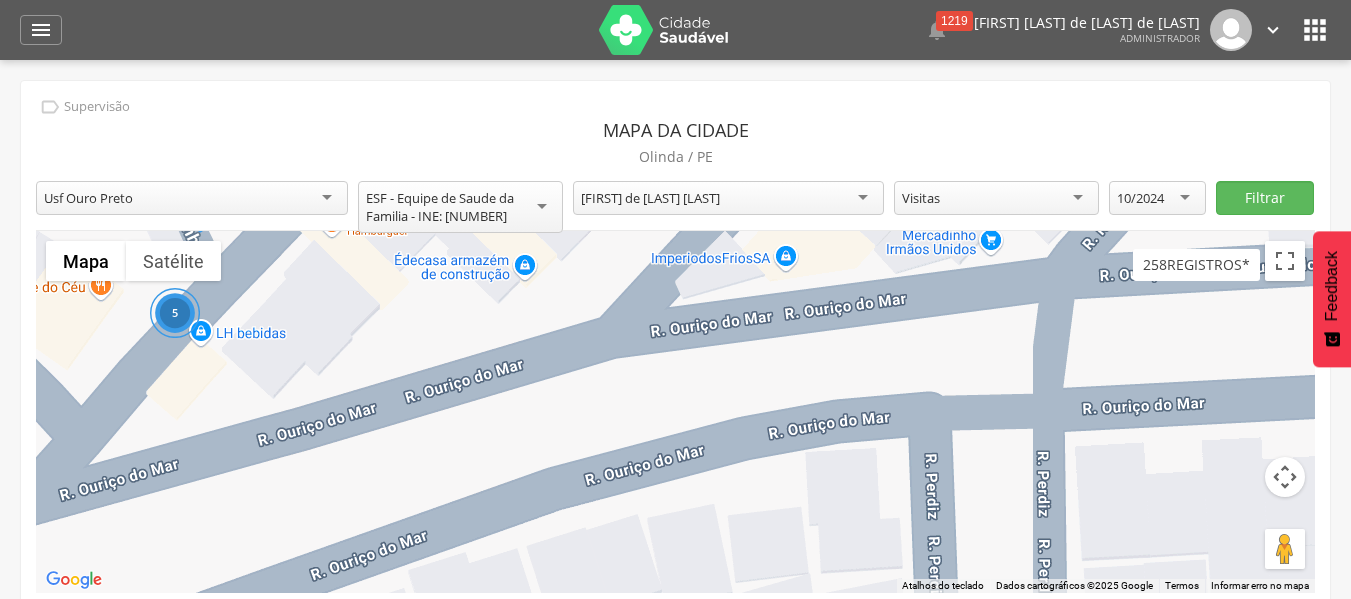 drag, startPoint x: 894, startPoint y: 458, endPoint x: 833, endPoint y: 325, distance: 146.32156 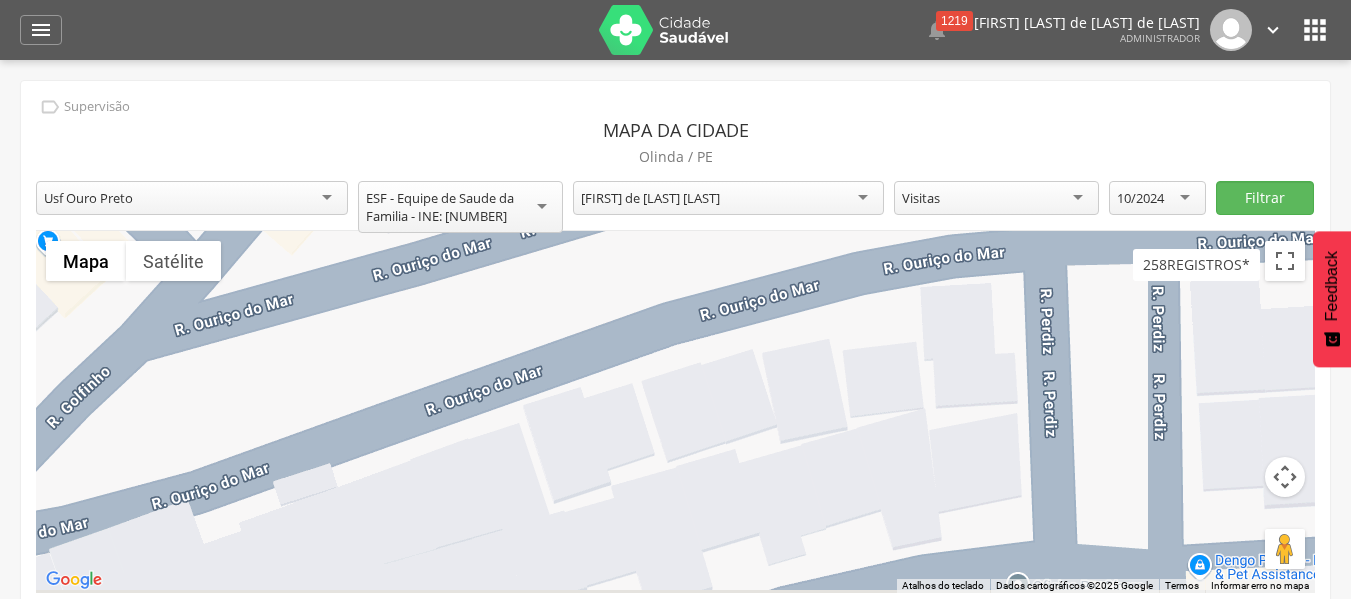 drag, startPoint x: 953, startPoint y: 460, endPoint x: 1162, endPoint y: 276, distance: 278.45465 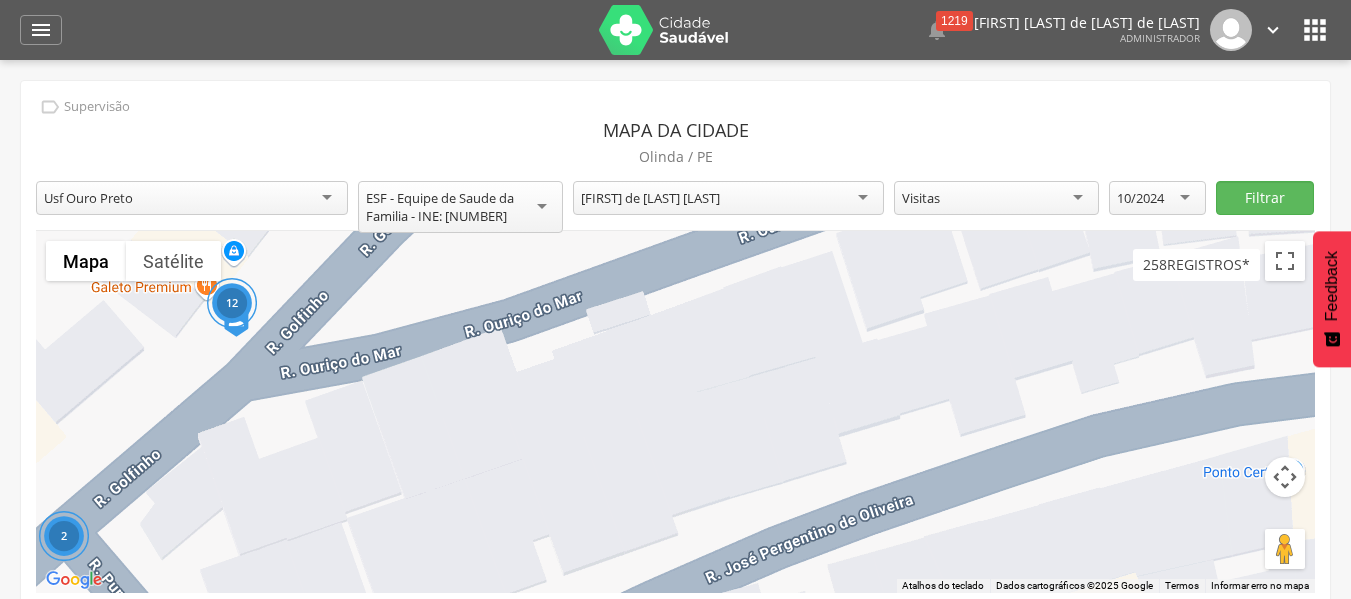 drag, startPoint x: 793, startPoint y: 427, endPoint x: 996, endPoint y: 275, distance: 253.60008 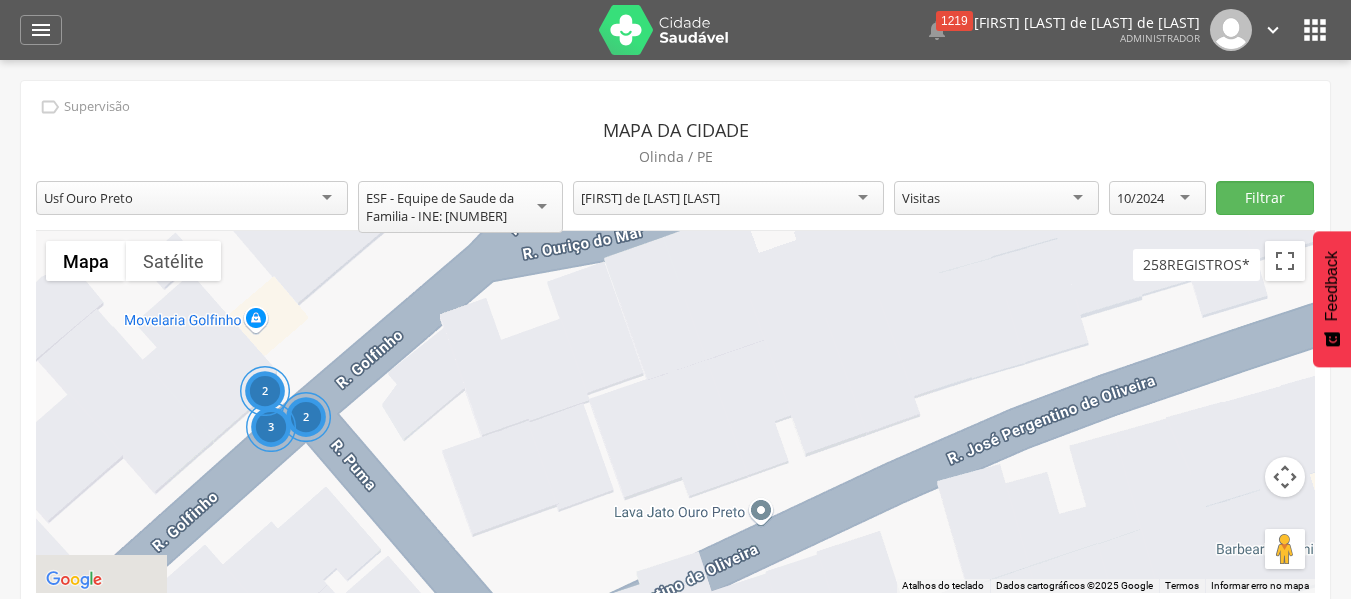 drag, startPoint x: 624, startPoint y: 422, endPoint x: 860, endPoint y: 305, distance: 263.41034 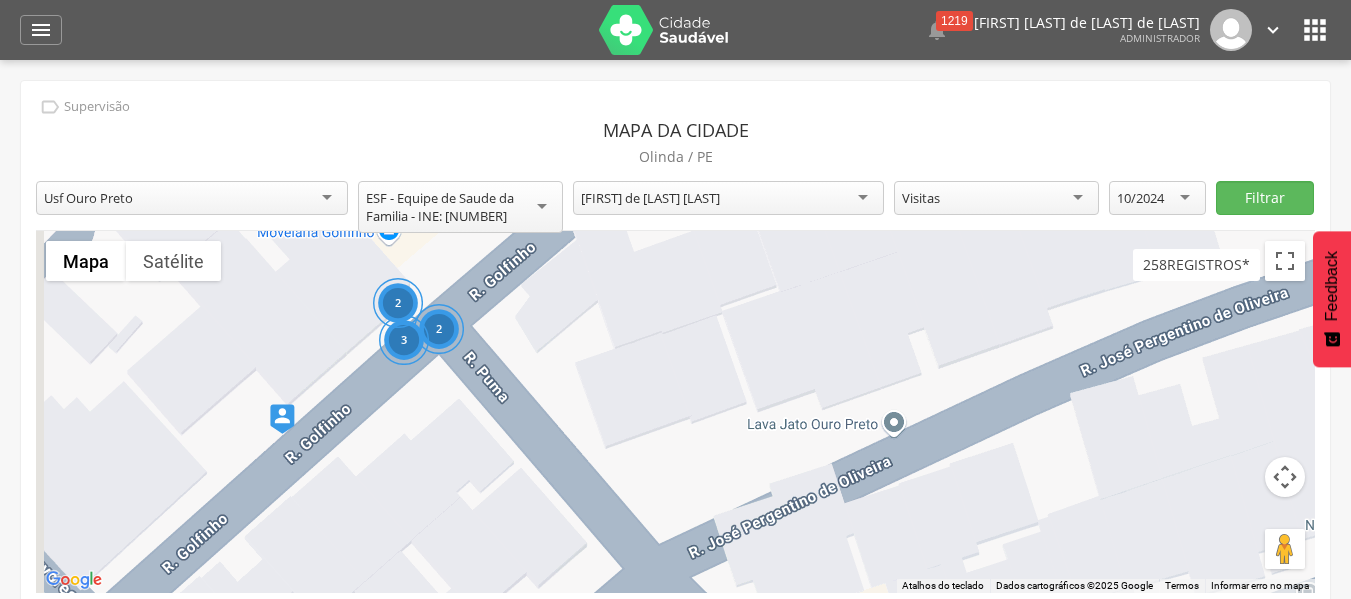 drag, startPoint x: 634, startPoint y: 414, endPoint x: 728, endPoint y: 313, distance: 137.97464 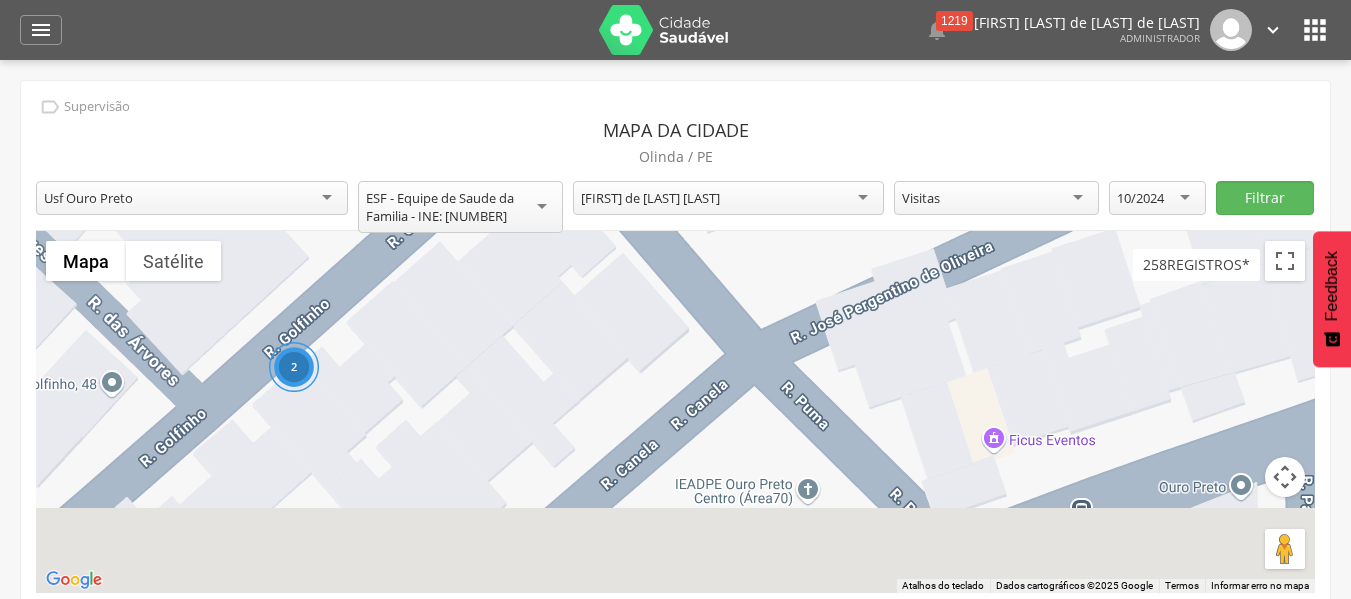 drag, startPoint x: 676, startPoint y: 393, endPoint x: 716, endPoint y: 262, distance: 136.9708 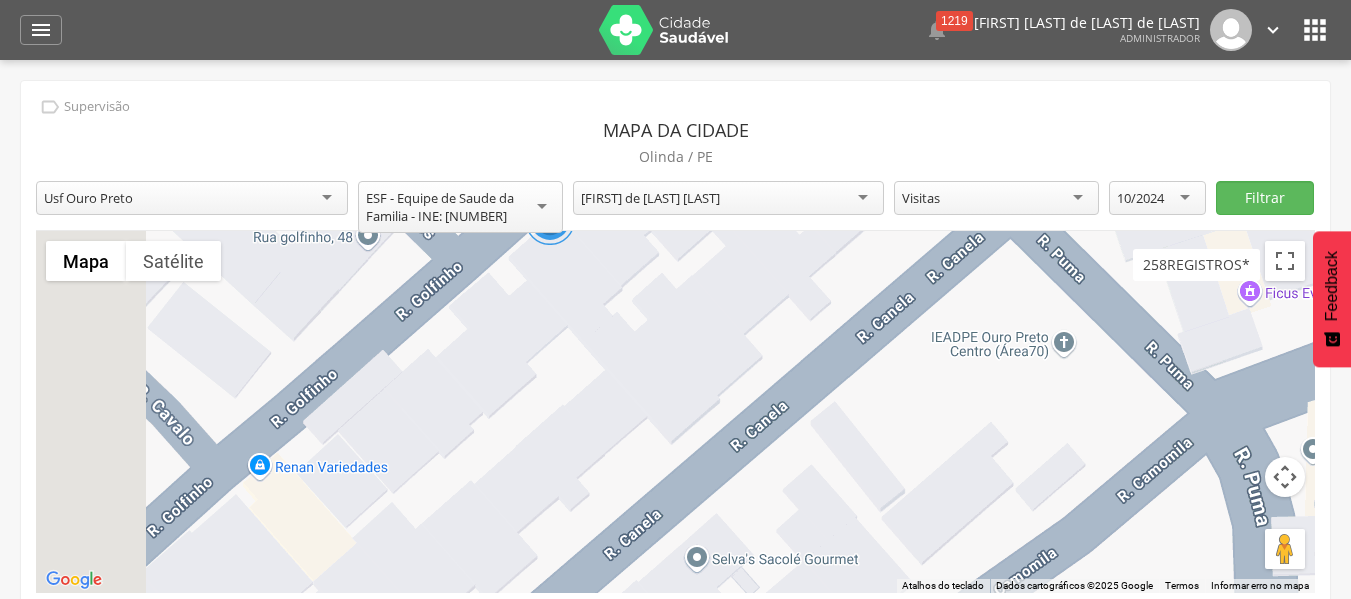 drag, startPoint x: 536, startPoint y: 427, endPoint x: 820, endPoint y: 260, distance: 329.46167 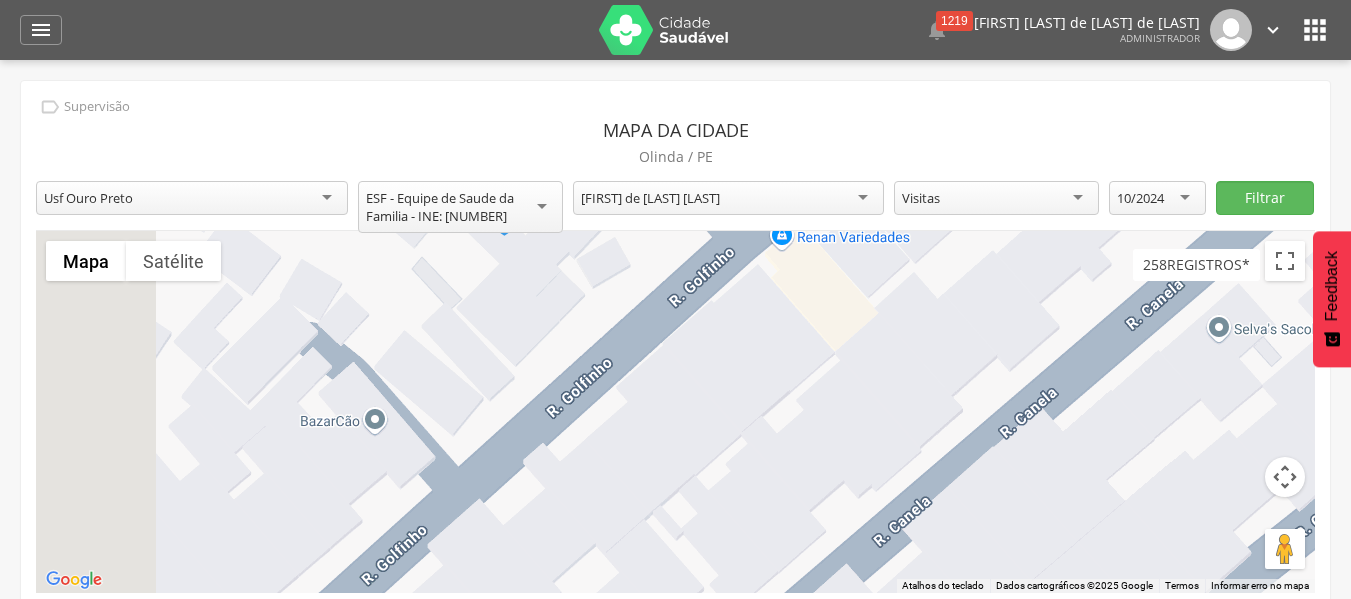 drag, startPoint x: 450, startPoint y: 469, endPoint x: 936, endPoint y: 290, distance: 517.916 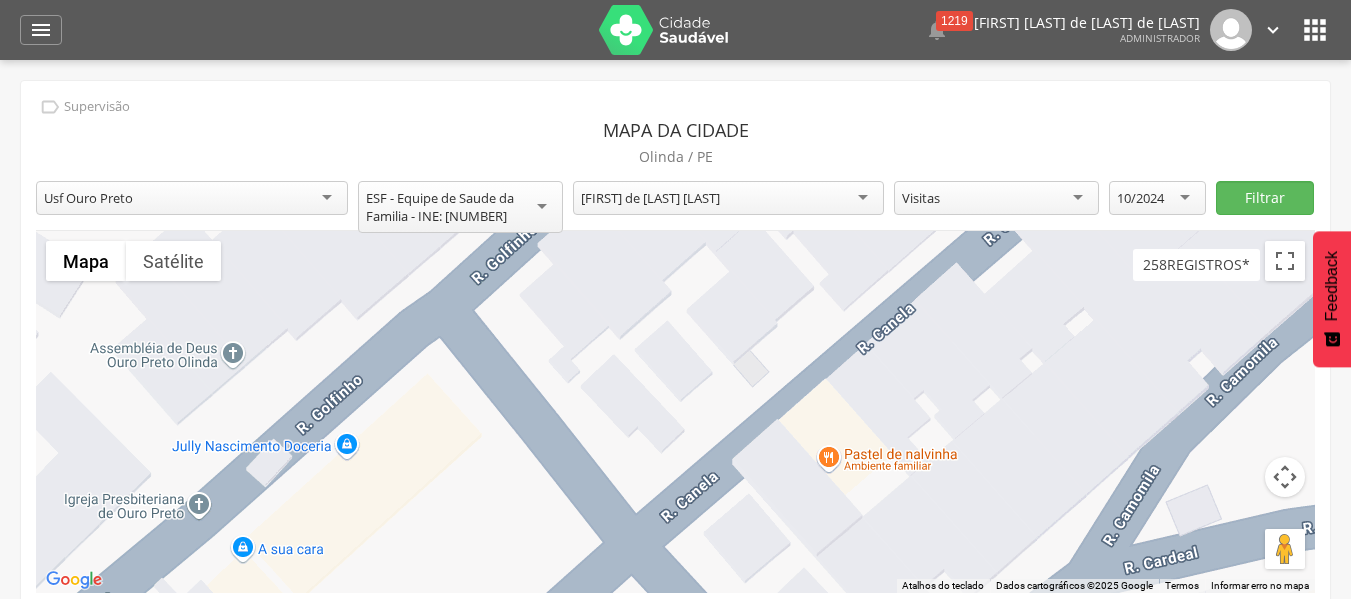 drag, startPoint x: 557, startPoint y: 385, endPoint x: 530, endPoint y: 234, distance: 153.39491 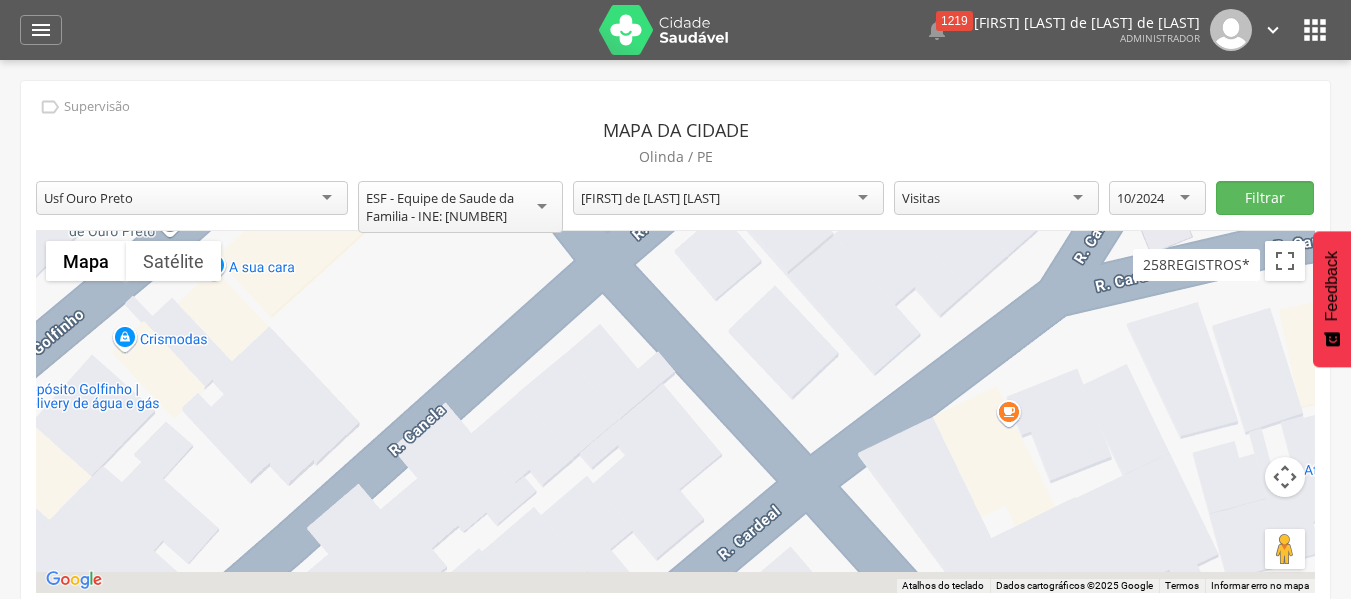 drag, startPoint x: 751, startPoint y: 514, endPoint x: 725, endPoint y: 242, distance: 273.2398 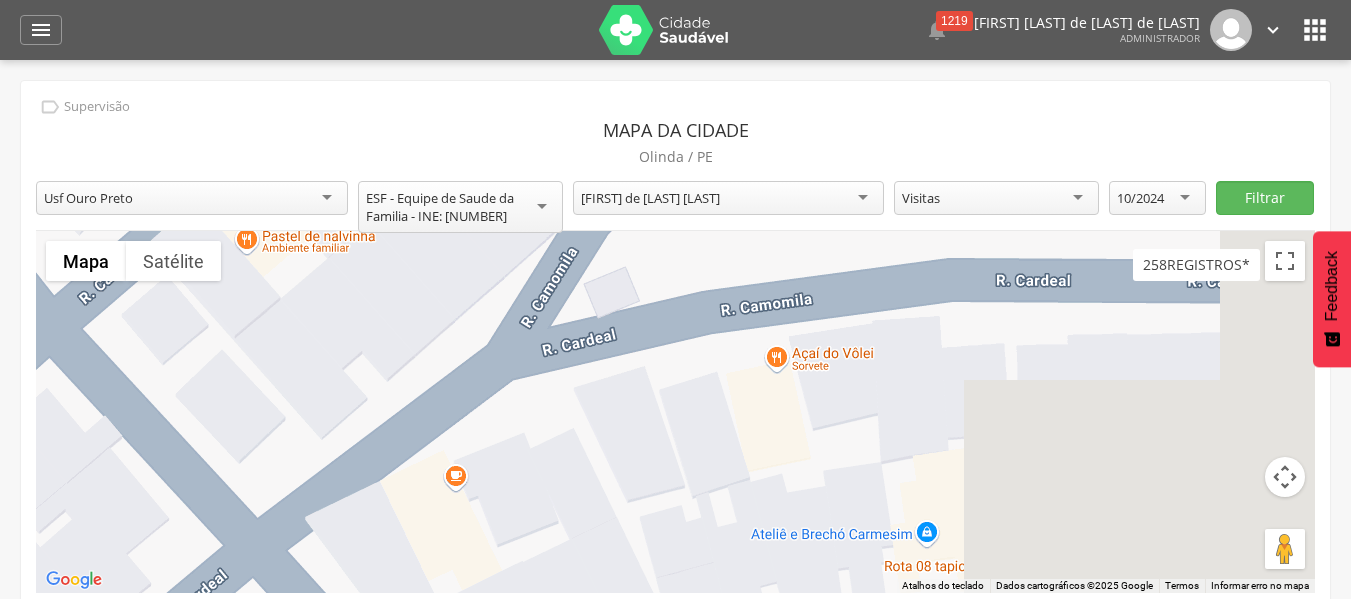 drag, startPoint x: 620, startPoint y: 351, endPoint x: 309, endPoint y: 397, distance: 314.3835 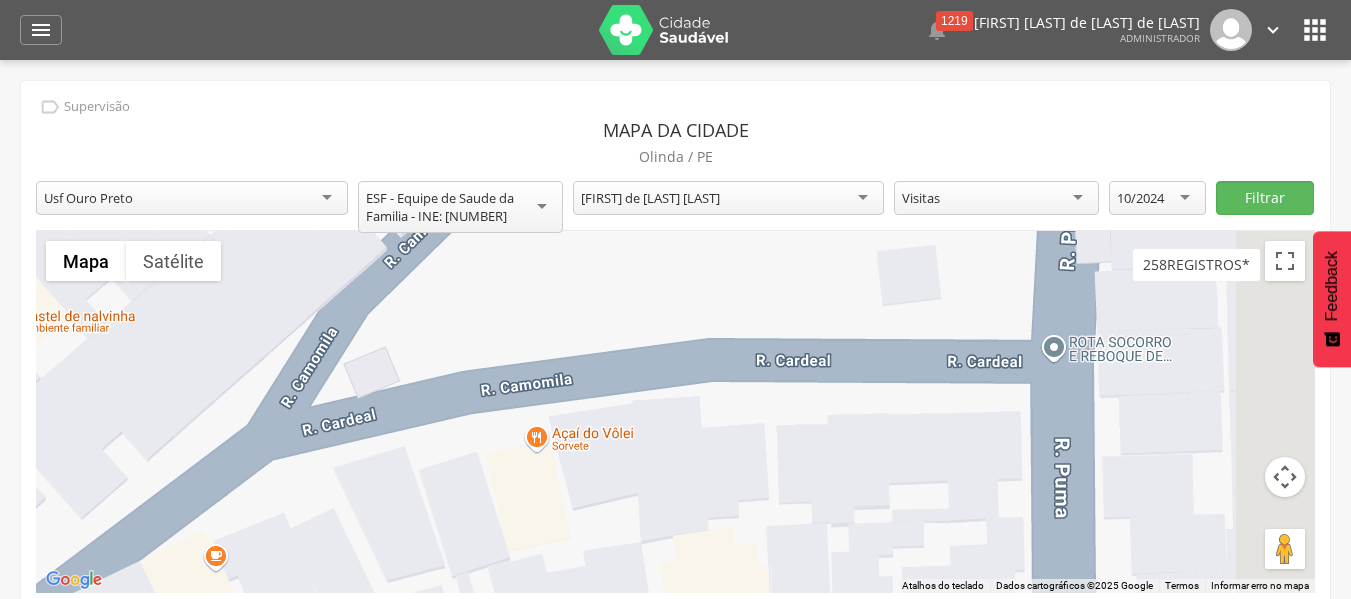 drag, startPoint x: 601, startPoint y: 356, endPoint x: 340, endPoint y: 459, distance: 280.58865 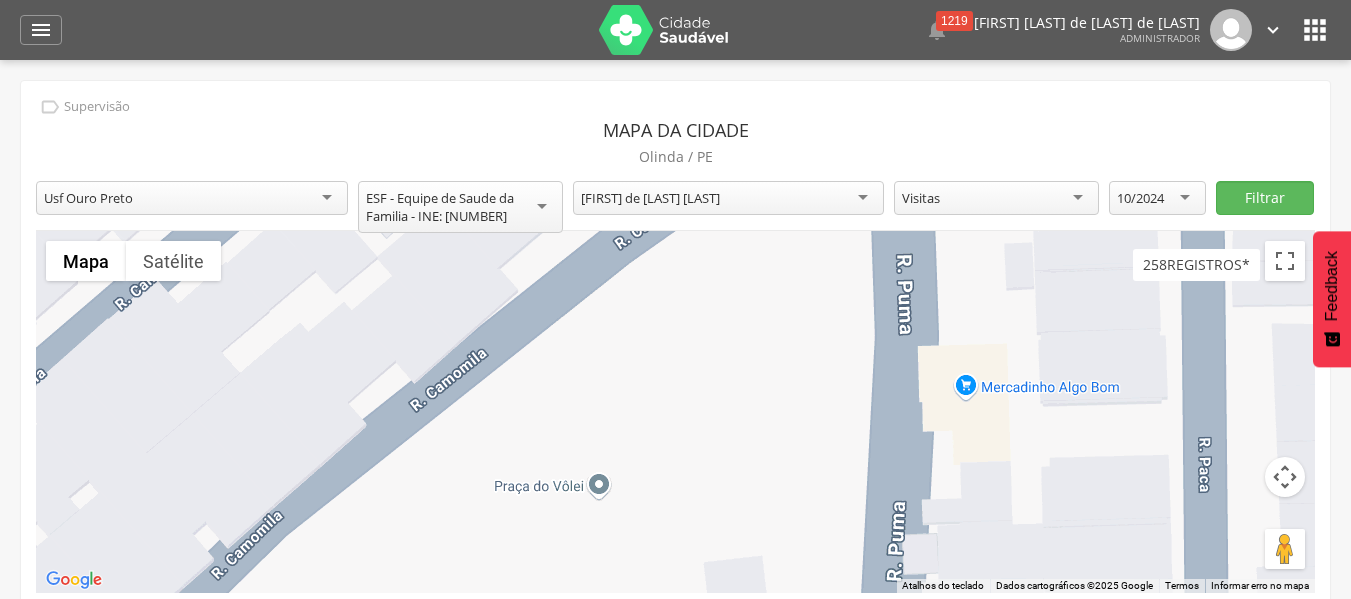 drag, startPoint x: 862, startPoint y: 355, endPoint x: 734, endPoint y: 646, distance: 317.90723 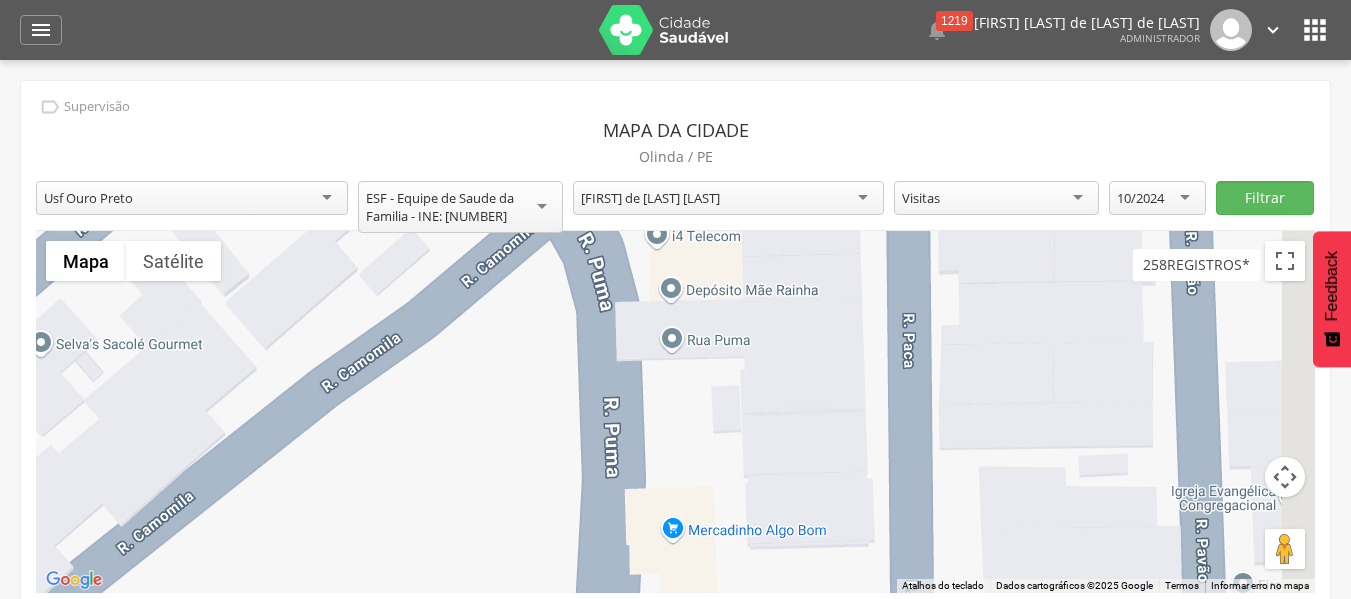 drag, startPoint x: 1009, startPoint y: 471, endPoint x: 691, endPoint y: 614, distance: 348.6732 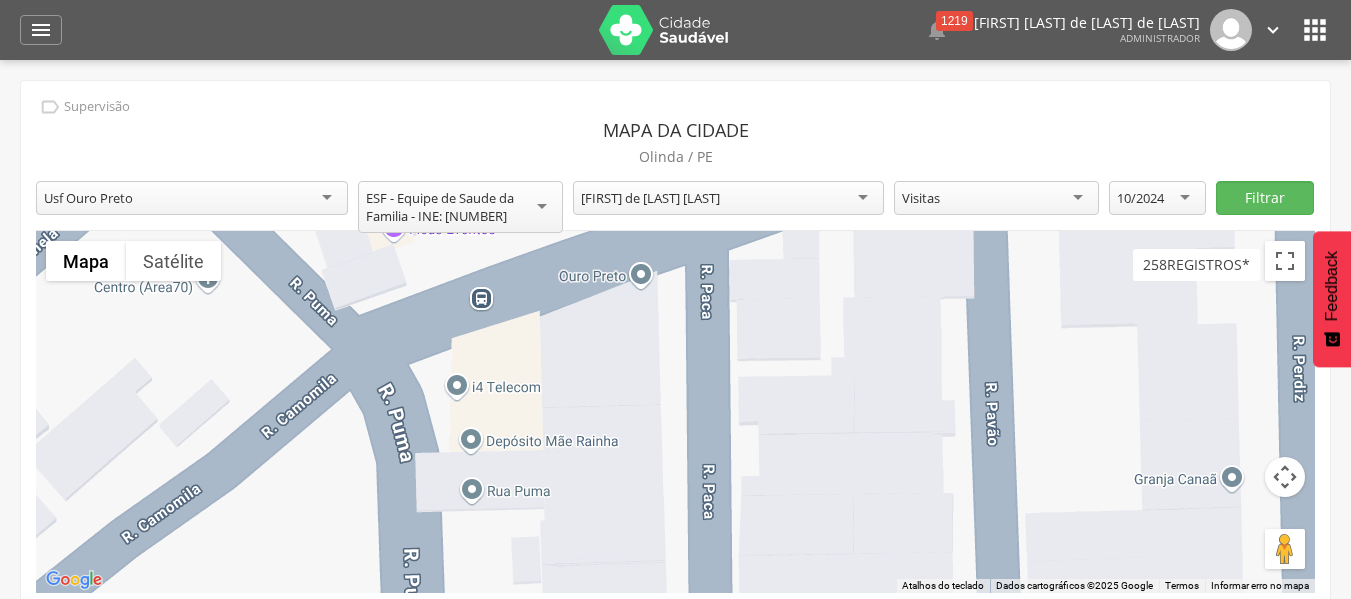 drag, startPoint x: 917, startPoint y: 414, endPoint x: 729, endPoint y: 560, distance: 238.03362 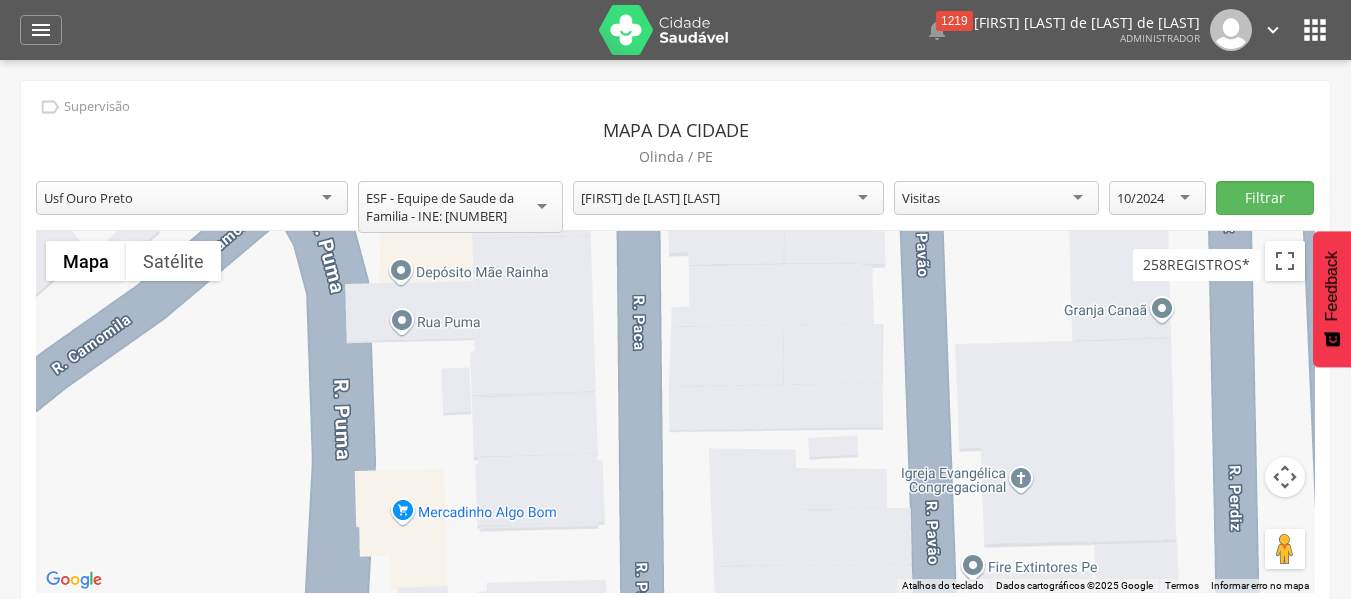 drag, startPoint x: 1004, startPoint y: 441, endPoint x: 907, endPoint y: 175, distance: 283.13425 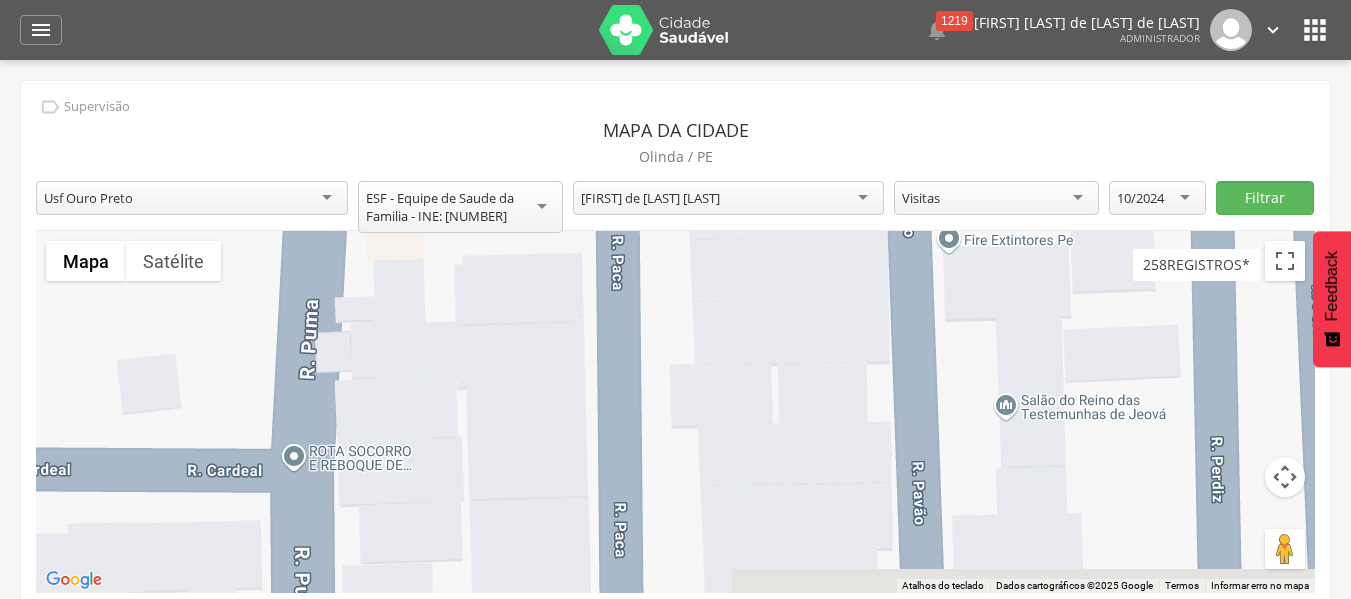 drag, startPoint x: 900, startPoint y: 361, endPoint x: 912, endPoint y: 157, distance: 204.35263 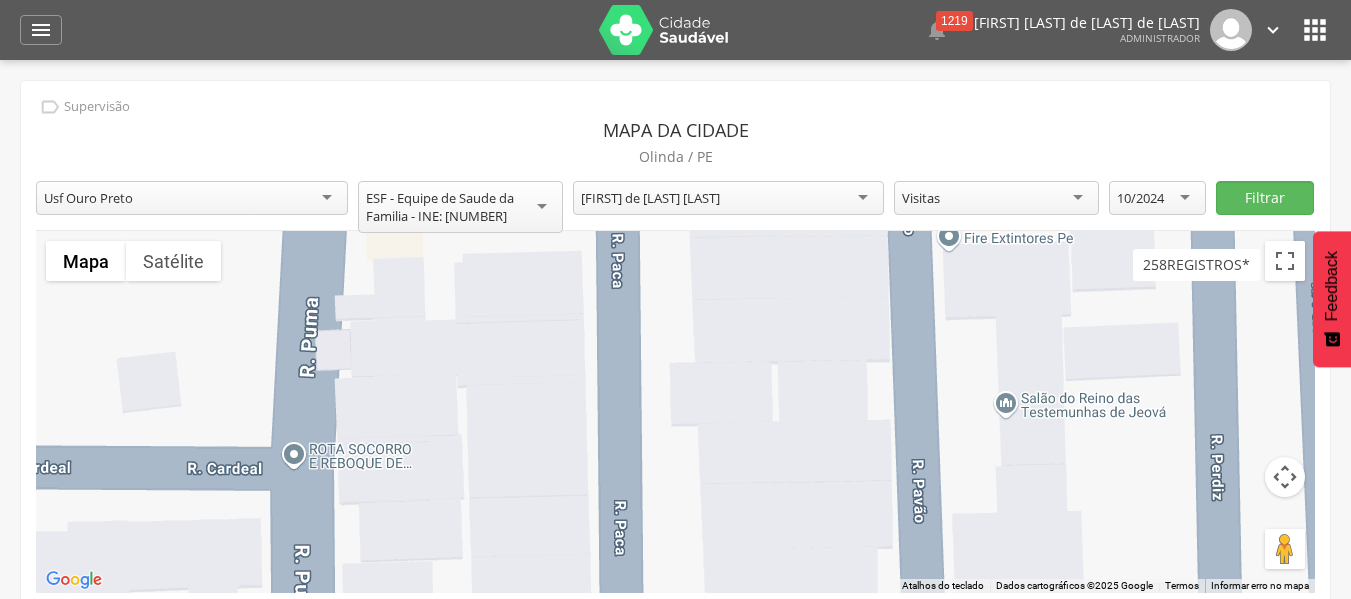 click on "
Dashboard
Supervisão
Produtividade
Mapa da cidade
Mapa de cobertura
Ranking
App desatualizado
Última sincronização
Painel de monitoramento
Indicadores
Bolsa Família
Colo de Útero e Mama
Controle Aedes
Controle DCNT
Mortalidade Infantil
Mortalidade Materna
Saúde Mental
Pessoas com Deficiência
Pré-Natal
Puericultura
Sala de situação
Mapa dinâmico
Buscas ativas
Indivíduos
Admin
Mapeamento
Ruas
Tipos de mapeamento
Relatórios
Acompanhamento
Personalizados
Mapeamentos
Atendimentos
Bolsa Família
Suporte
0

1219" at bounding box center [675, 30] 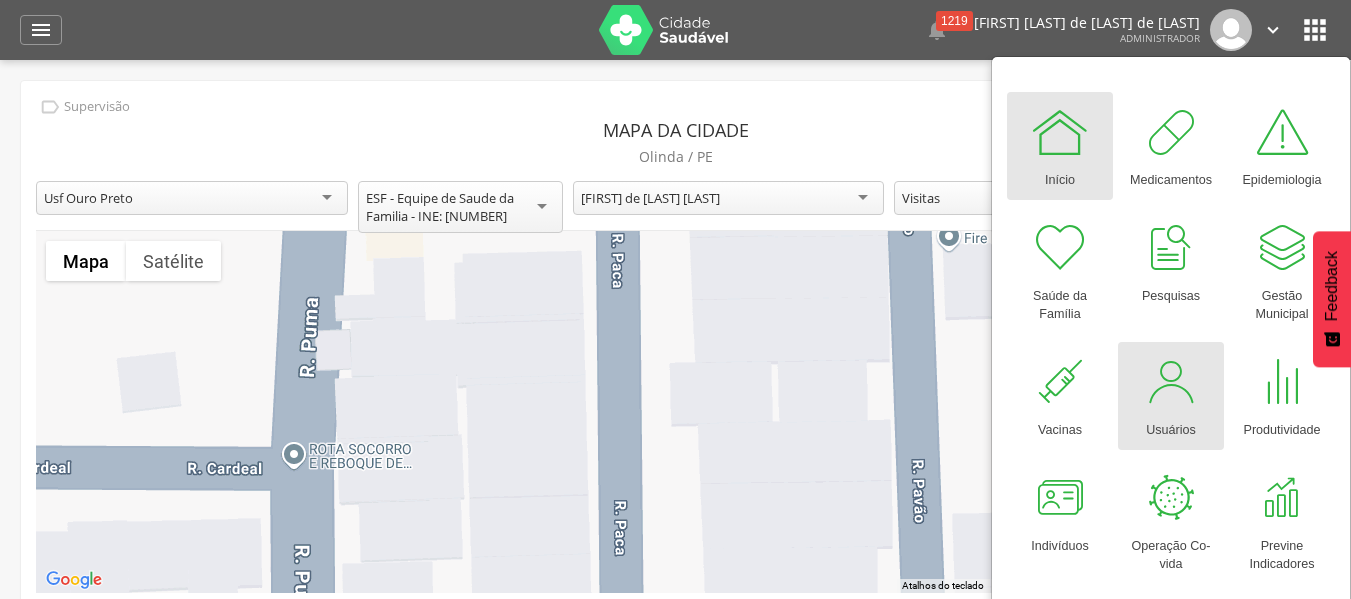 click at bounding box center (1171, 382) 